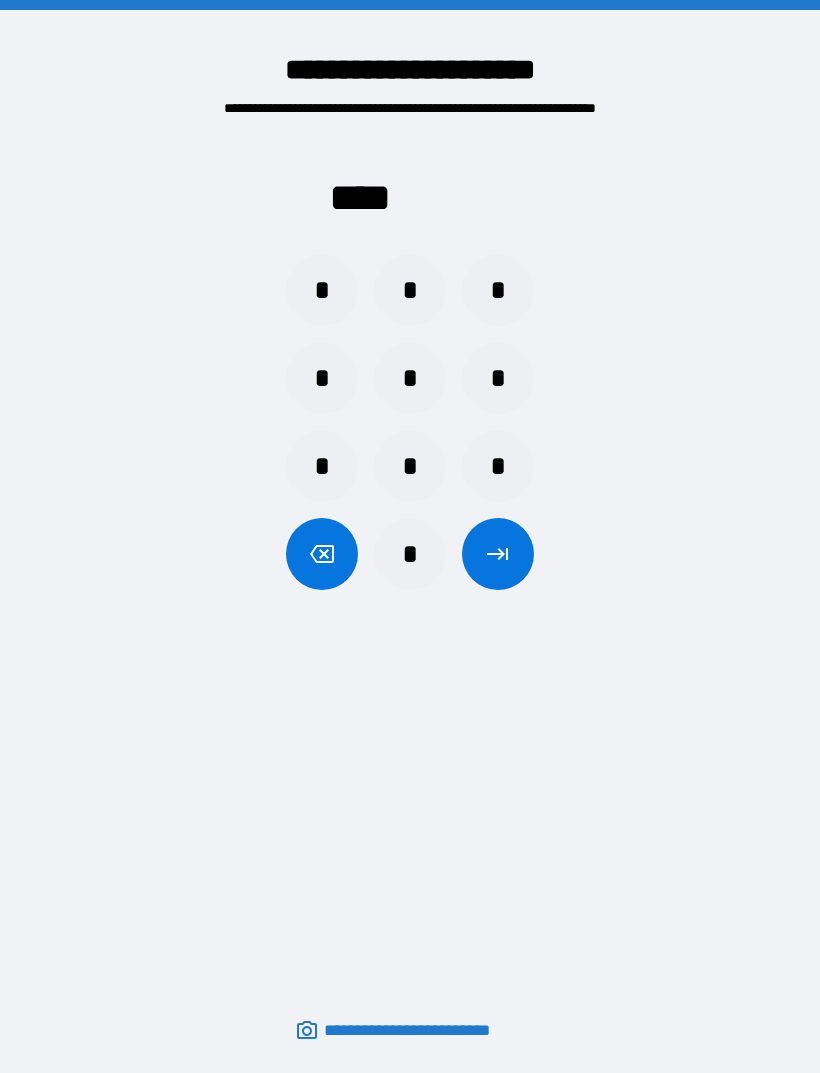 scroll, scrollTop: 64, scrollLeft: 0, axis: vertical 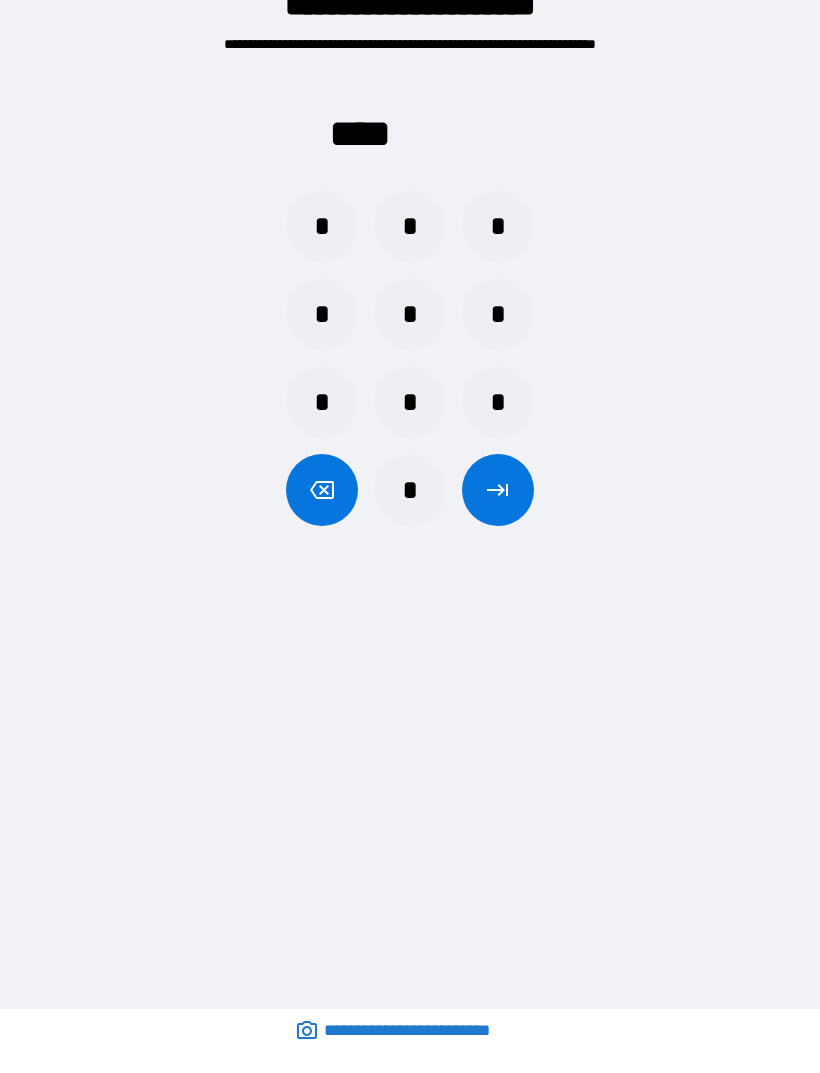 click on "*" at bounding box center [322, 226] 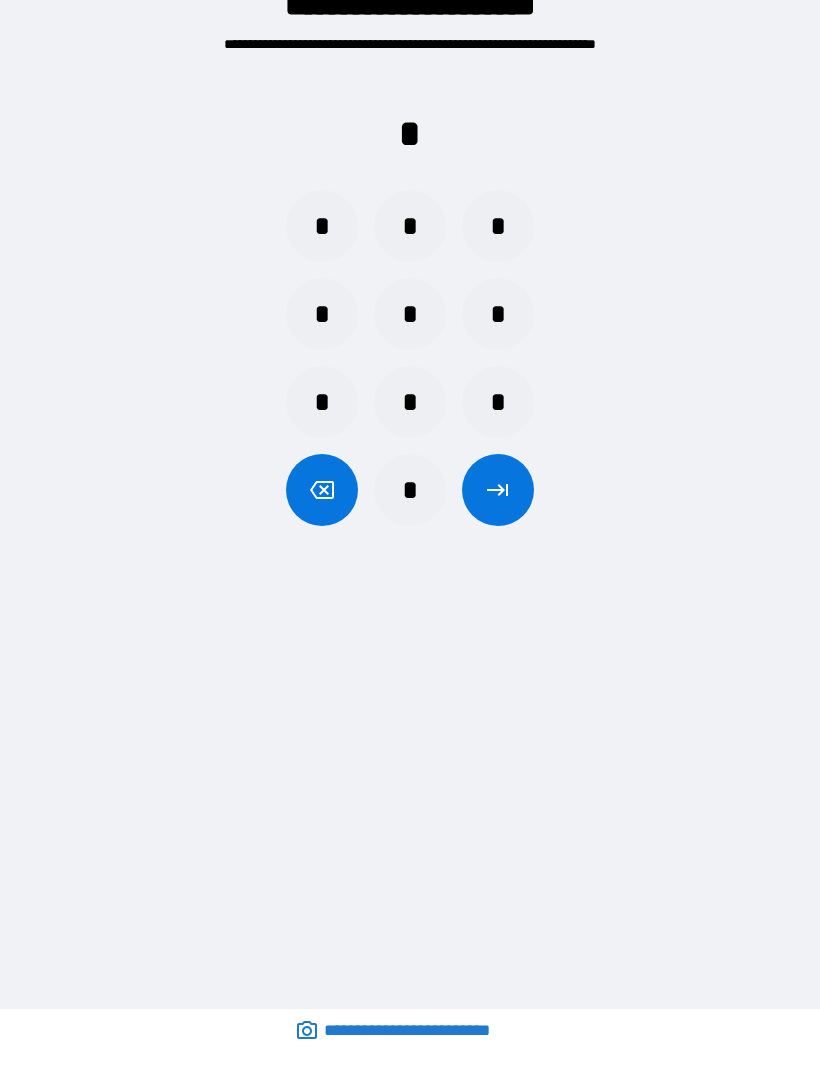 click on "*" at bounding box center (322, 226) 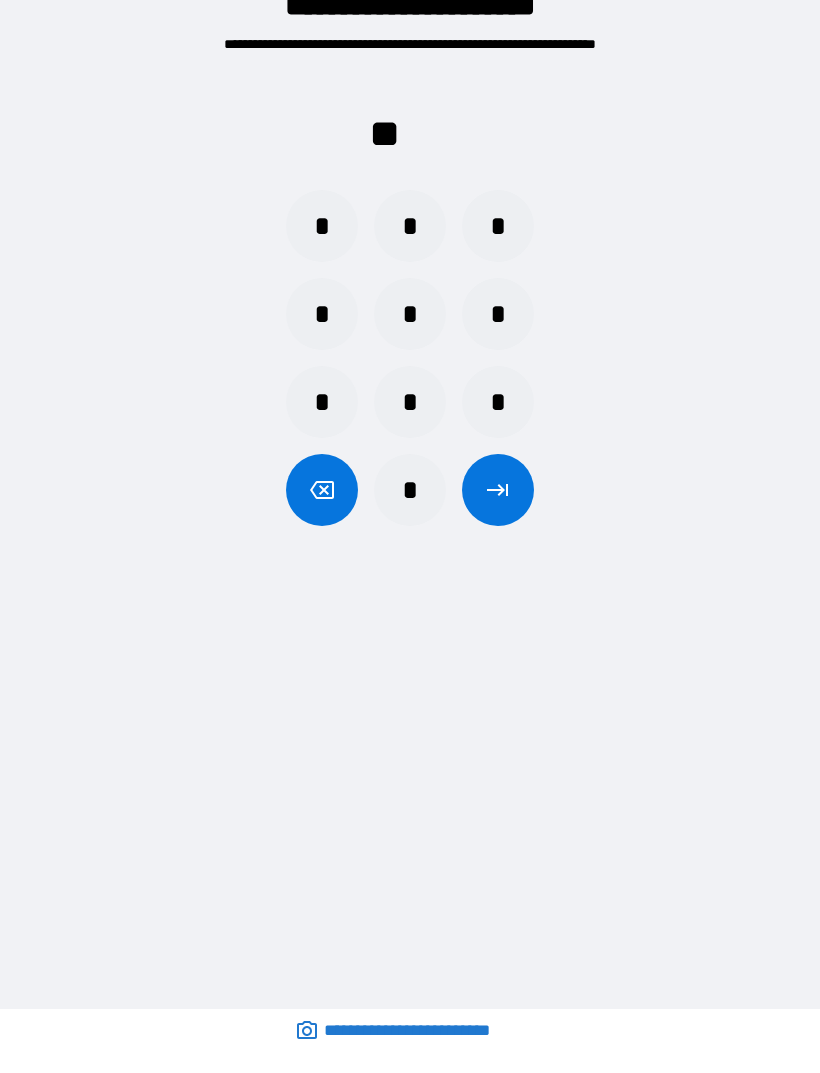 click on "*" at bounding box center [322, 226] 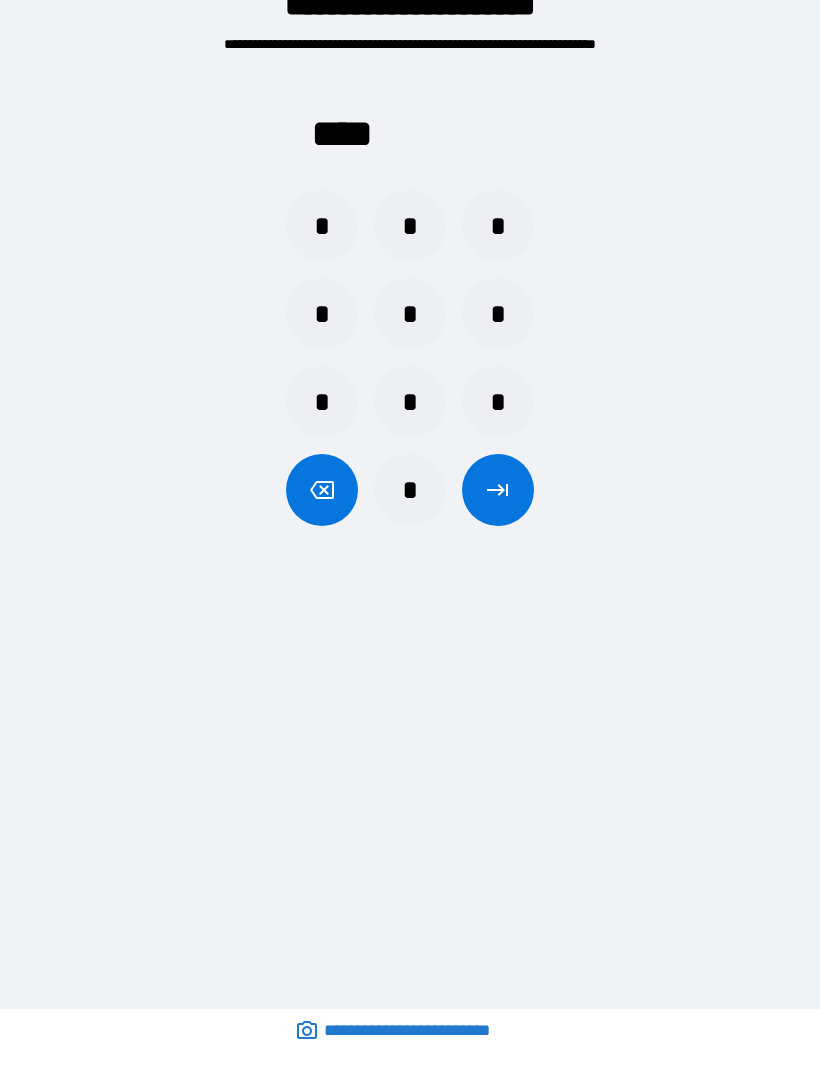 click on "*" at bounding box center [322, 226] 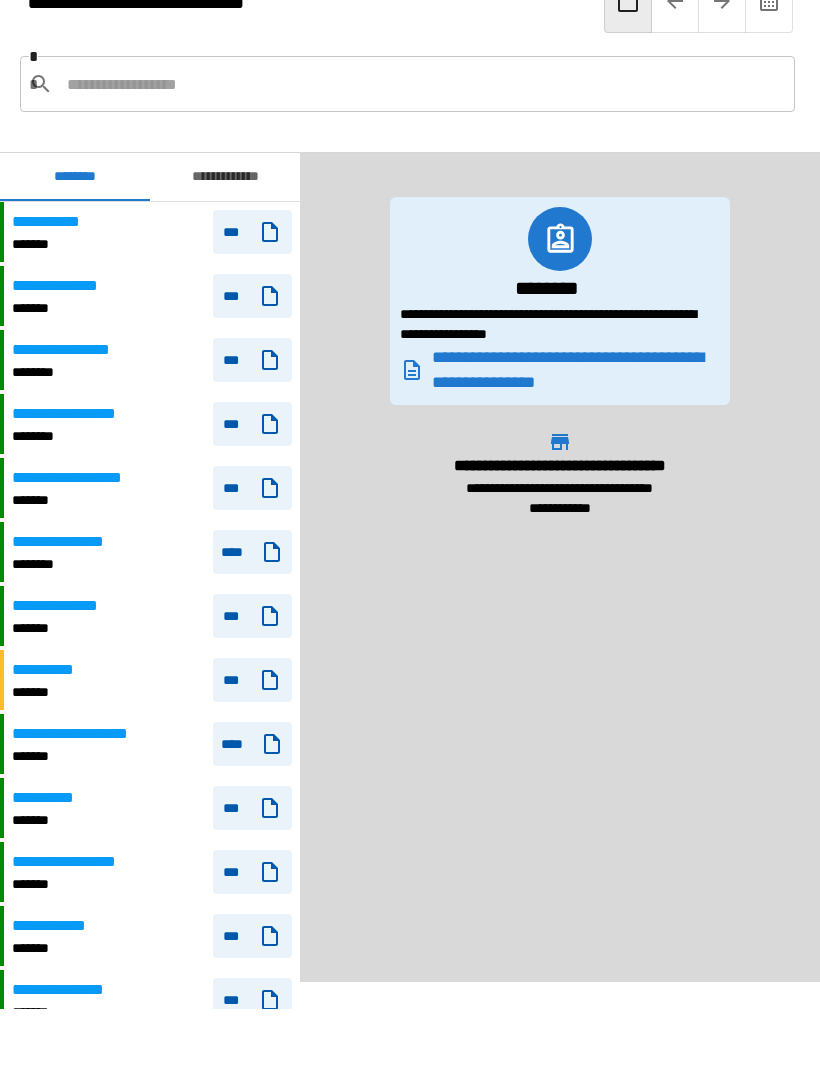 scroll, scrollTop: 0, scrollLeft: 0, axis: both 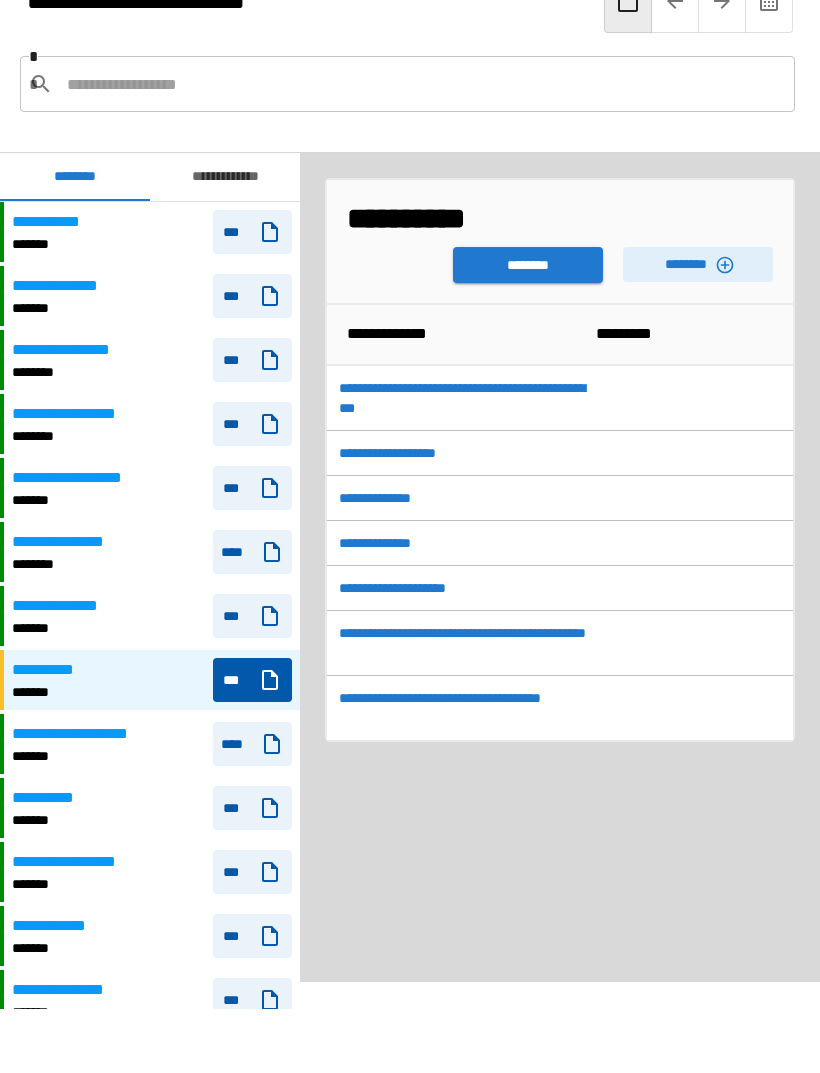 click on "********" at bounding box center [528, 265] 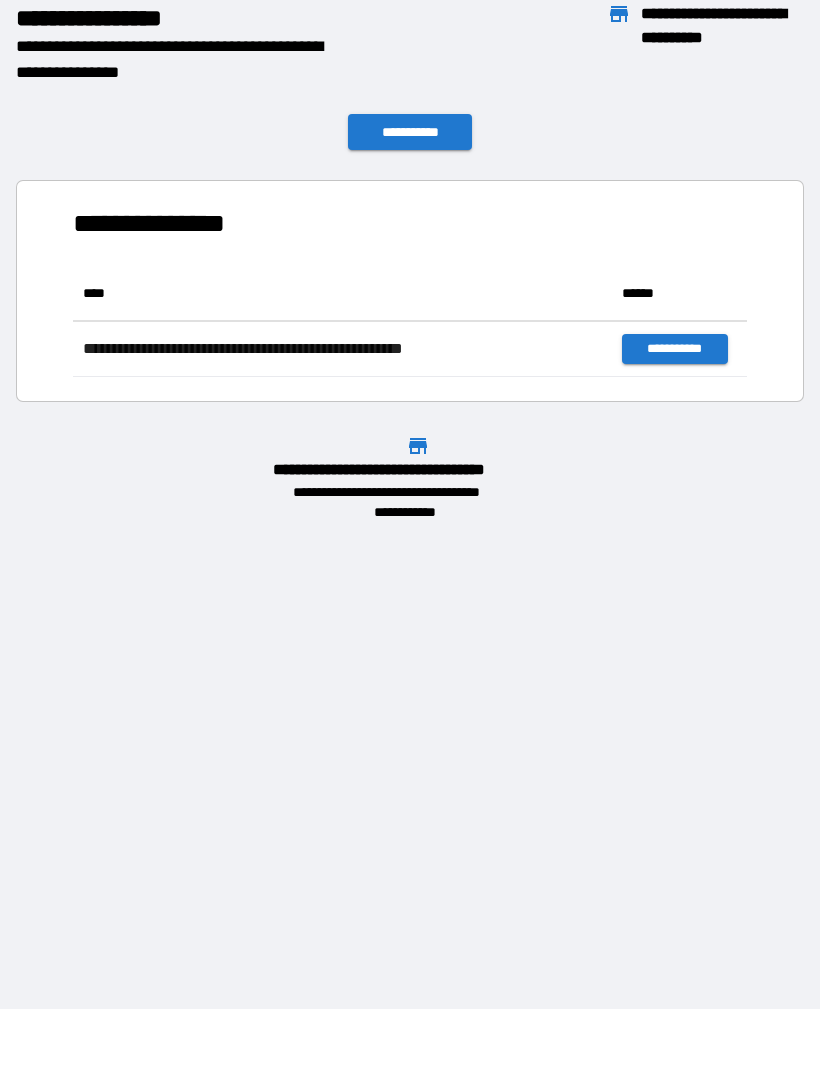 scroll, scrollTop: 1, scrollLeft: 1, axis: both 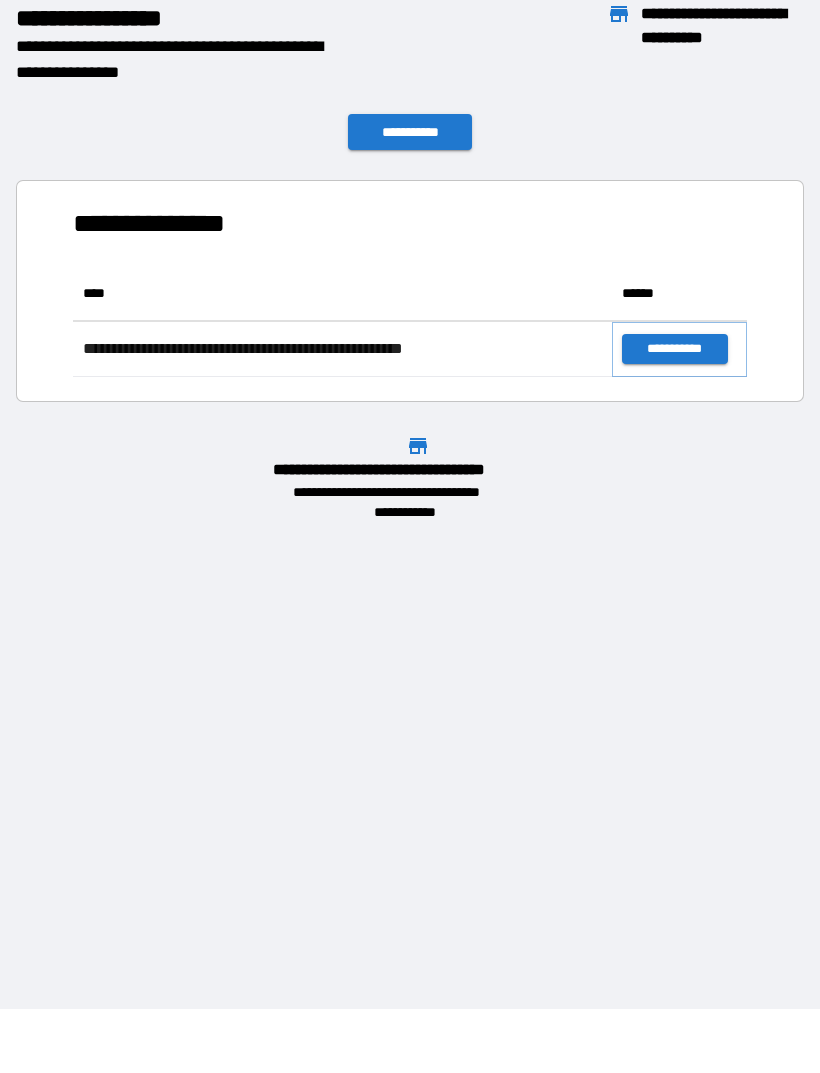 click on "**********" at bounding box center (674, 349) 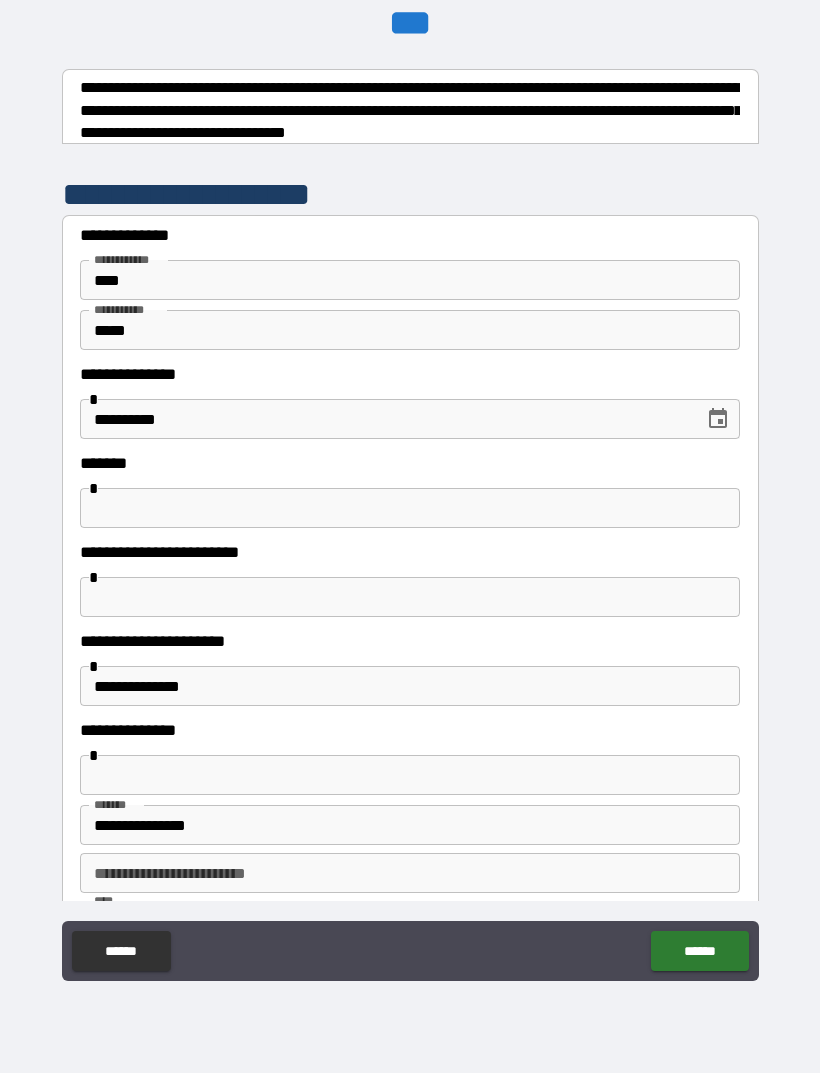 click at bounding box center (410, 597) 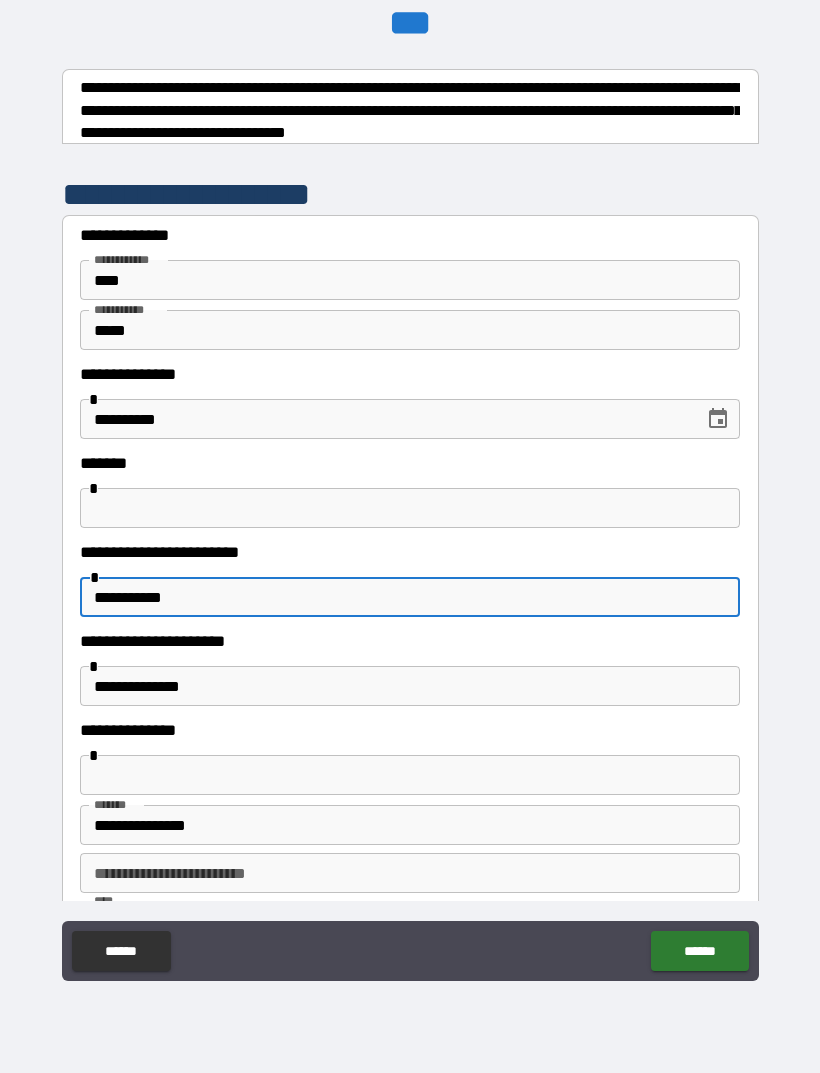 type on "**********" 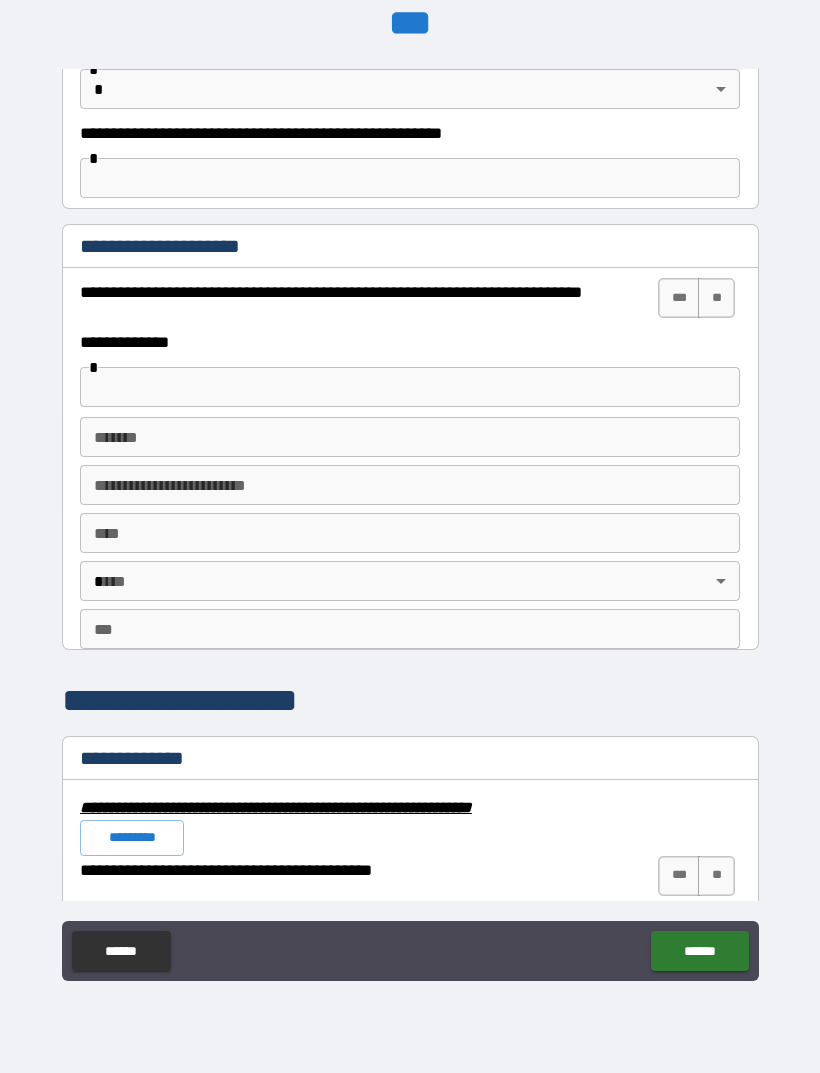 type on "*" 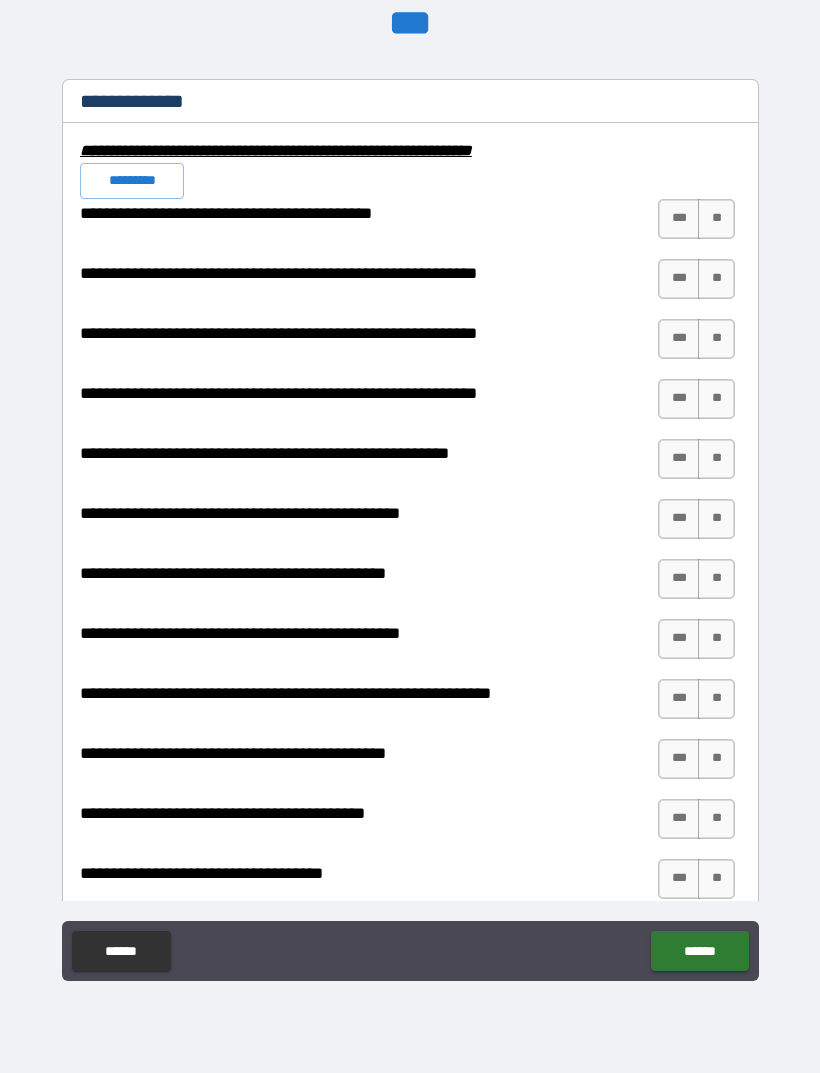 scroll, scrollTop: 2011, scrollLeft: 0, axis: vertical 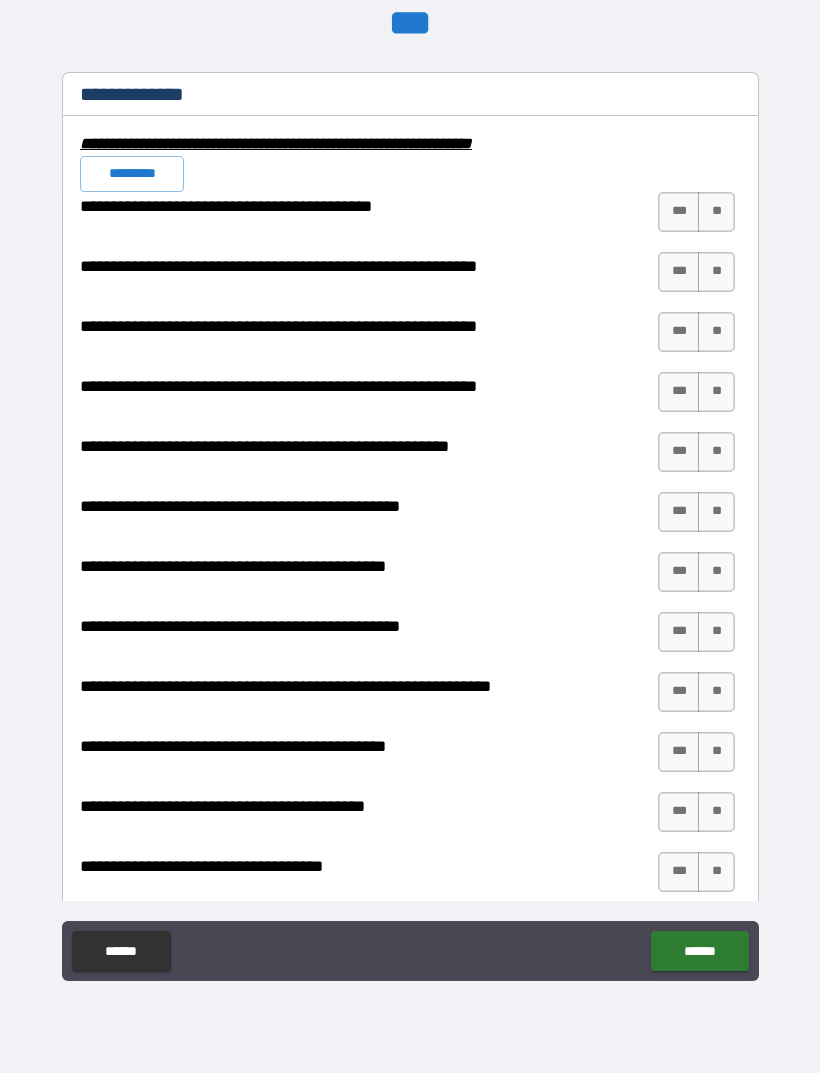 click on "***" at bounding box center (679, 212) 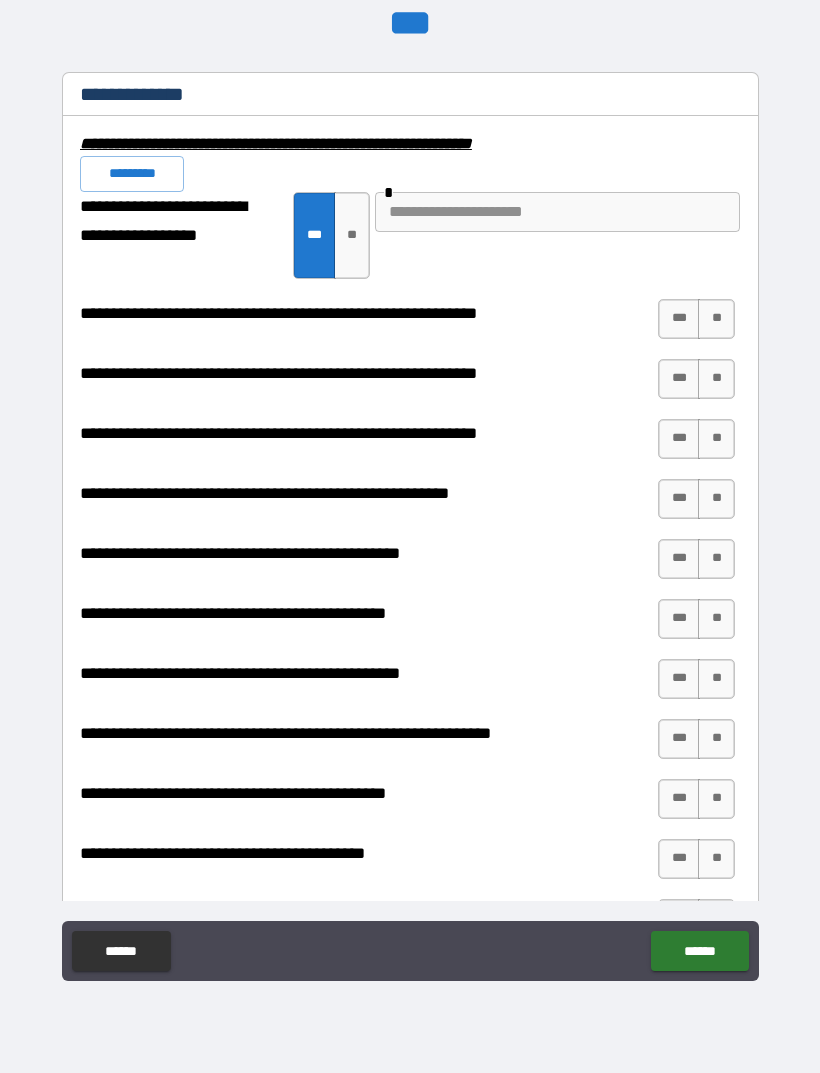 click at bounding box center [557, 212] 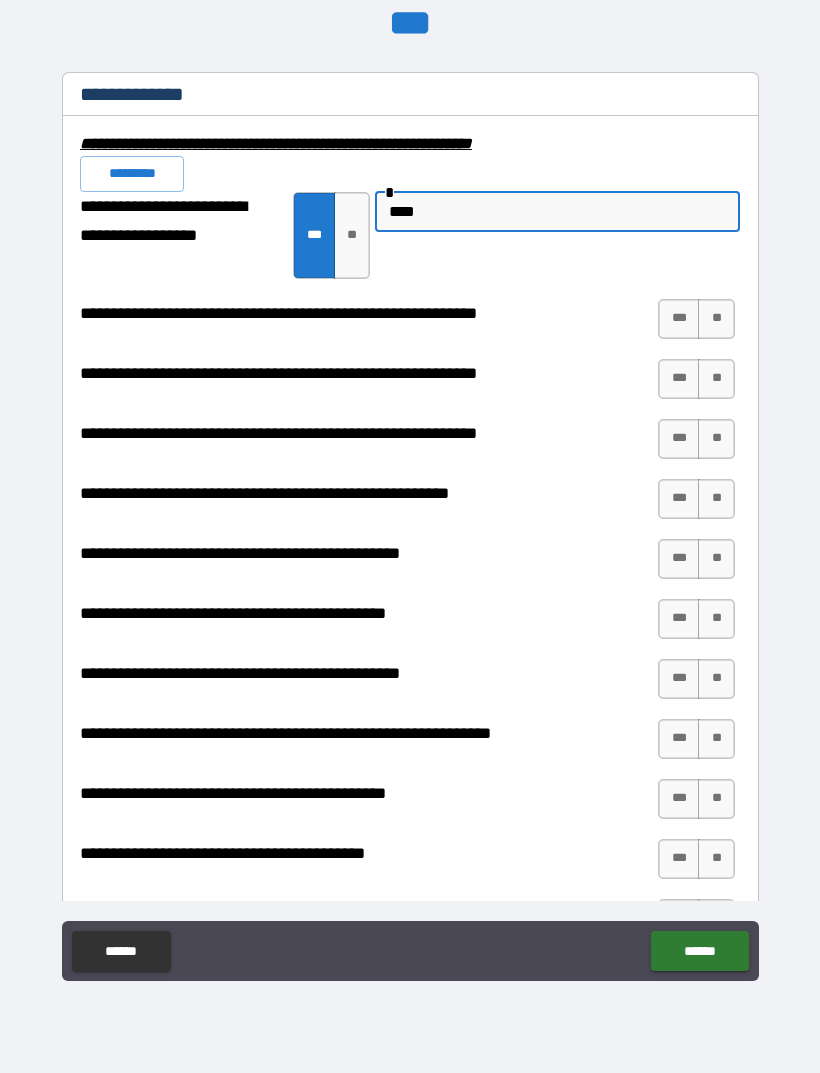 type on "****" 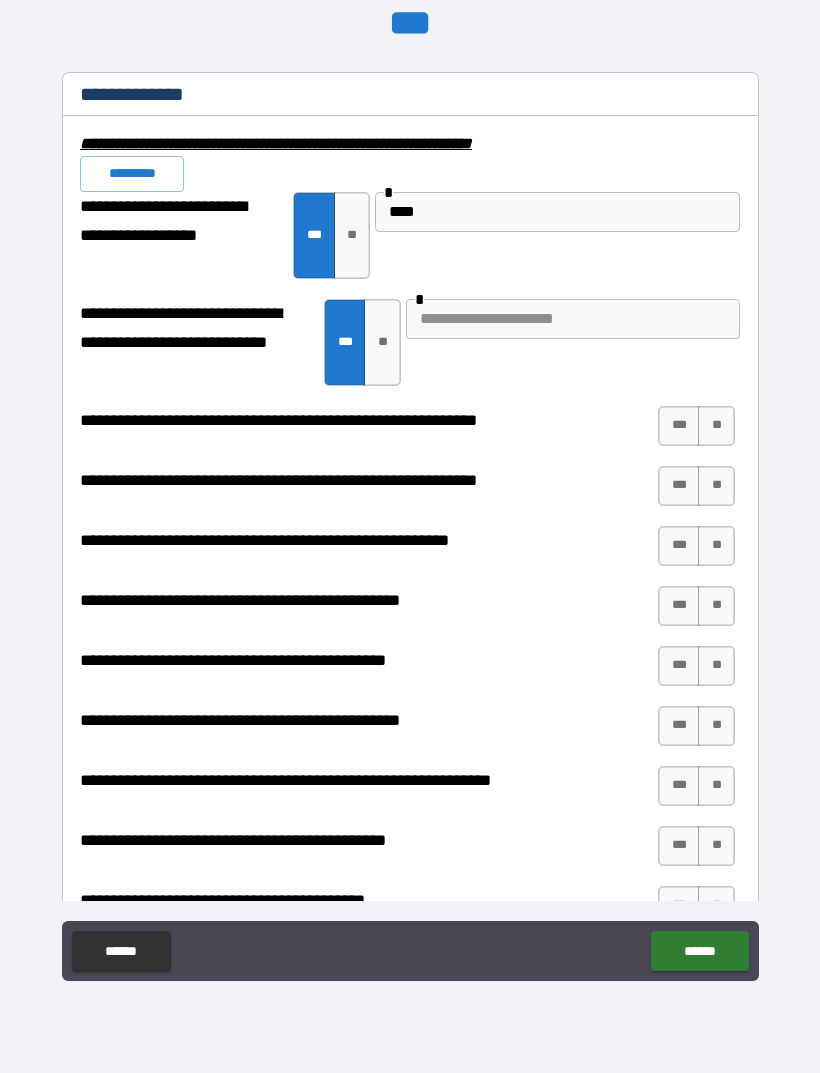 click at bounding box center (573, 319) 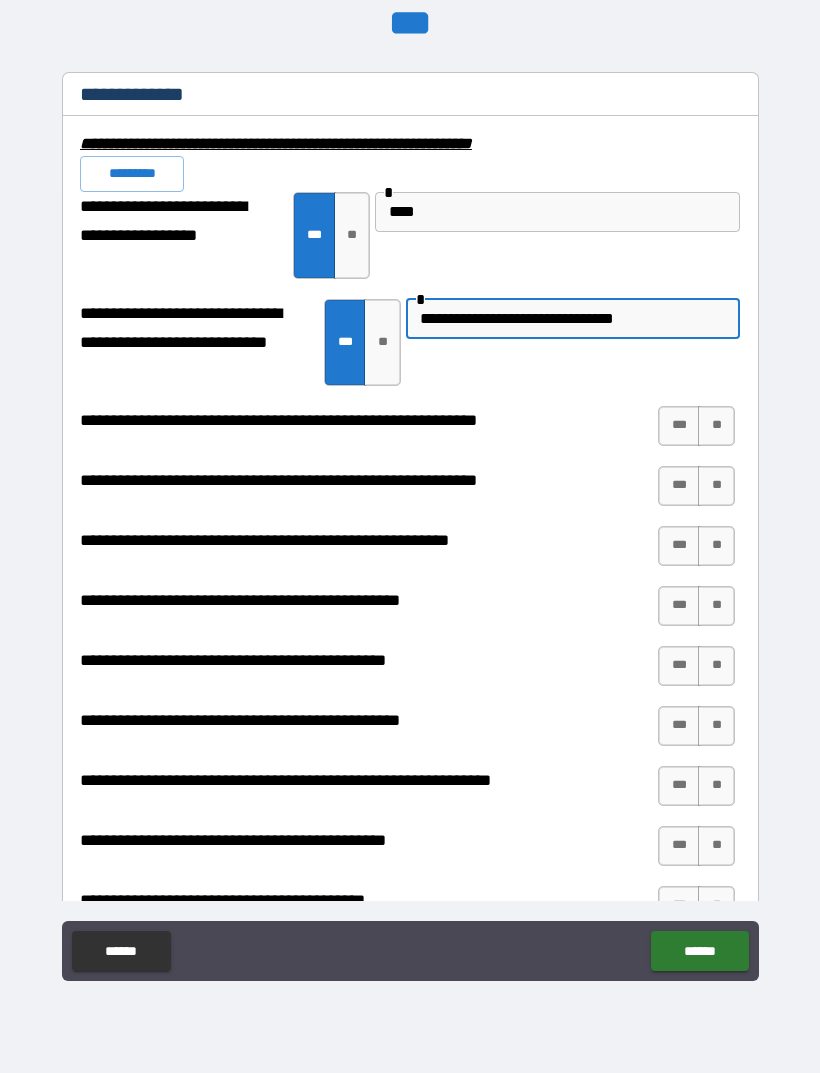 type on "**********" 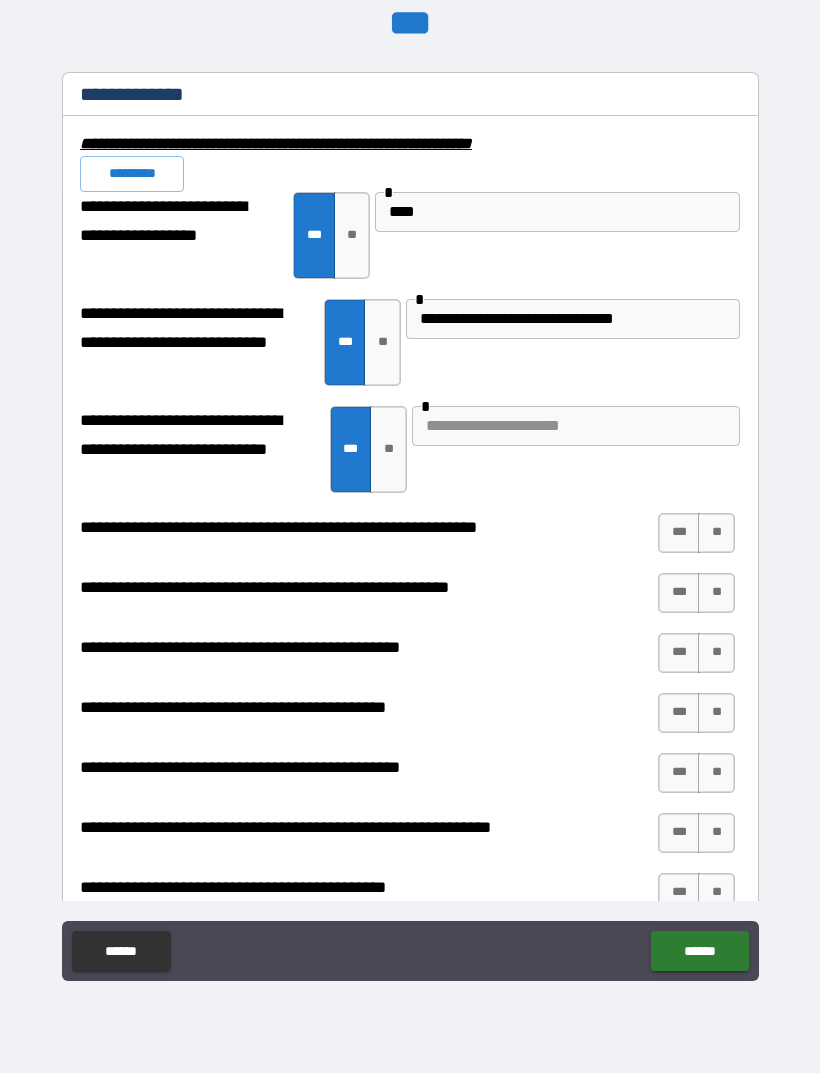 click at bounding box center [576, 426] 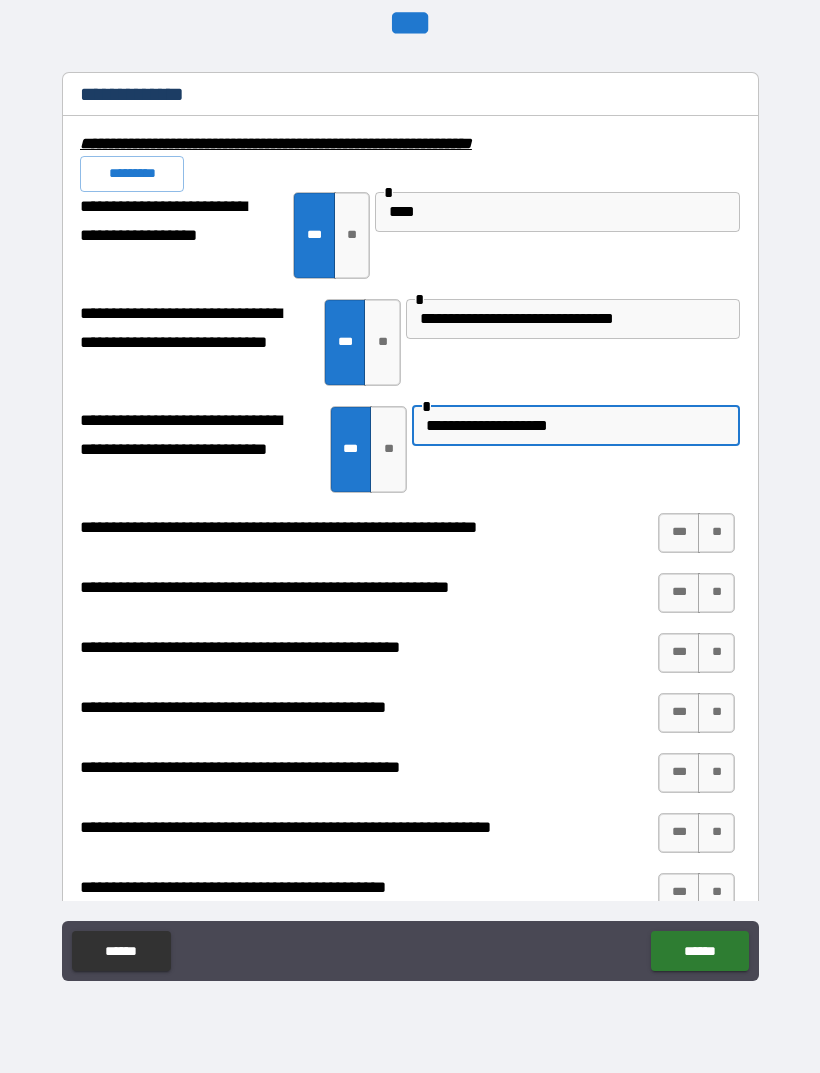type on "**********" 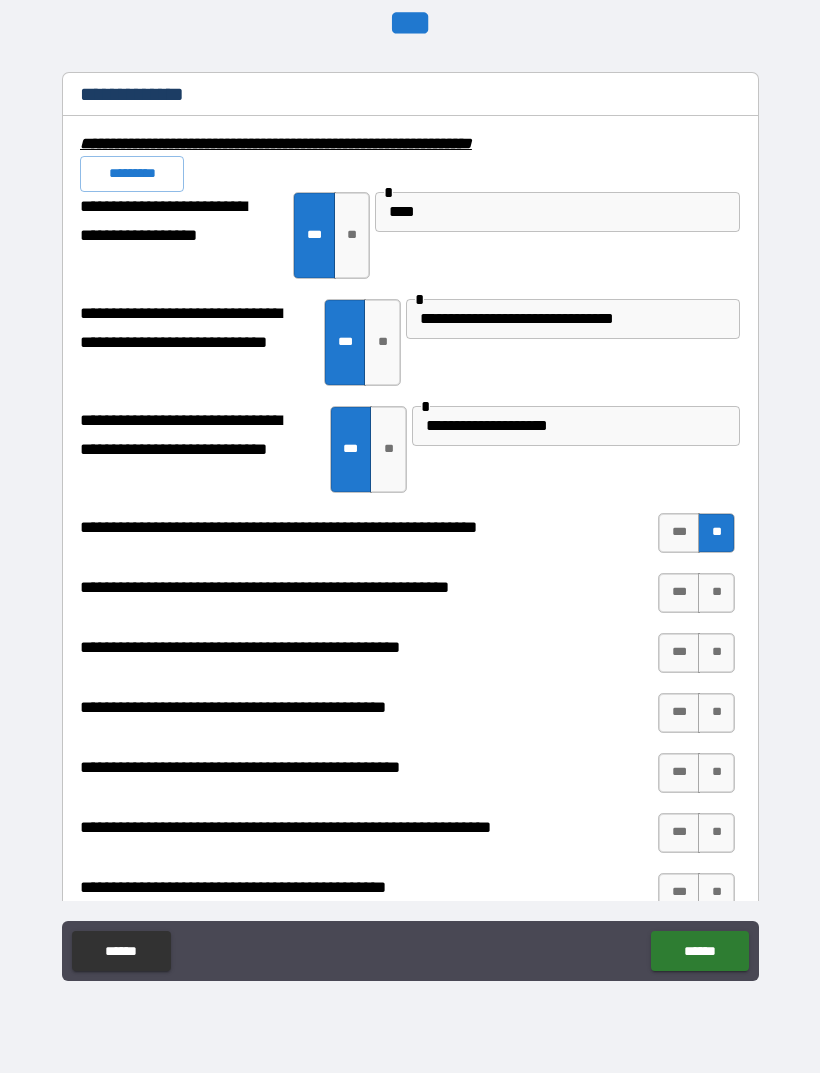 click on "**" at bounding box center (716, 593) 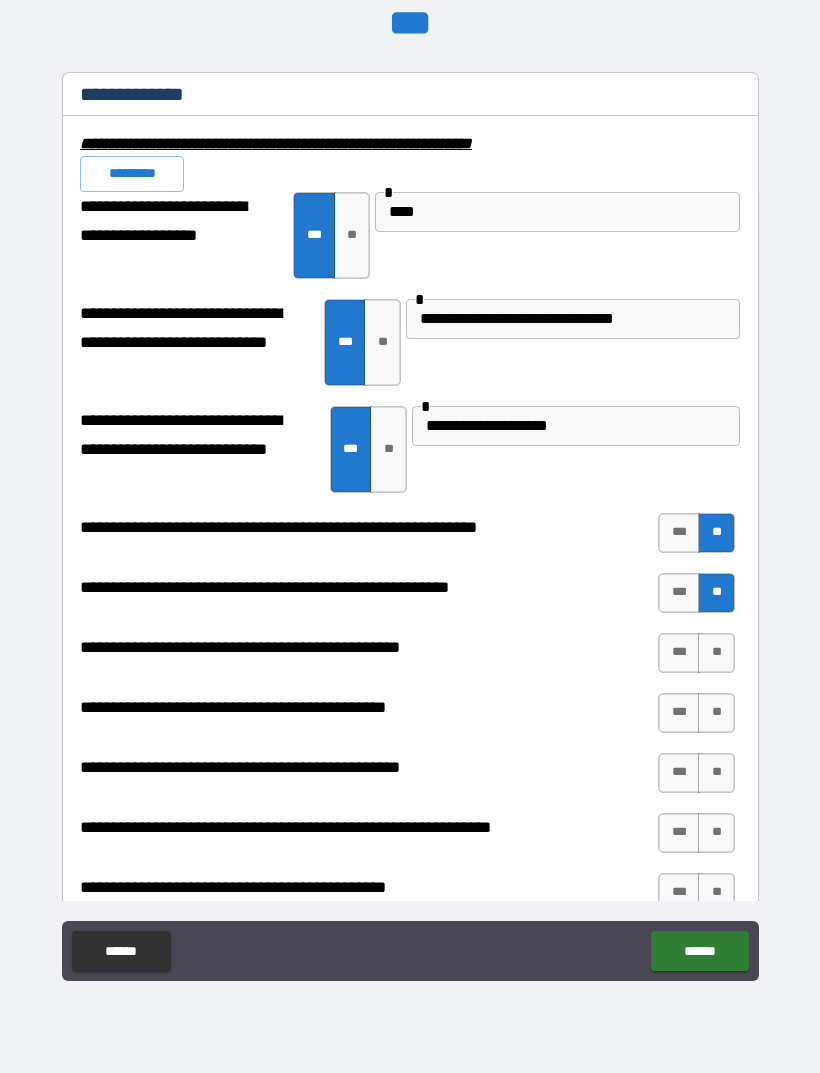 click on "**" at bounding box center (716, 653) 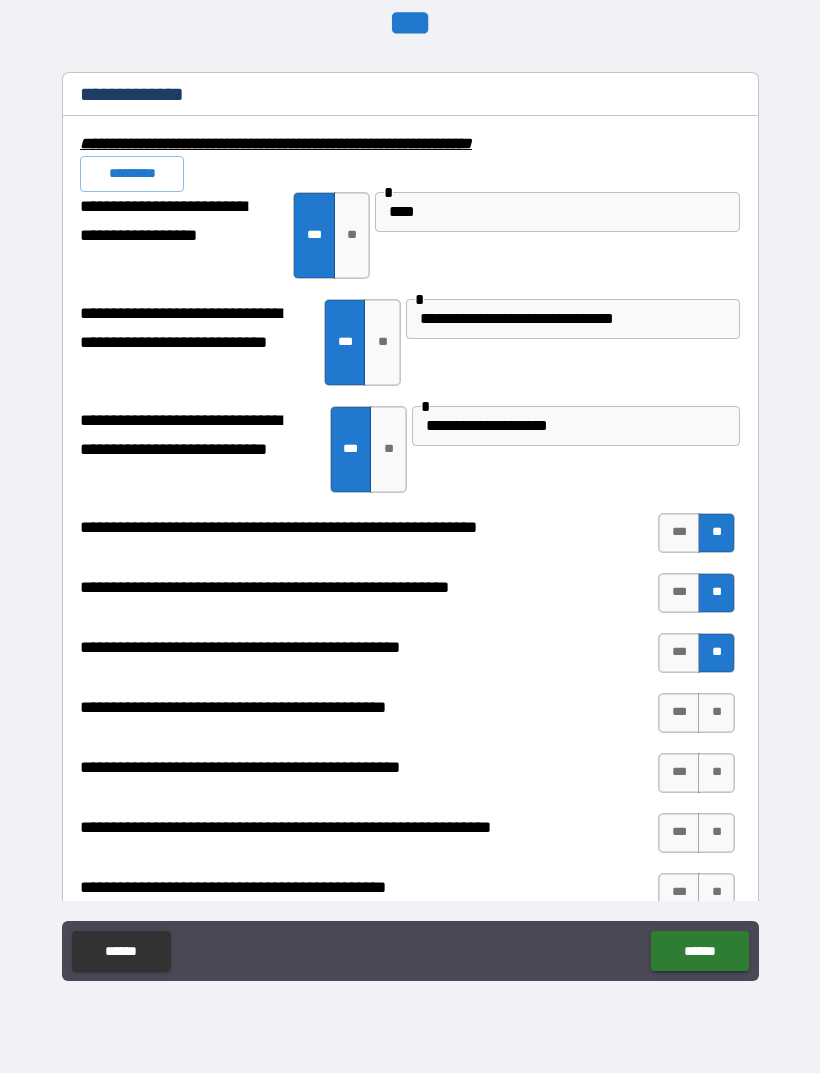 click on "**" at bounding box center [716, 713] 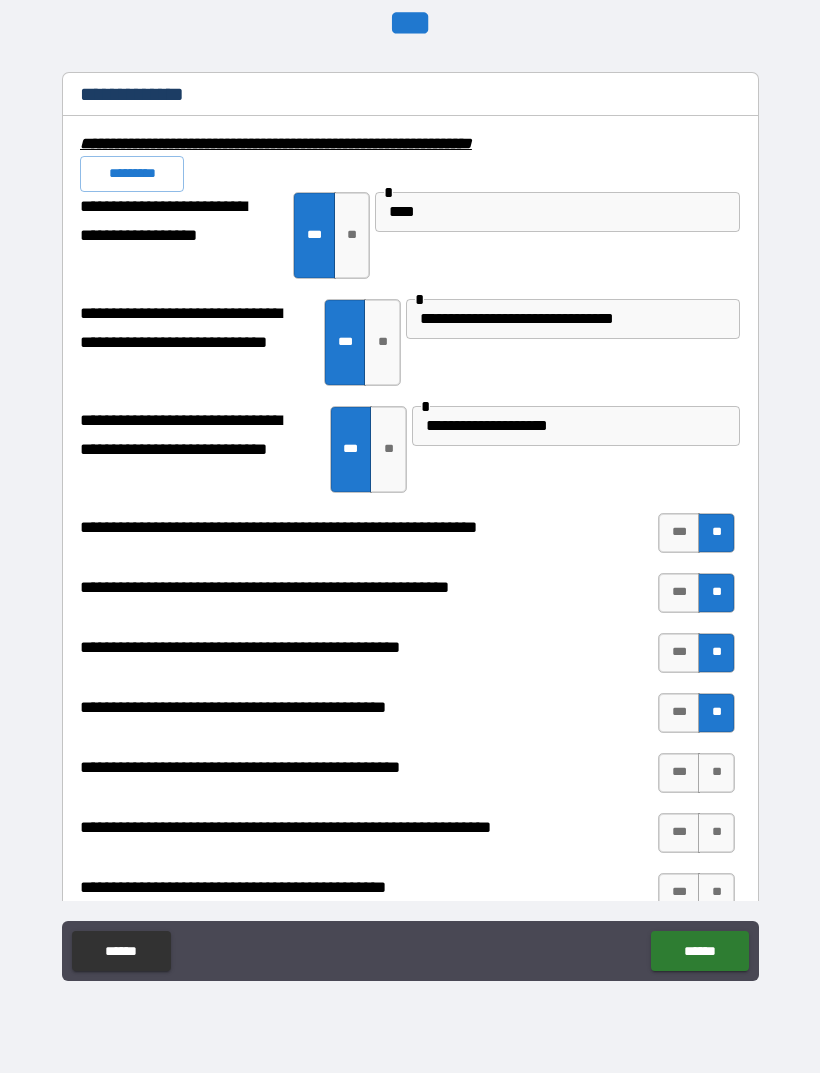 click on "**" at bounding box center [716, 773] 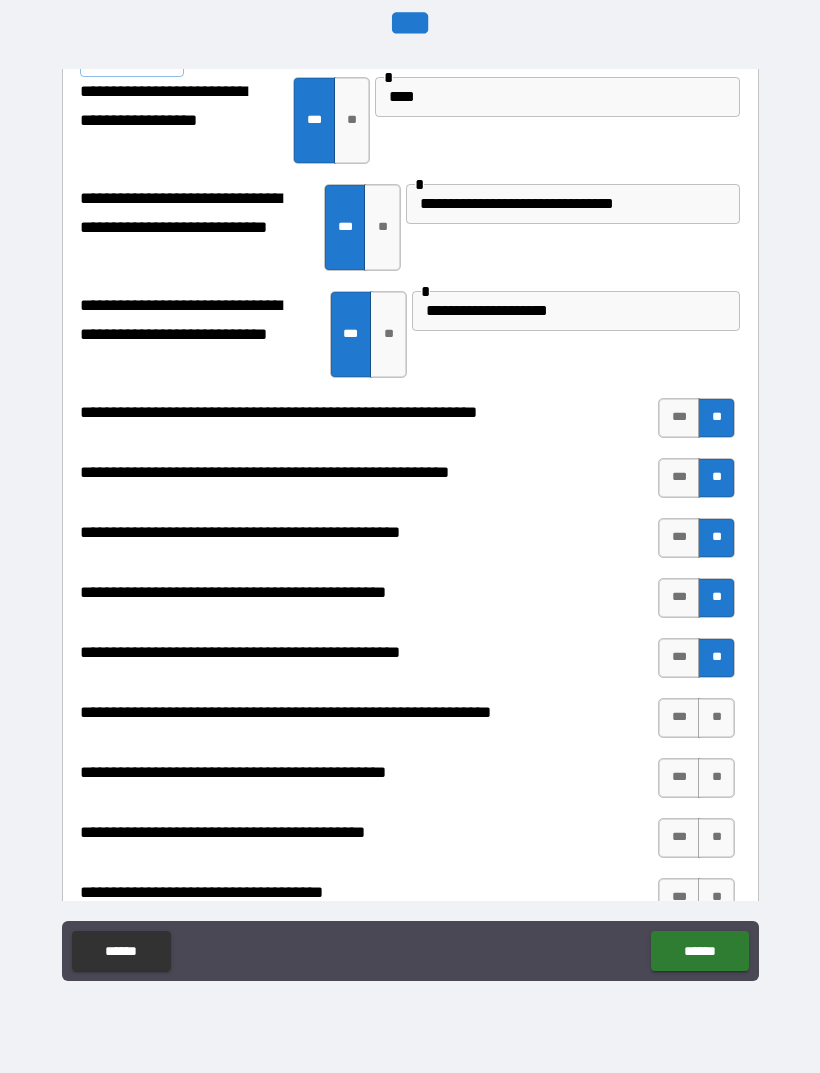scroll, scrollTop: 2127, scrollLeft: 0, axis: vertical 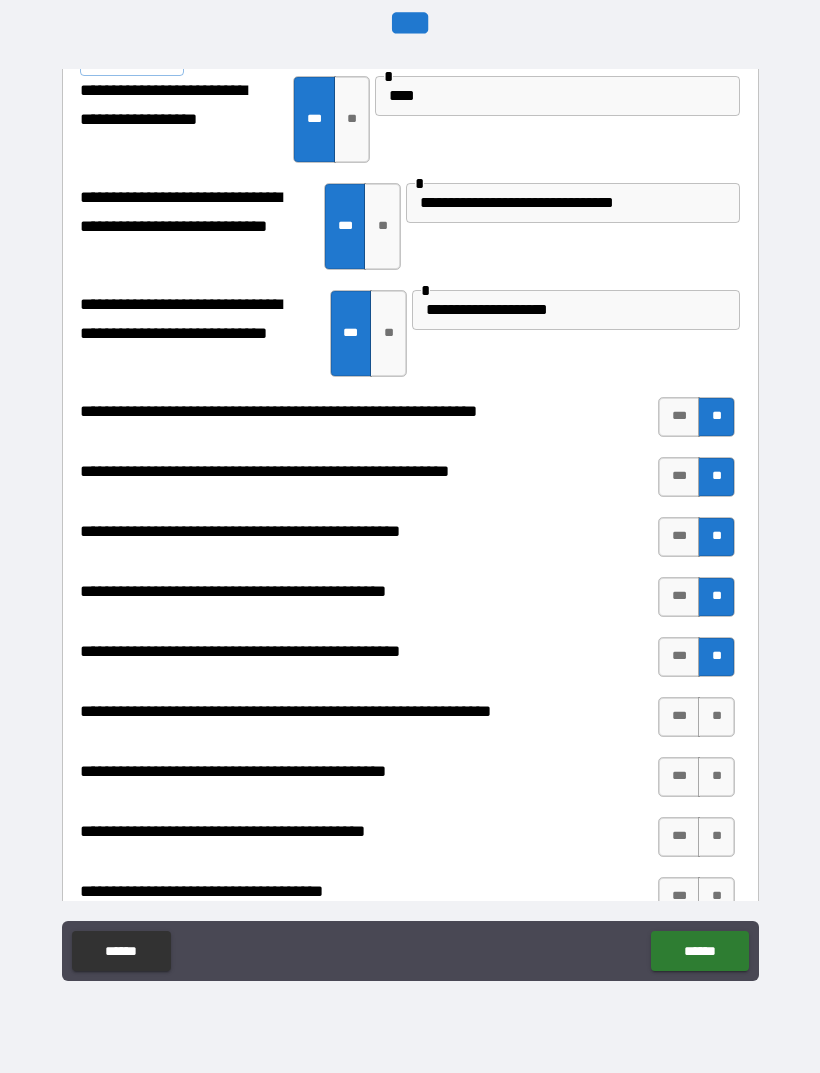 click on "**" at bounding box center (716, 717) 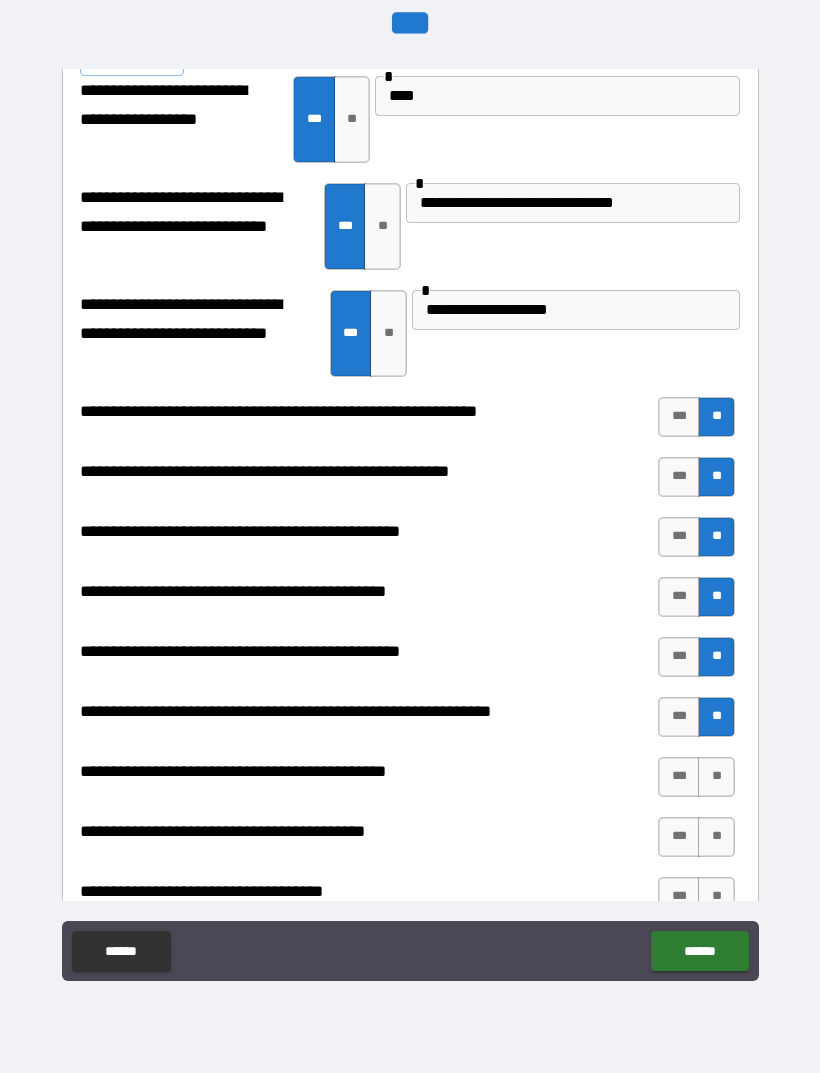 click on "**" at bounding box center [716, 777] 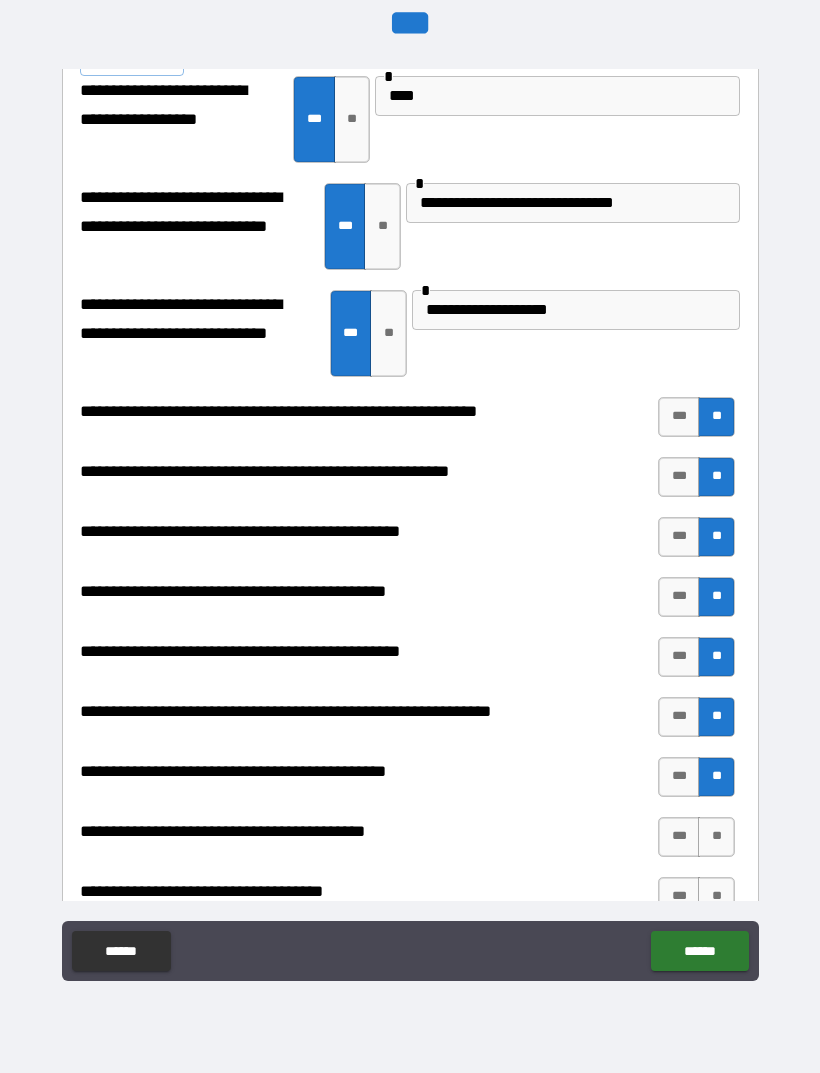 click on "**" at bounding box center (716, 777) 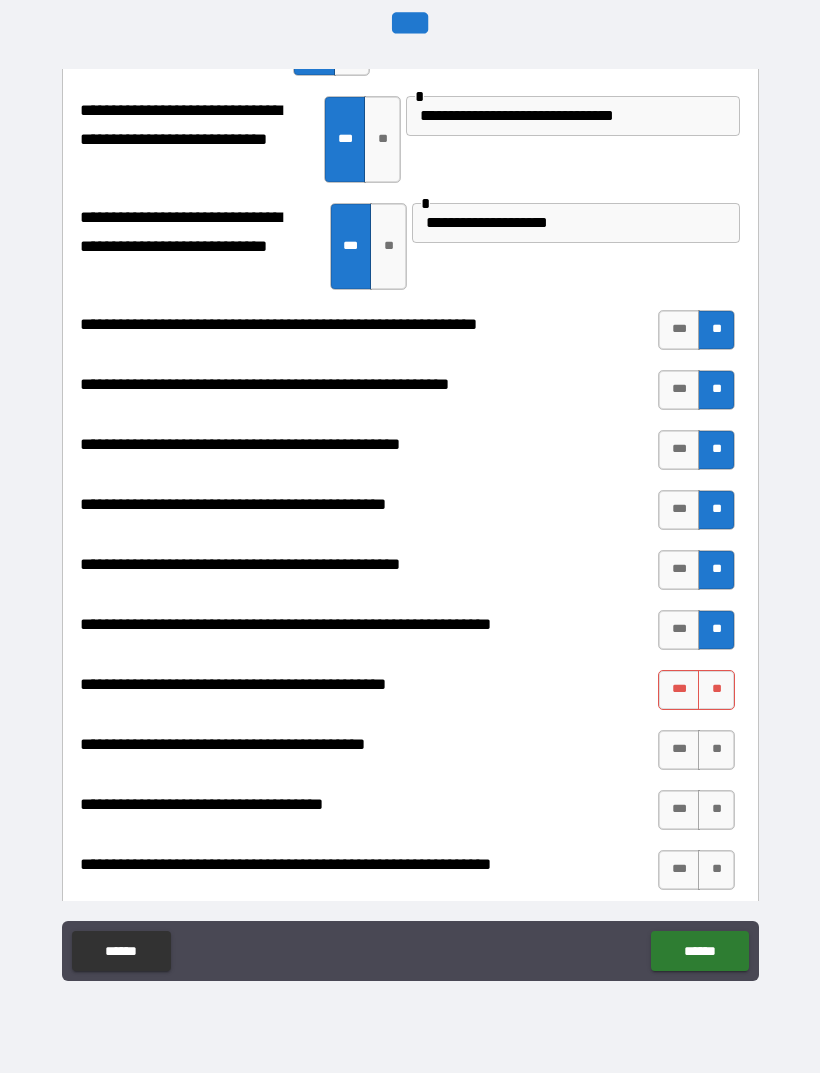 scroll, scrollTop: 2219, scrollLeft: 0, axis: vertical 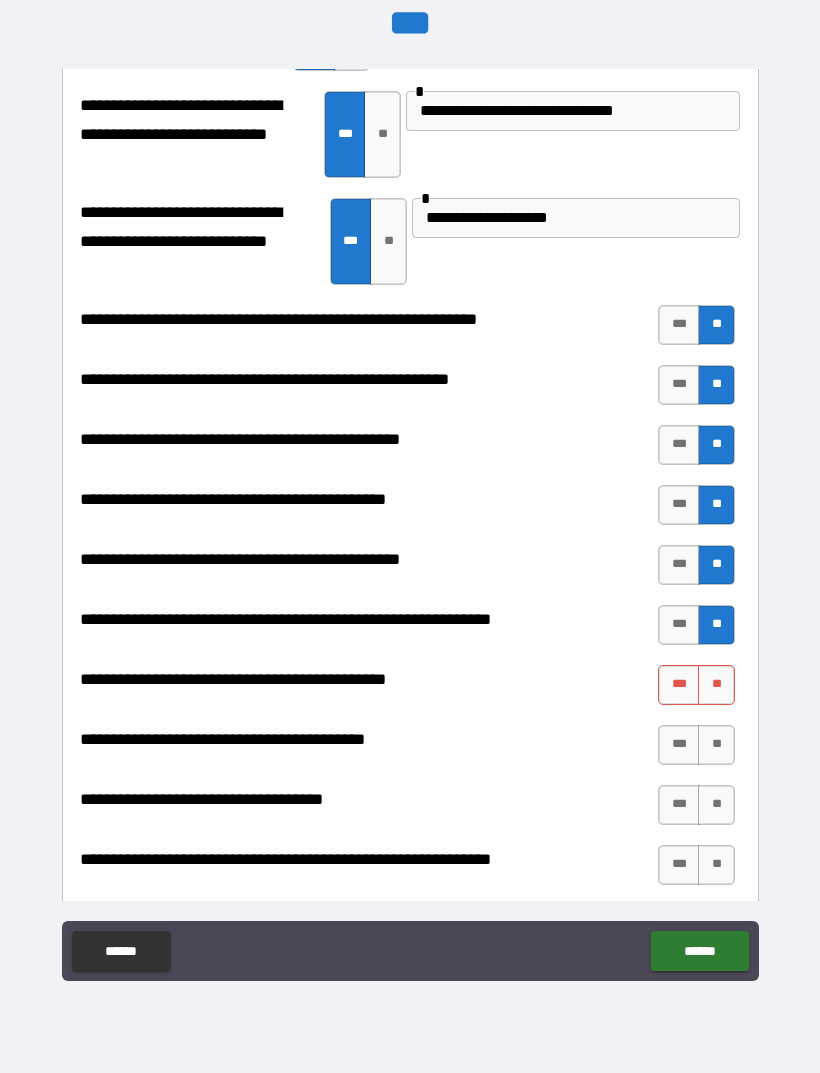 click on "**" at bounding box center [716, 685] 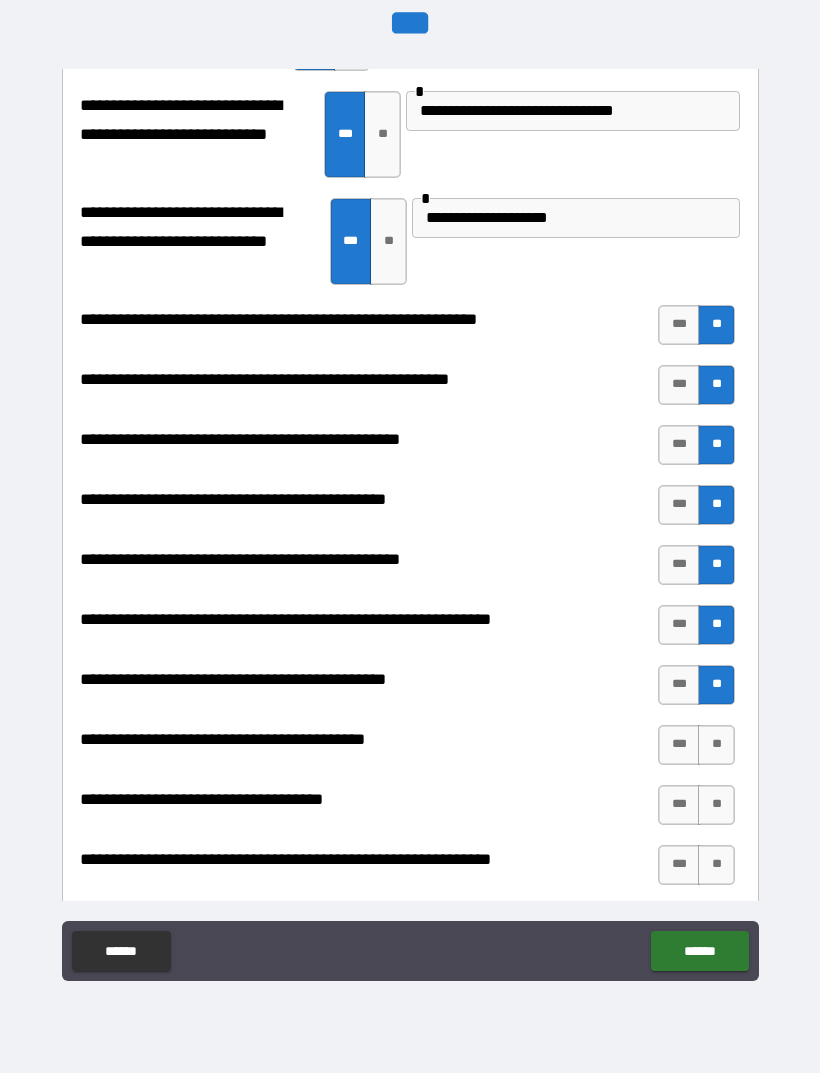 click on "**" at bounding box center (716, 745) 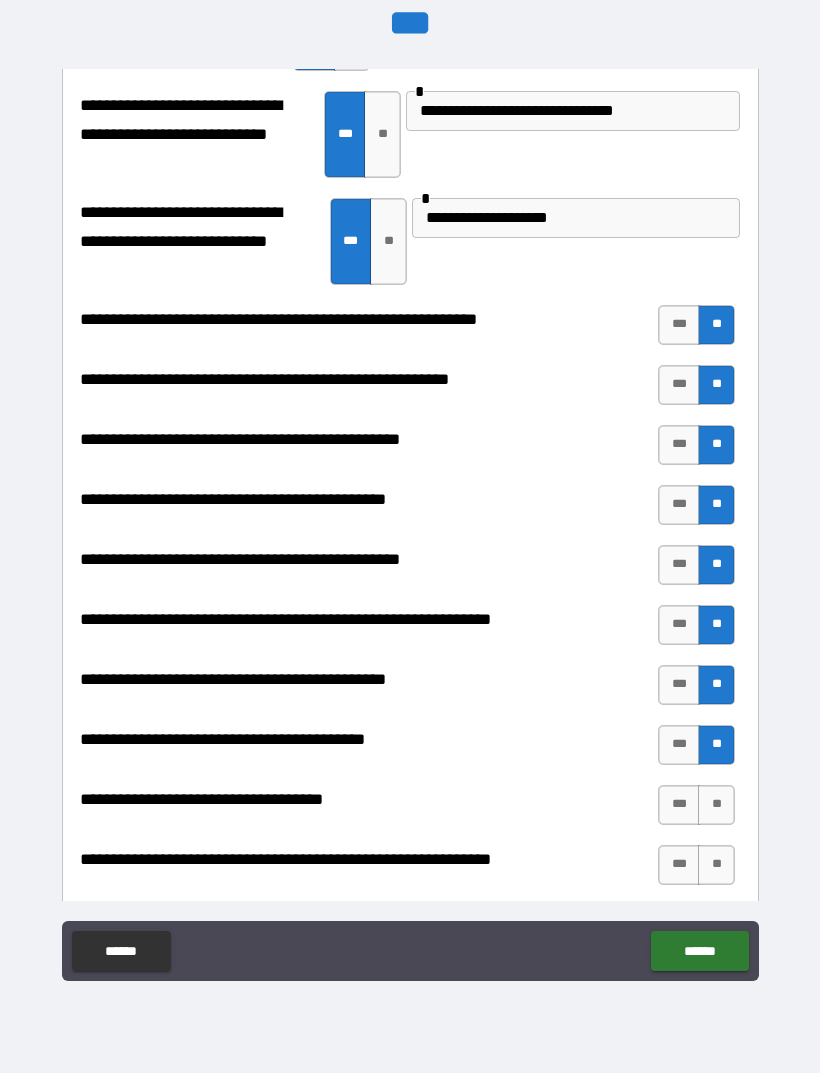 click on "**" at bounding box center [716, 805] 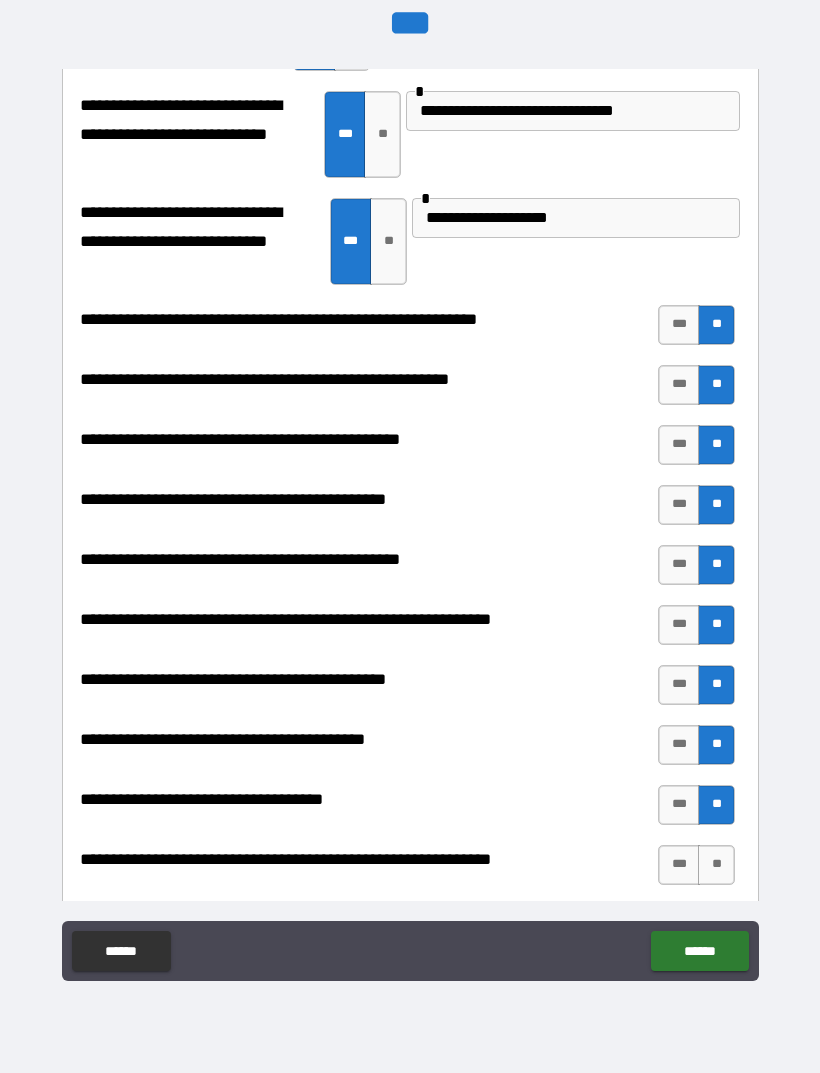 click on "**" at bounding box center [716, 865] 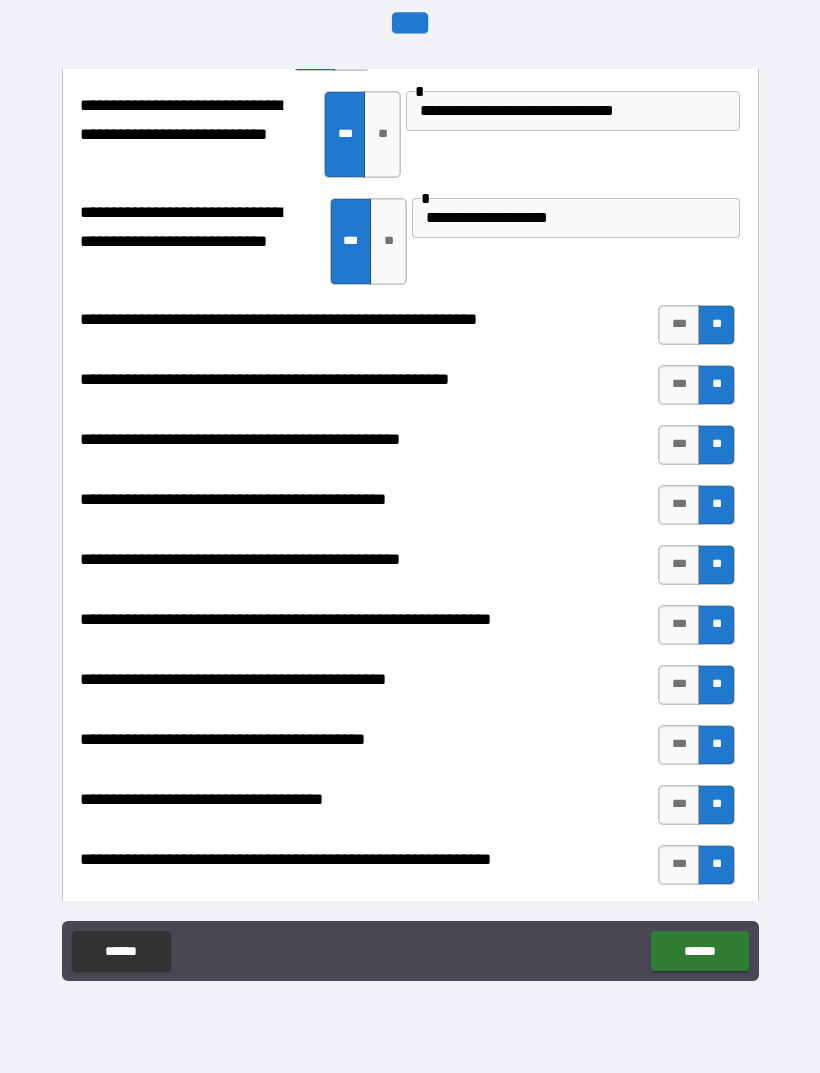 click on "******" at bounding box center (699, 951) 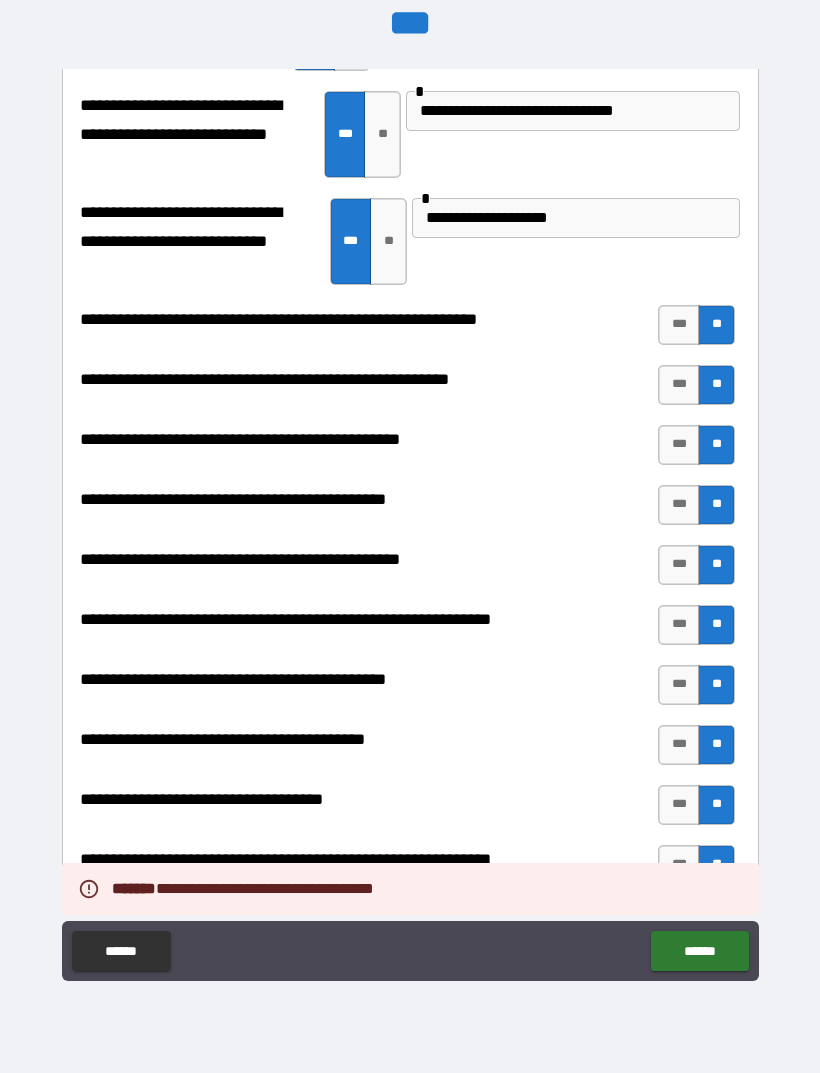 click on "**********" at bounding box center (407, 745) 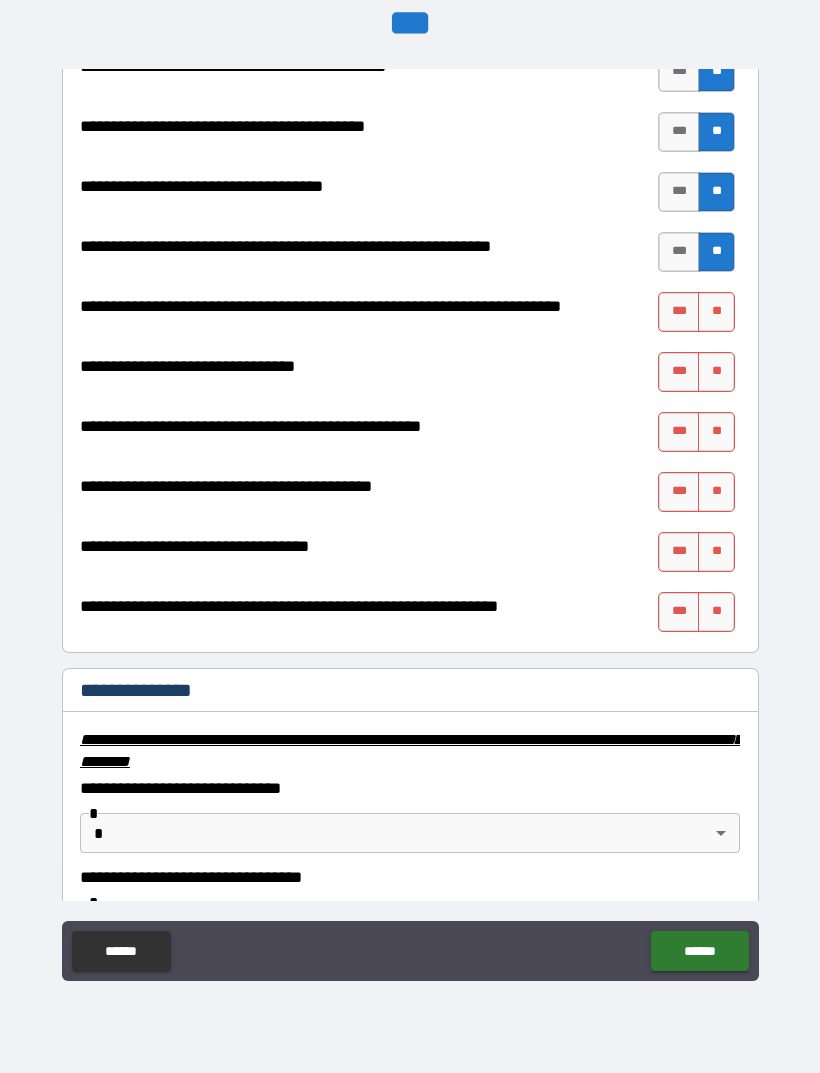 scroll, scrollTop: 2854, scrollLeft: 0, axis: vertical 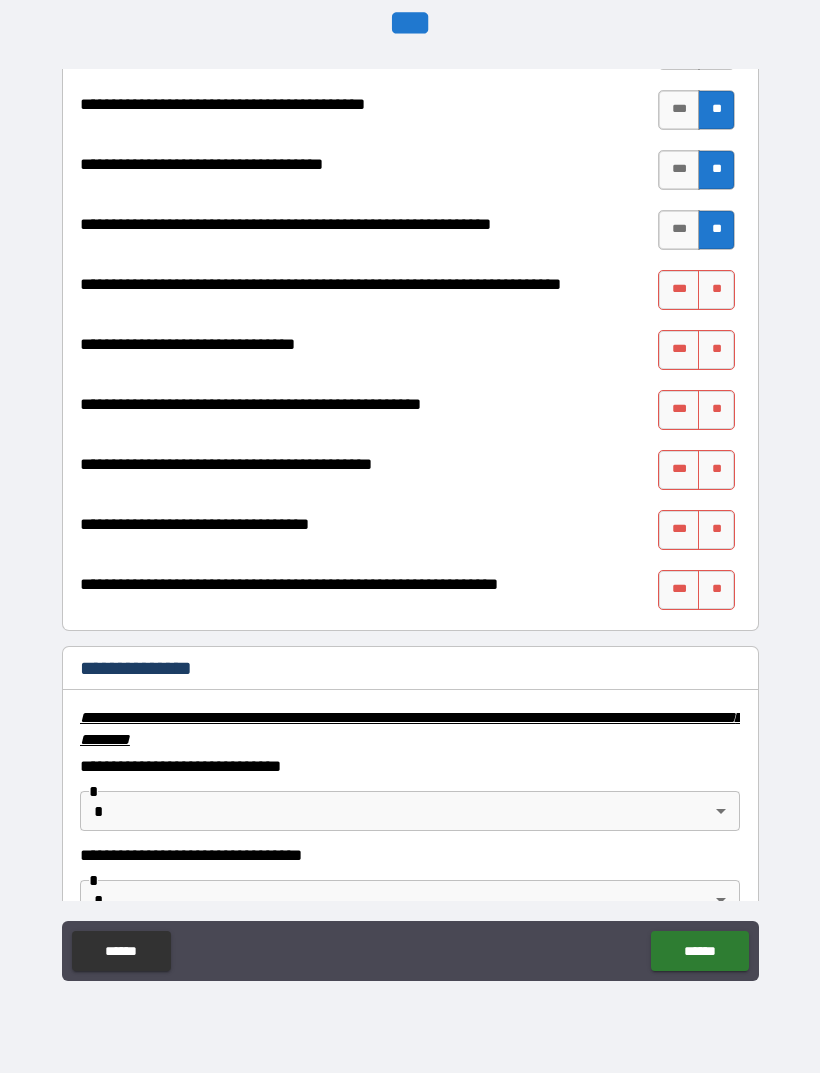 click on "**" at bounding box center (716, 350) 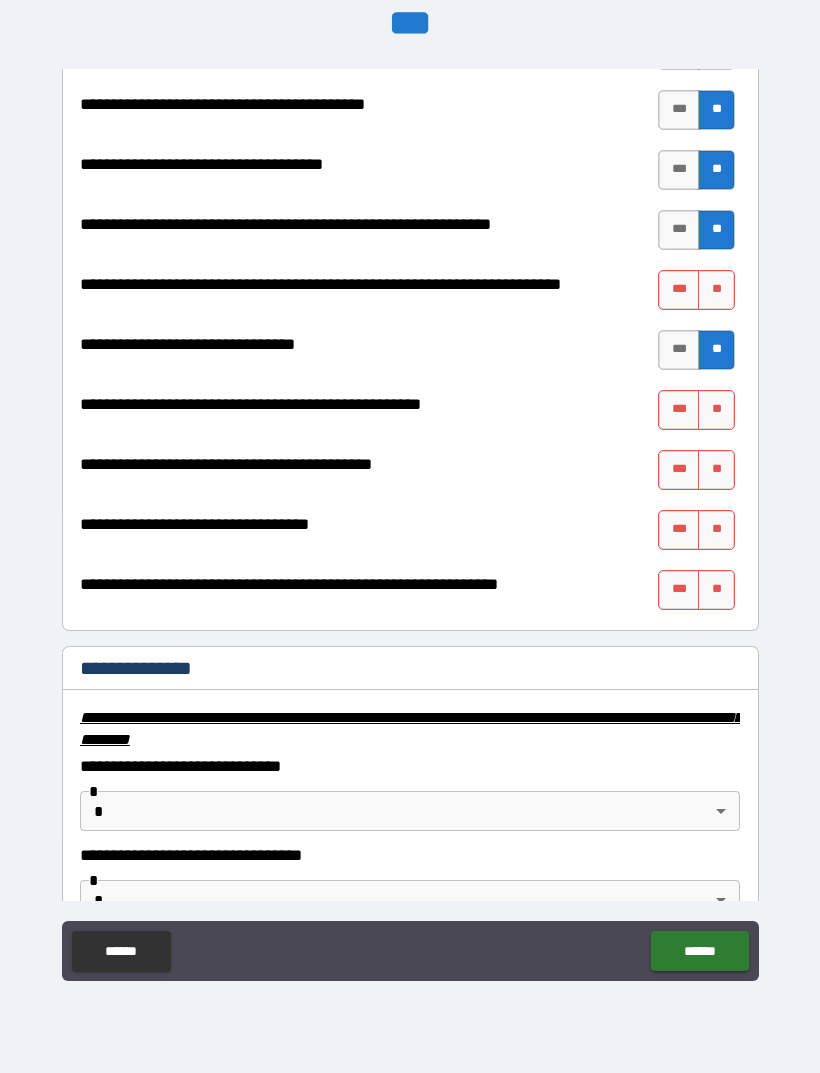 click on "**" at bounding box center (716, 290) 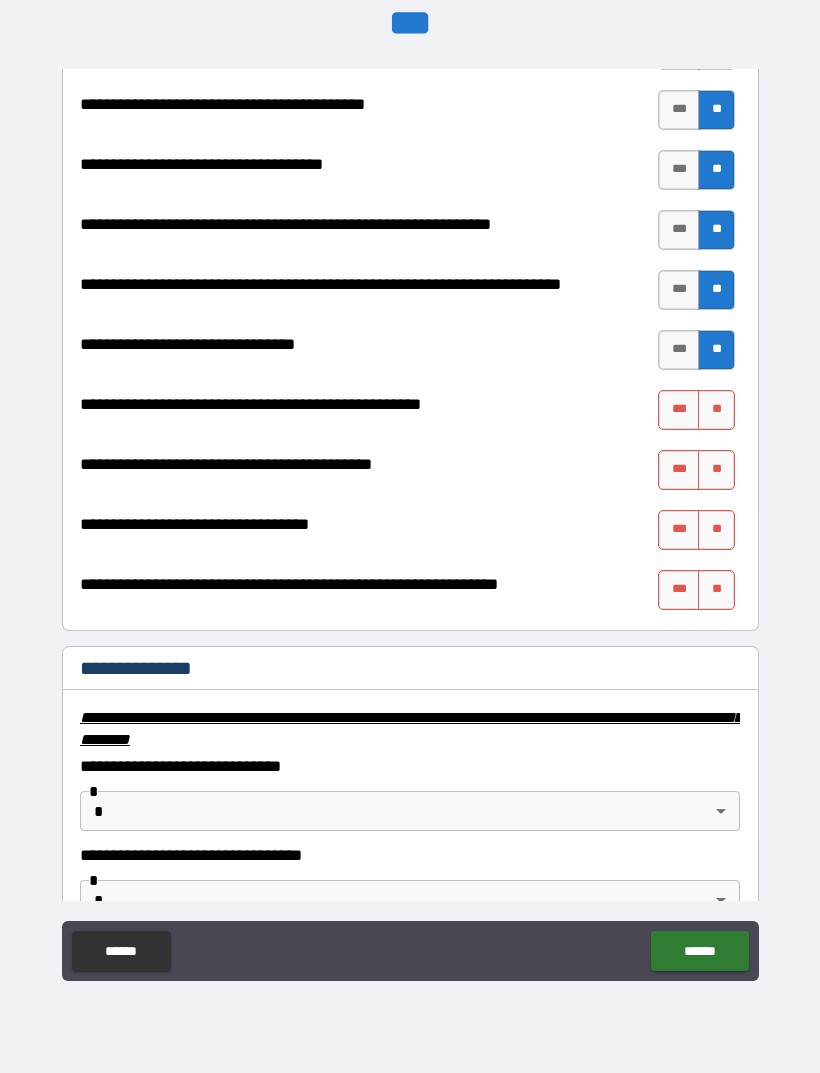 click on "**" at bounding box center [716, 410] 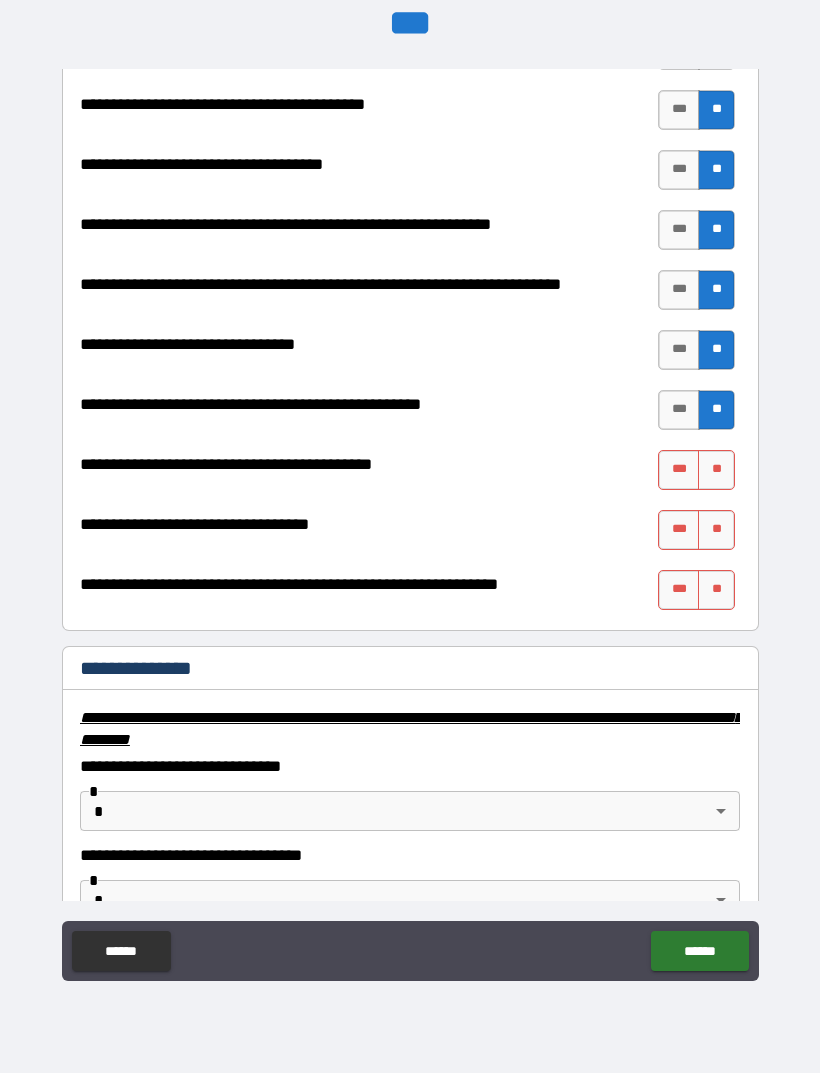 click on "**" at bounding box center [716, 410] 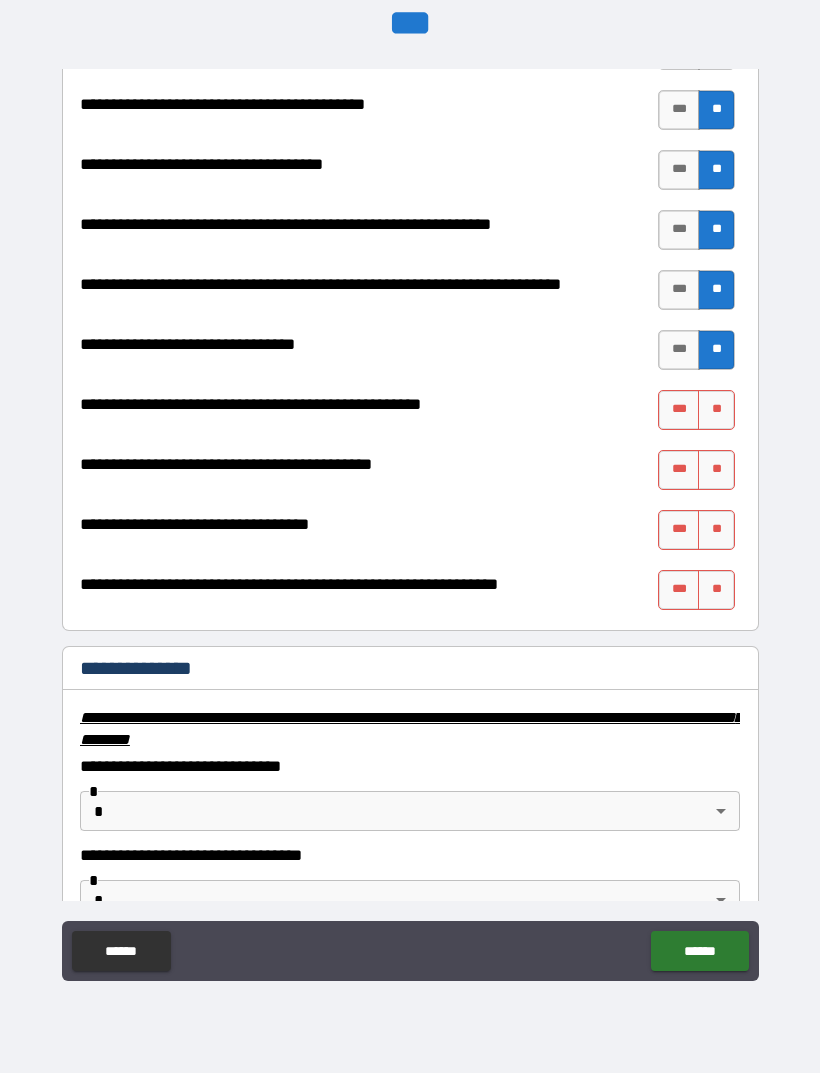 click on "***" at bounding box center [679, 410] 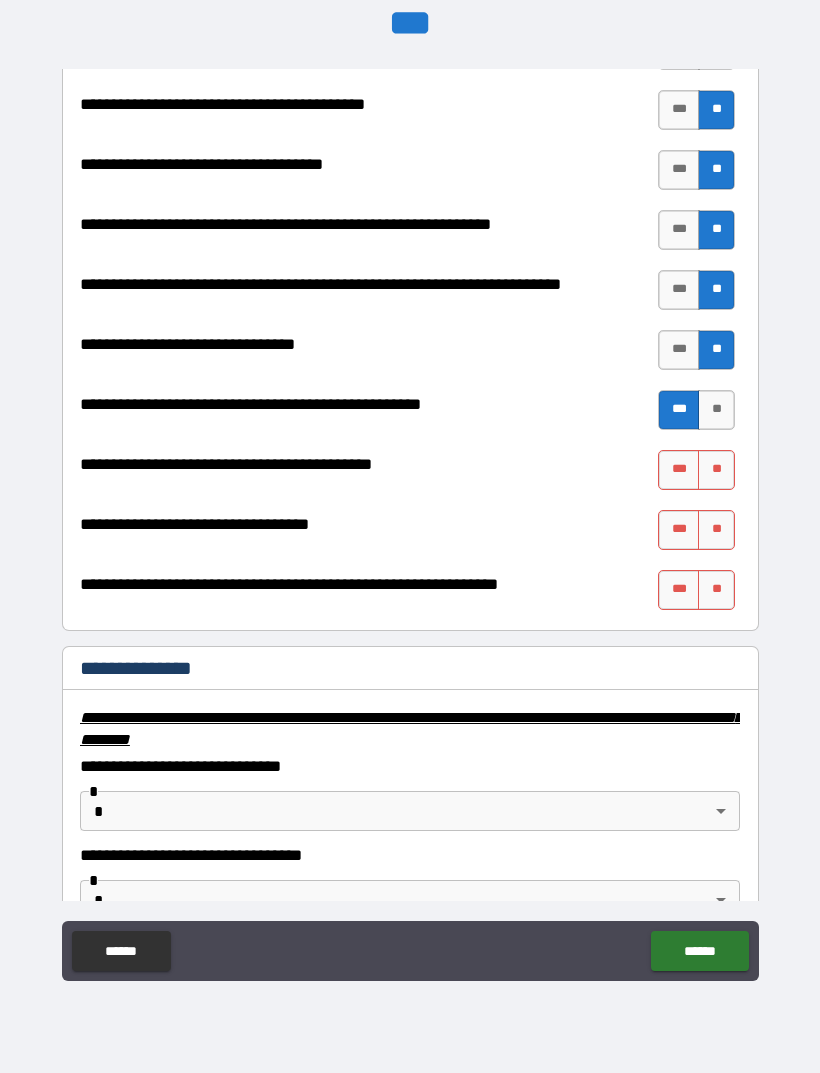click on "**" at bounding box center (716, 470) 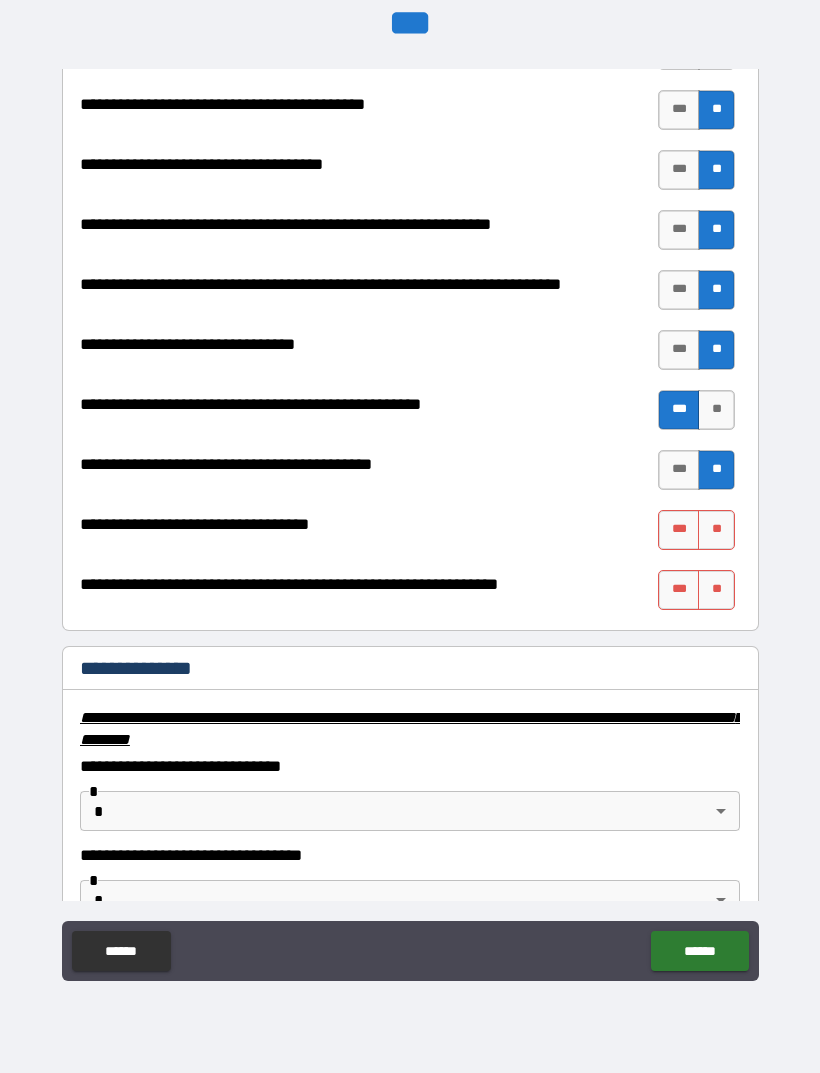 click on "***" at bounding box center (679, 530) 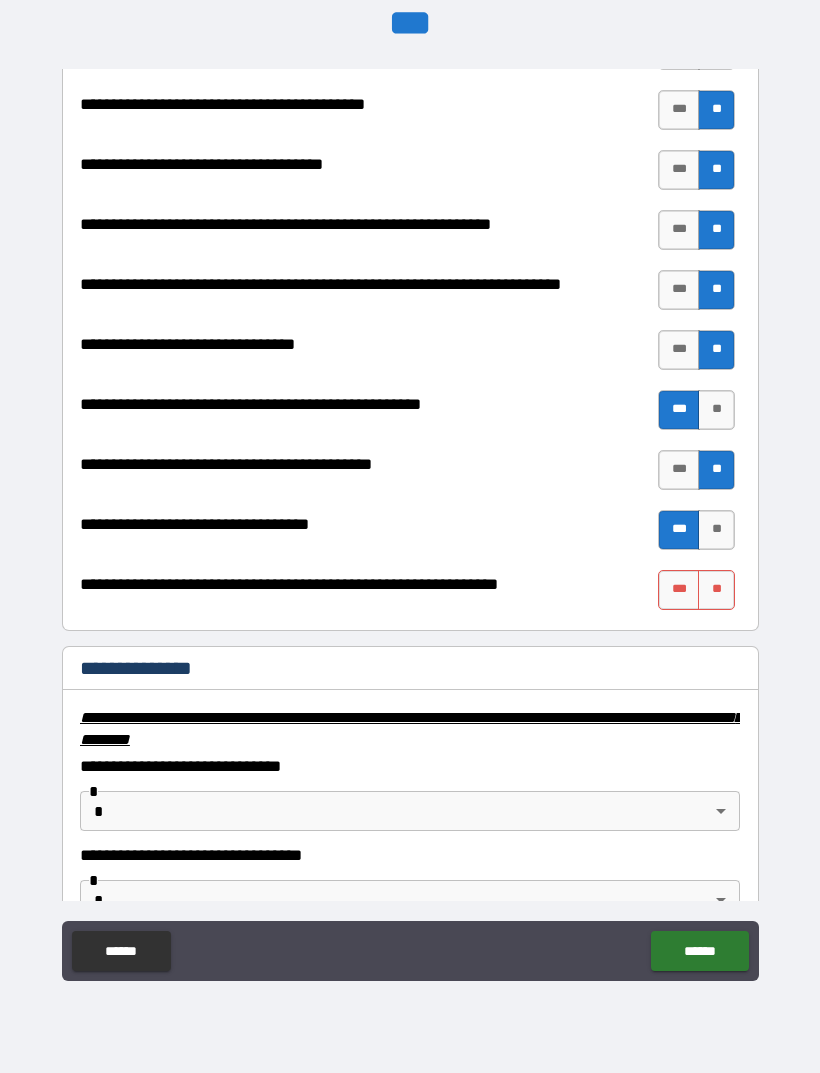 click on "***" at bounding box center (679, 590) 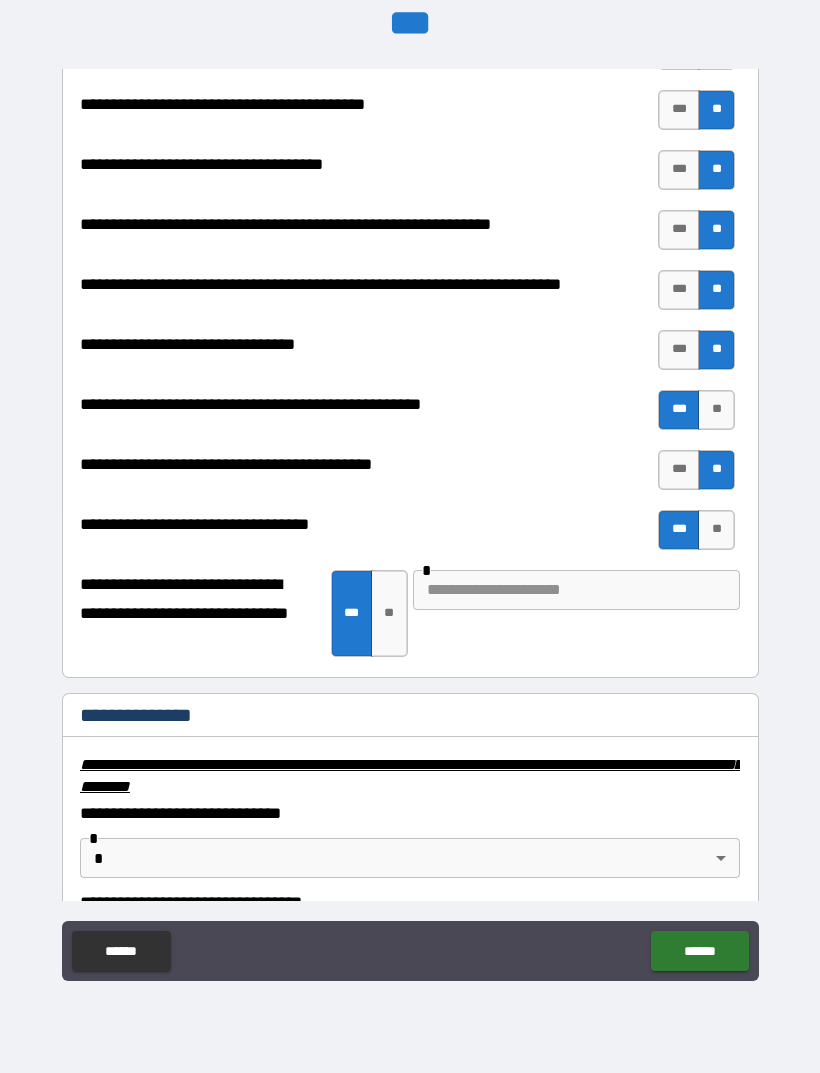 click on "**" at bounding box center [716, 530] 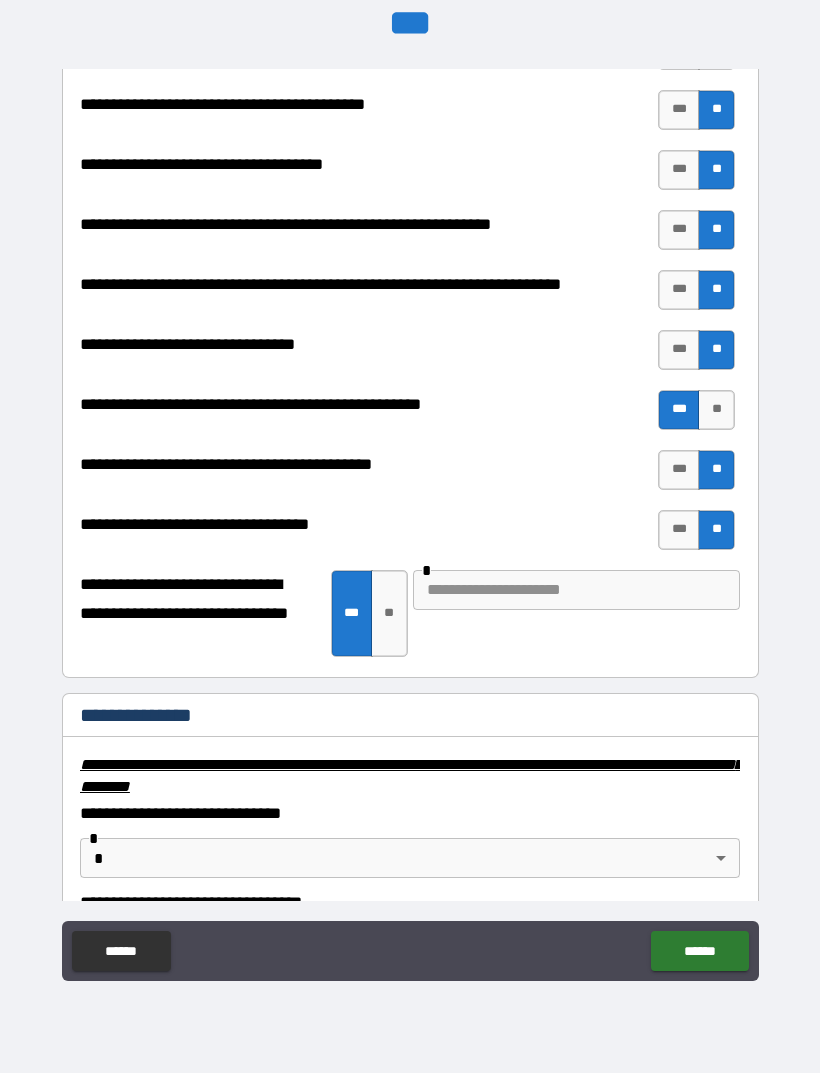 click on "**" at bounding box center (389, 613) 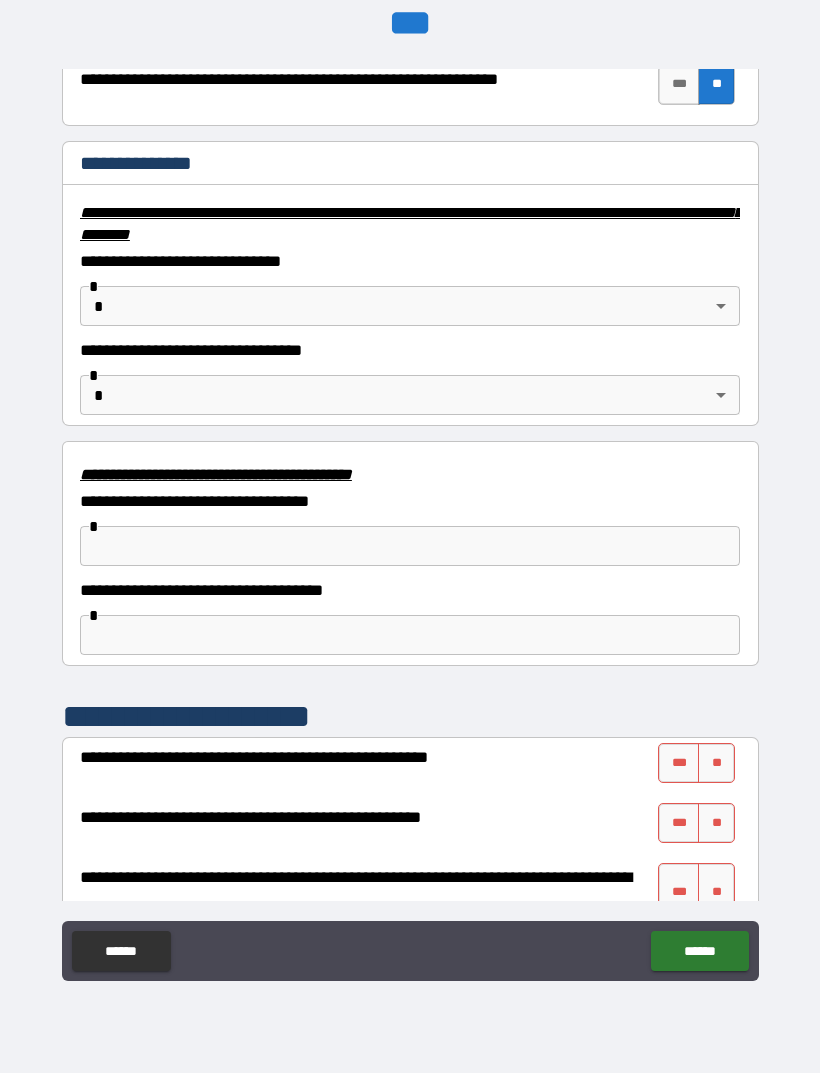 scroll, scrollTop: 3361, scrollLeft: 0, axis: vertical 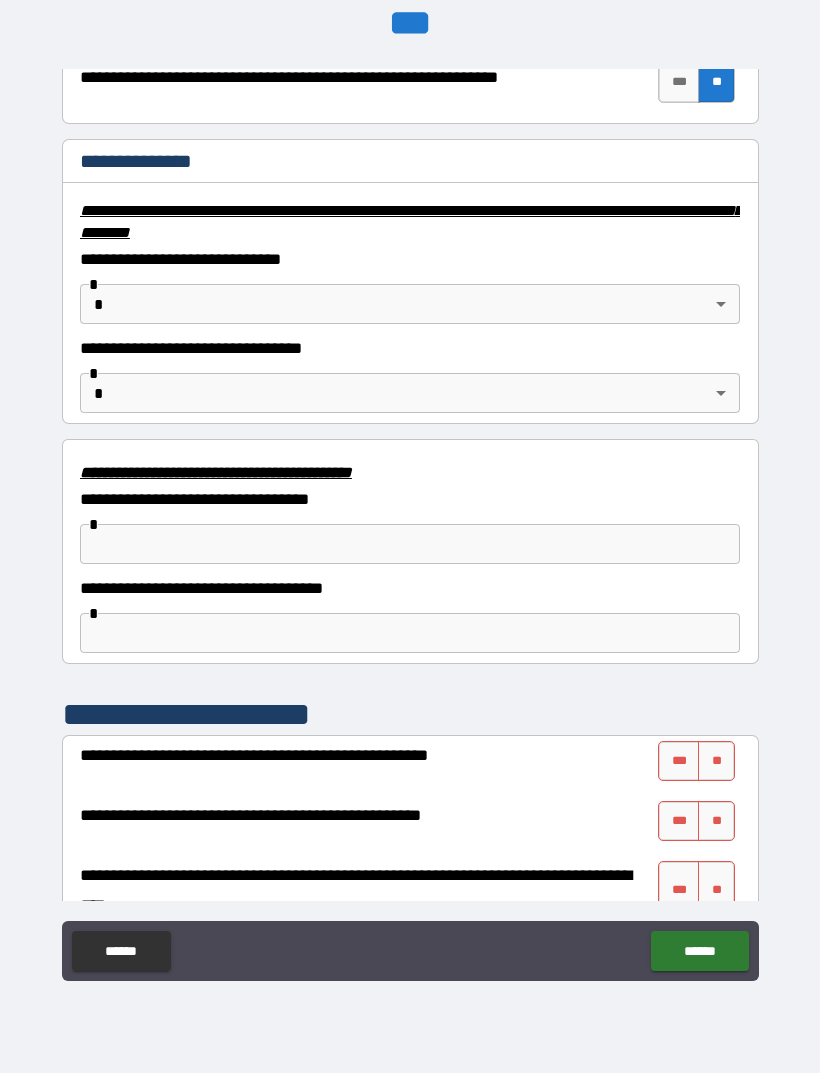 click at bounding box center [410, 544] 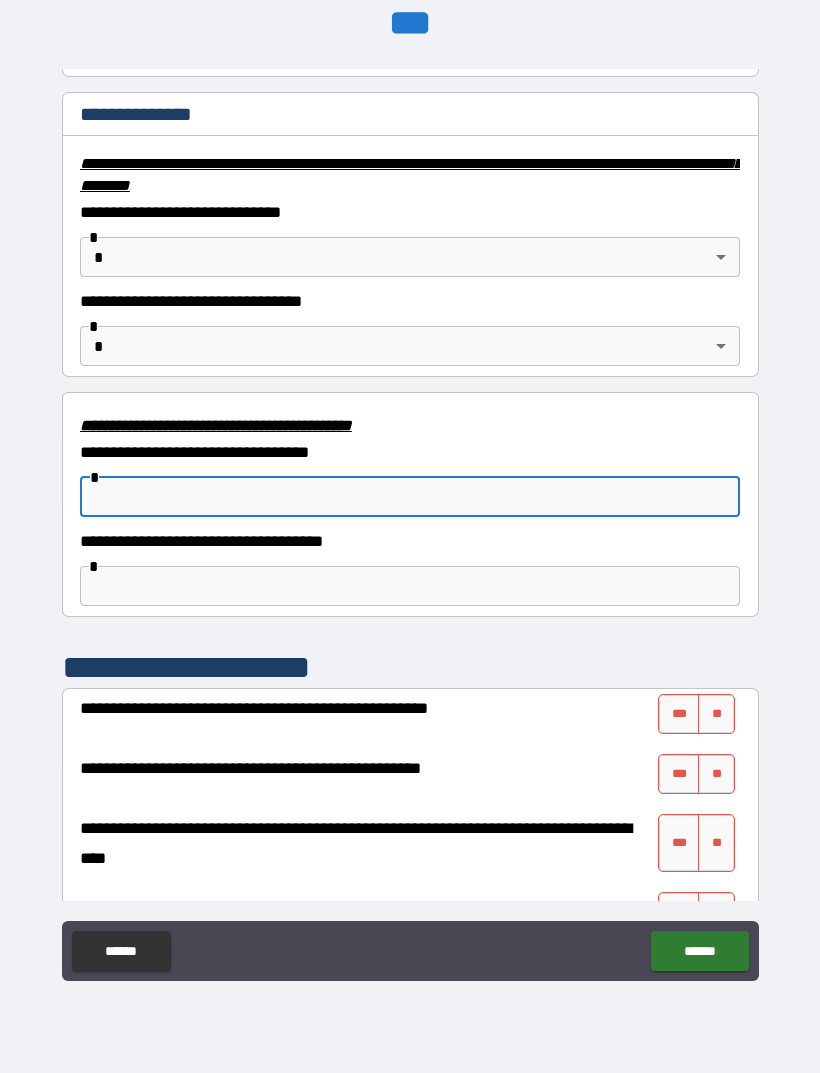 scroll, scrollTop: 3410, scrollLeft: 0, axis: vertical 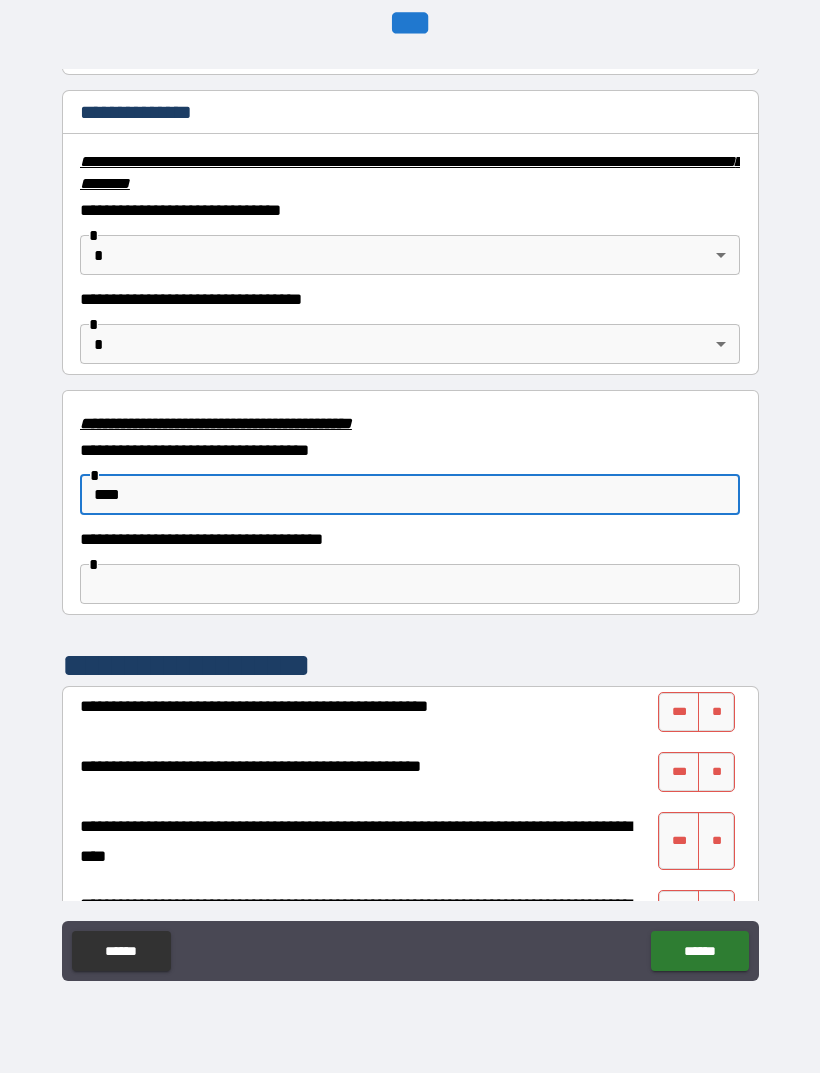 type on "****" 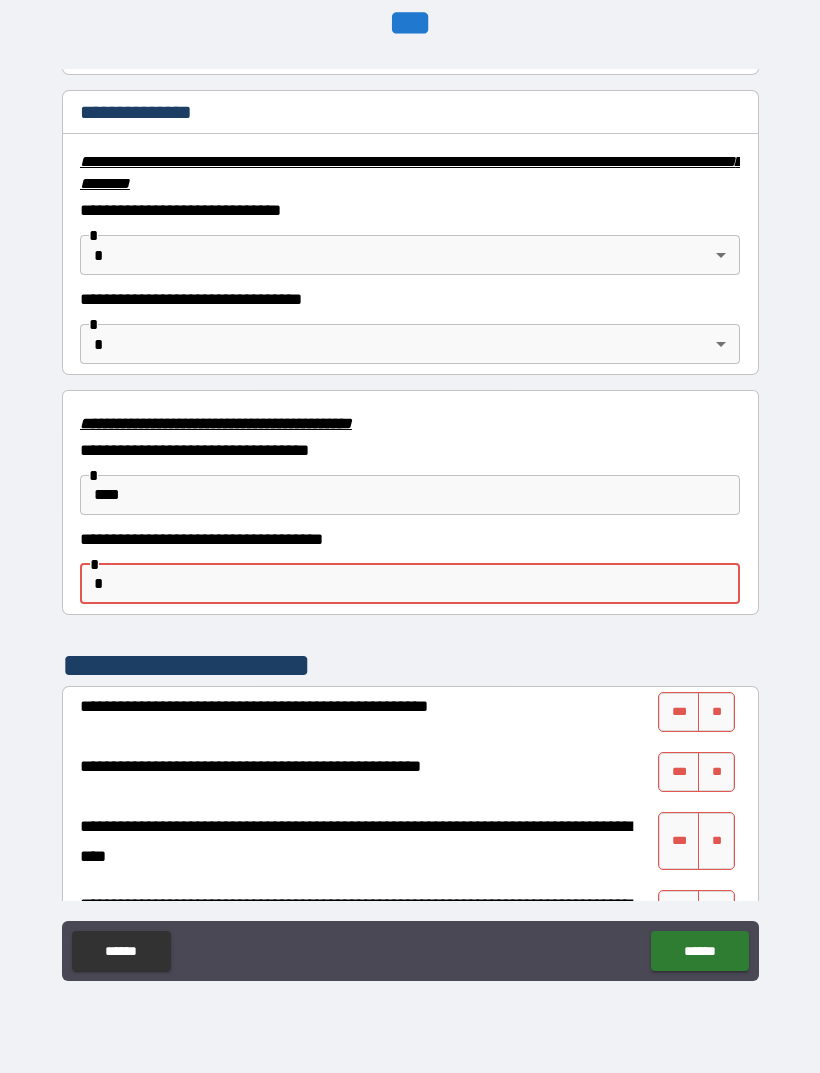 type on "*" 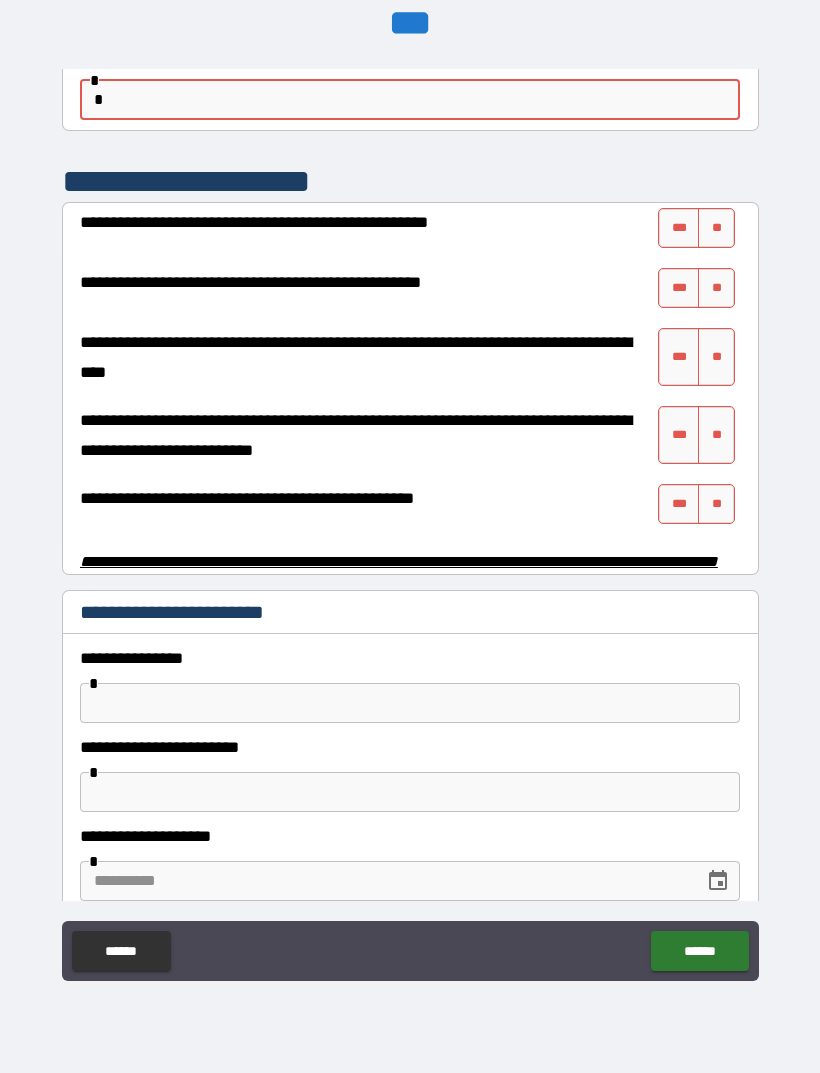 scroll, scrollTop: 3912, scrollLeft: 0, axis: vertical 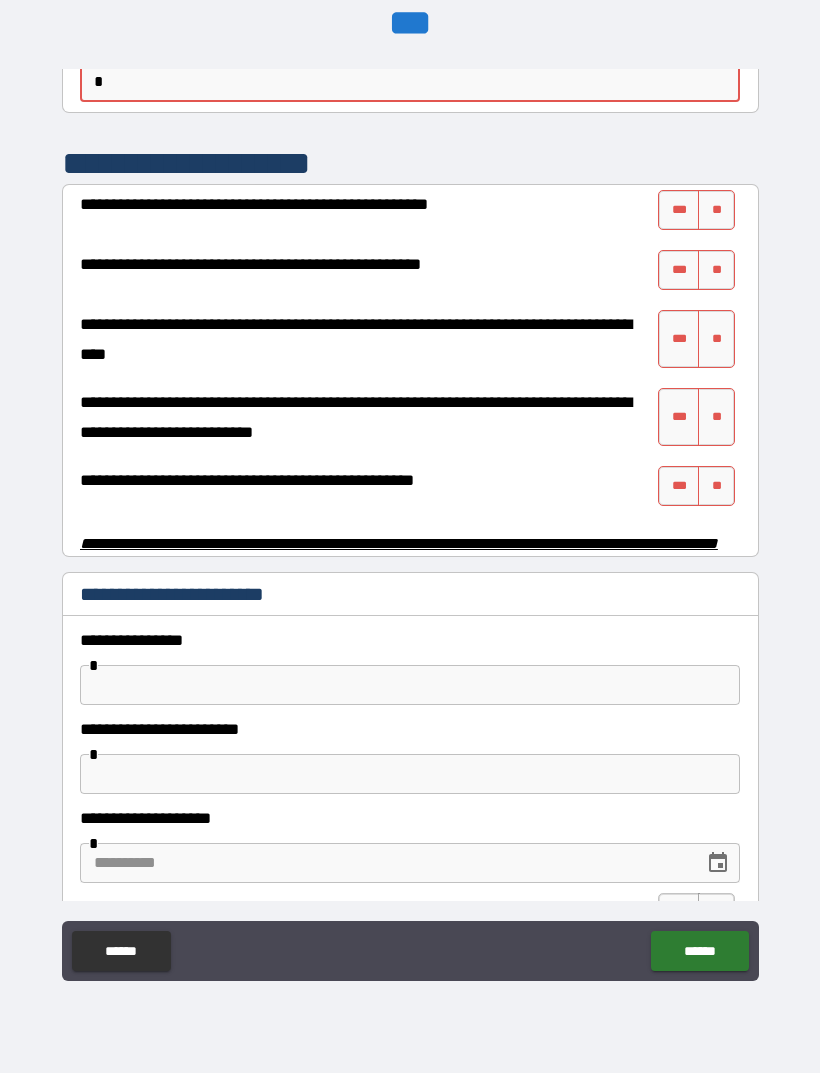 click on "**" at bounding box center (716, 210) 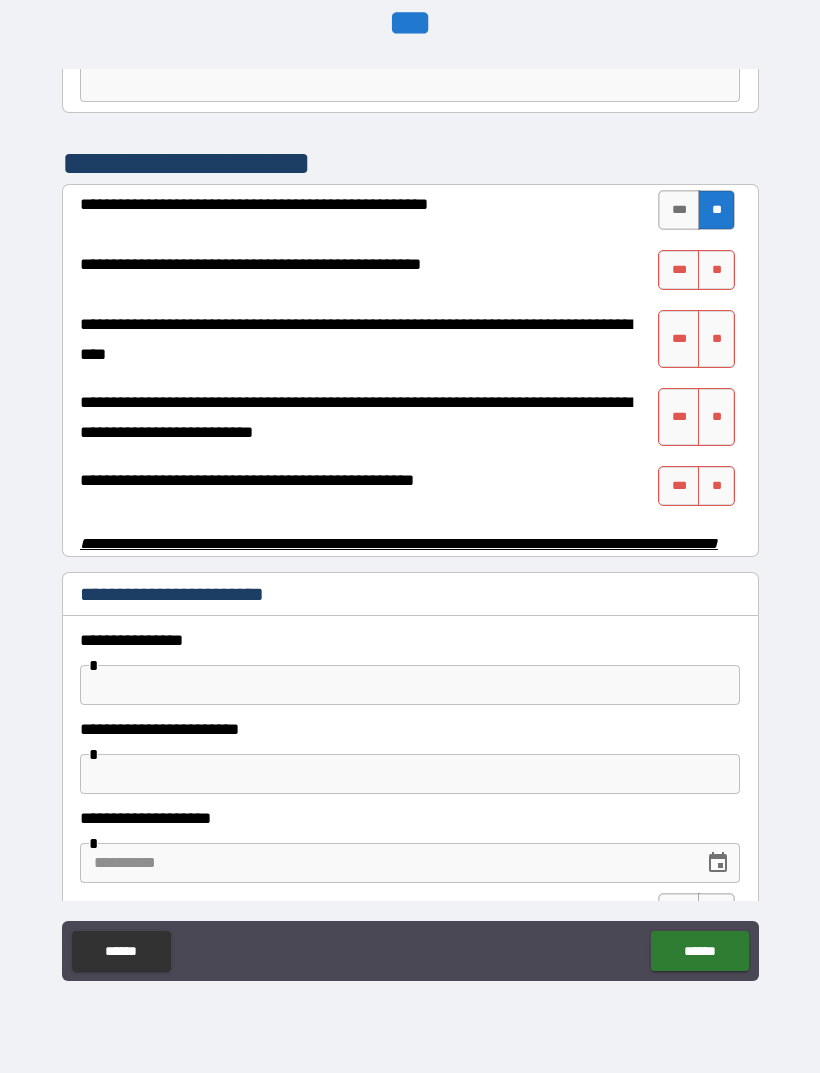 click on "**" at bounding box center [716, 270] 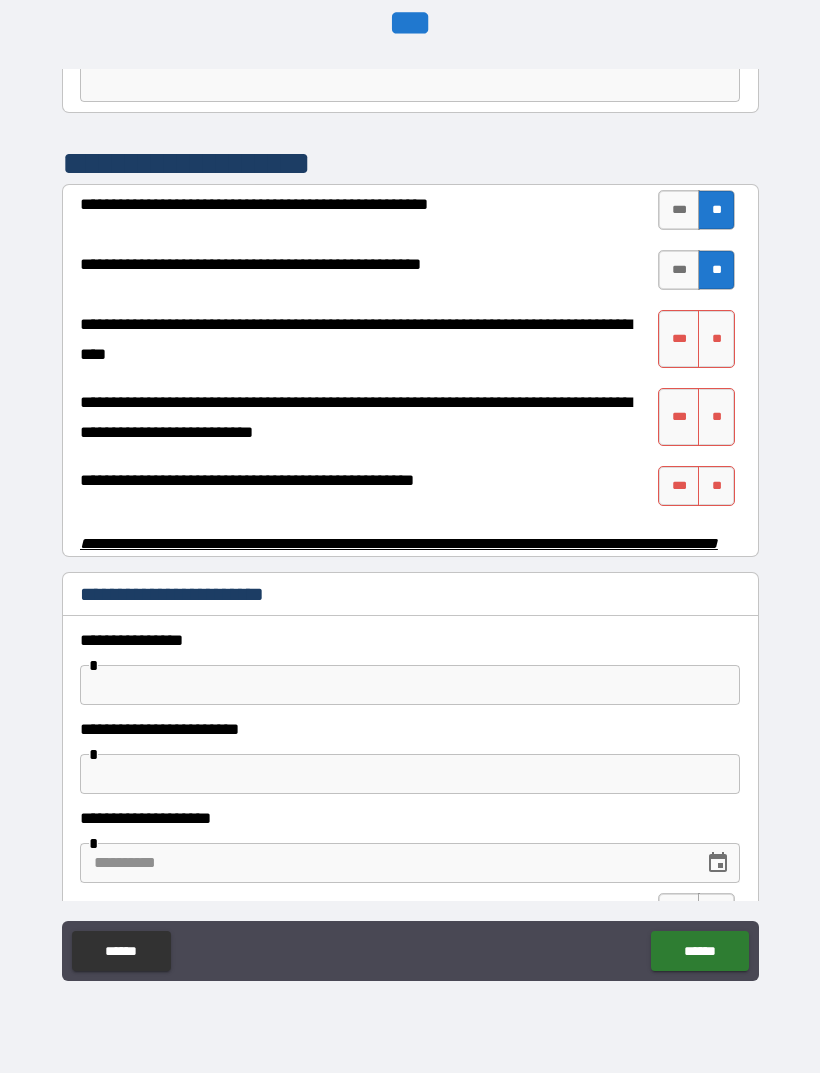click on "**" at bounding box center [716, 339] 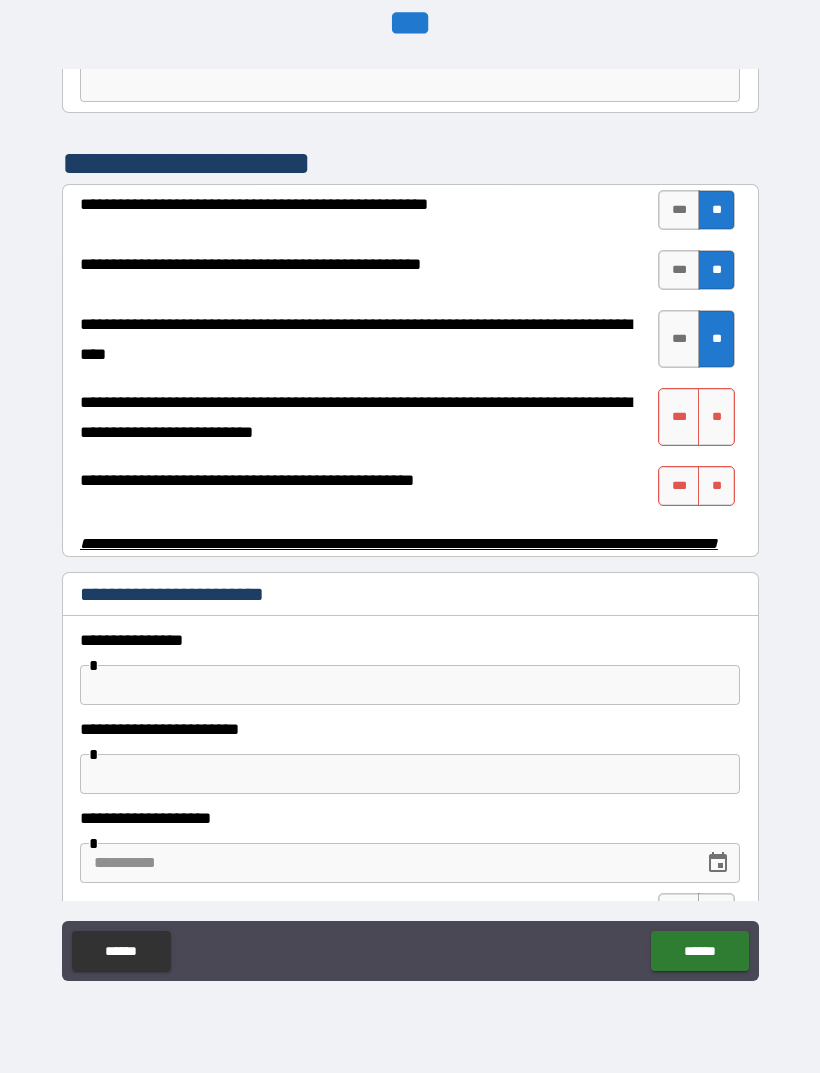 click on "***" at bounding box center [679, 417] 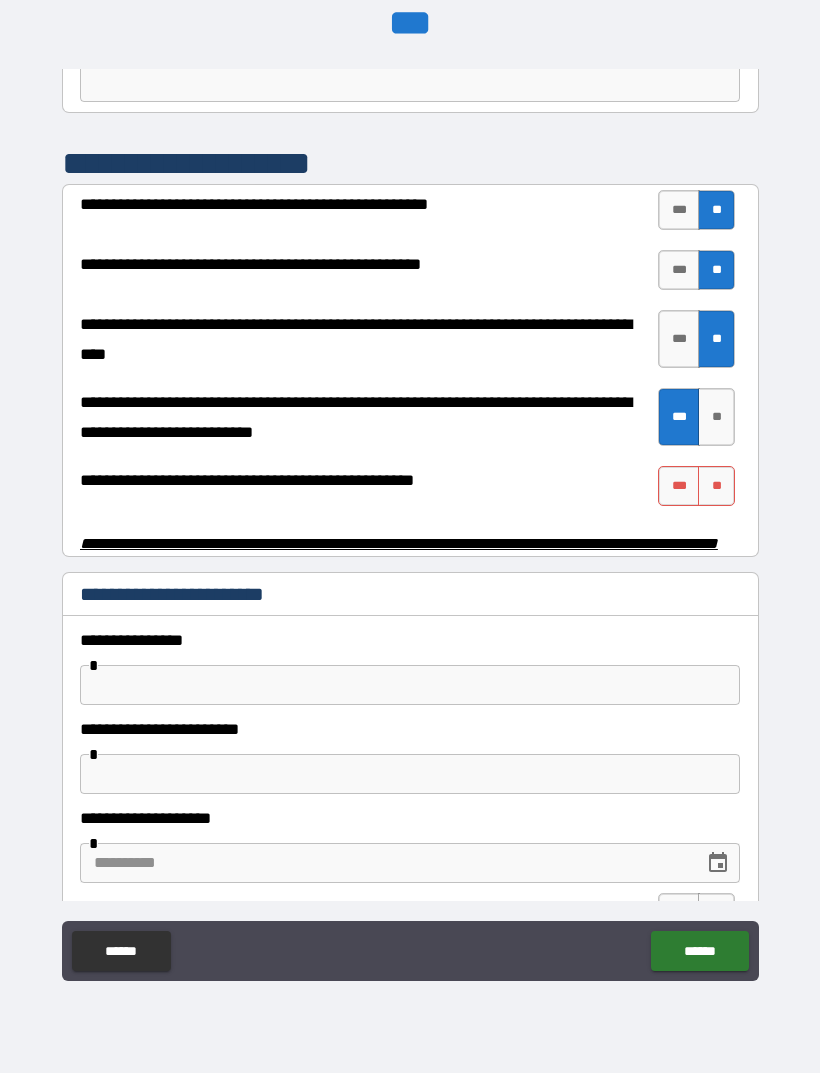 click on "**" at bounding box center [716, 486] 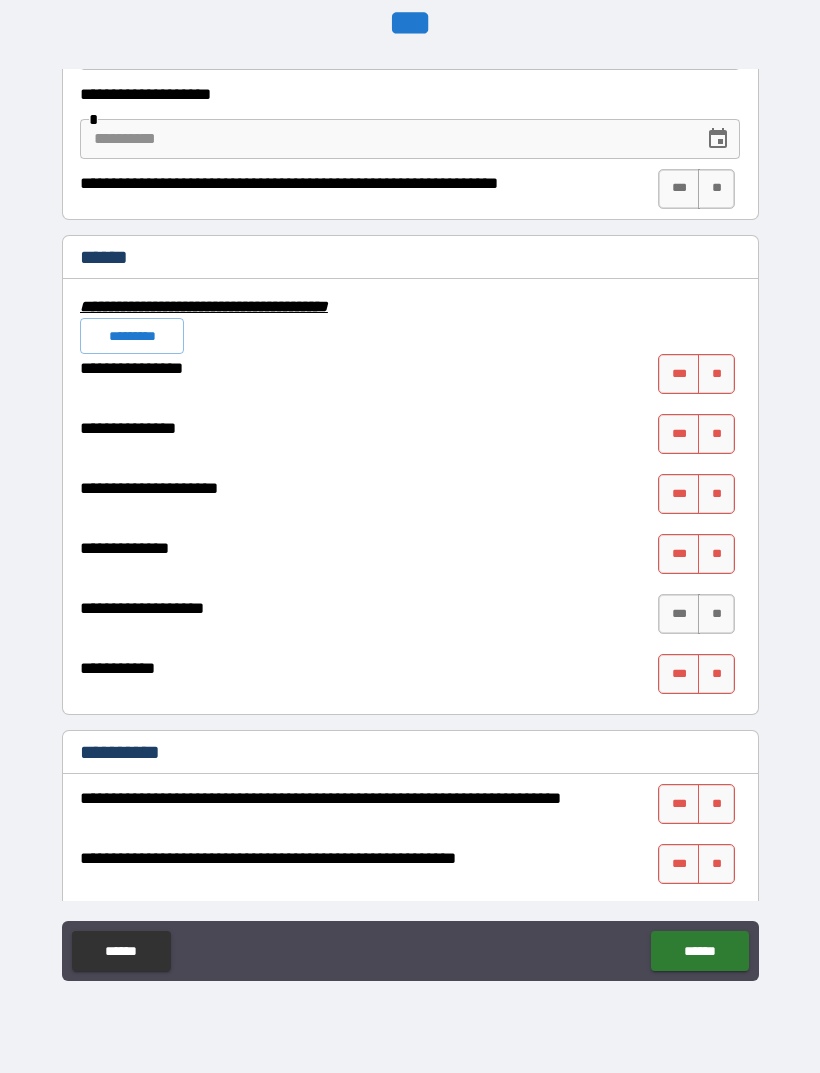 scroll, scrollTop: 4637, scrollLeft: 0, axis: vertical 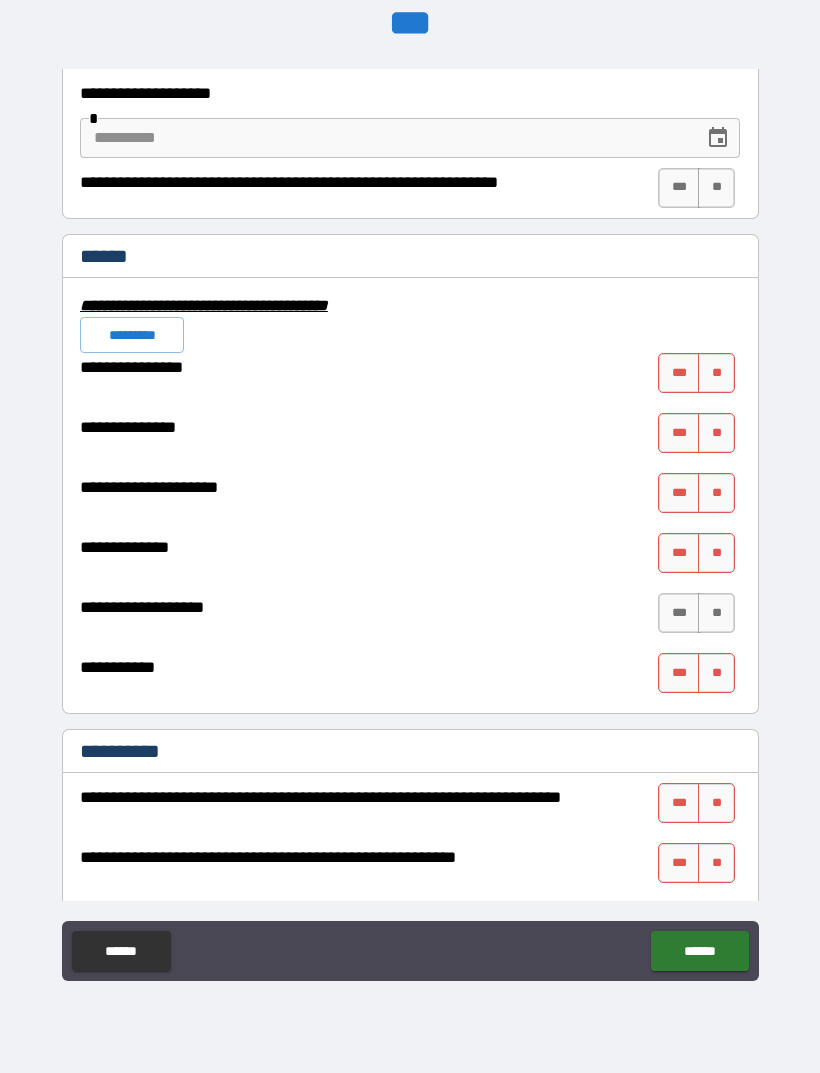 click on "**" at bounding box center (716, 373) 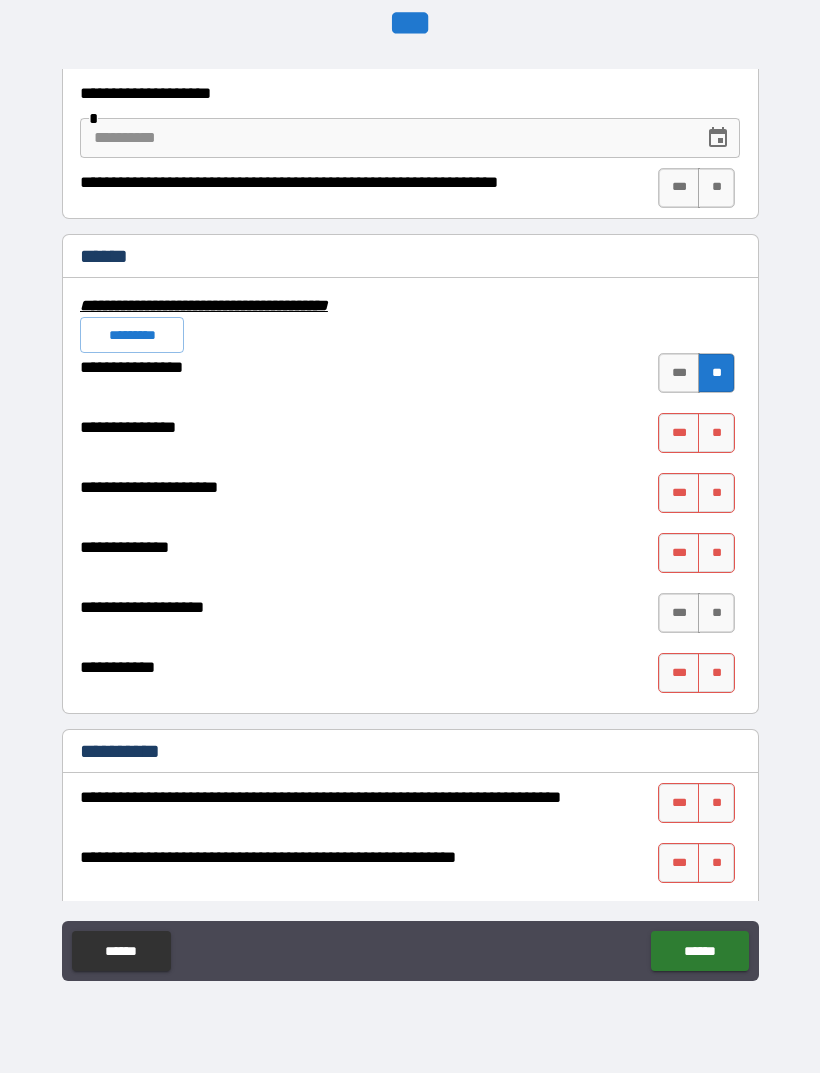 click on "**" at bounding box center (716, 433) 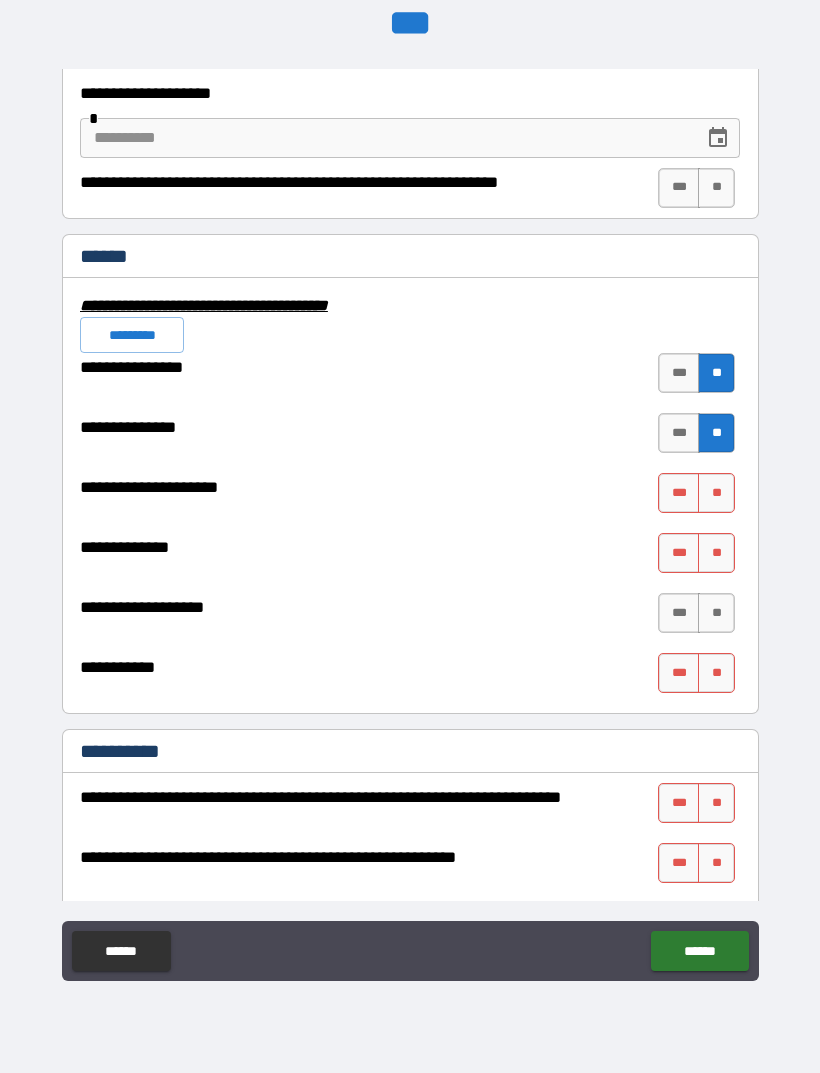 click on "**" at bounding box center [716, 493] 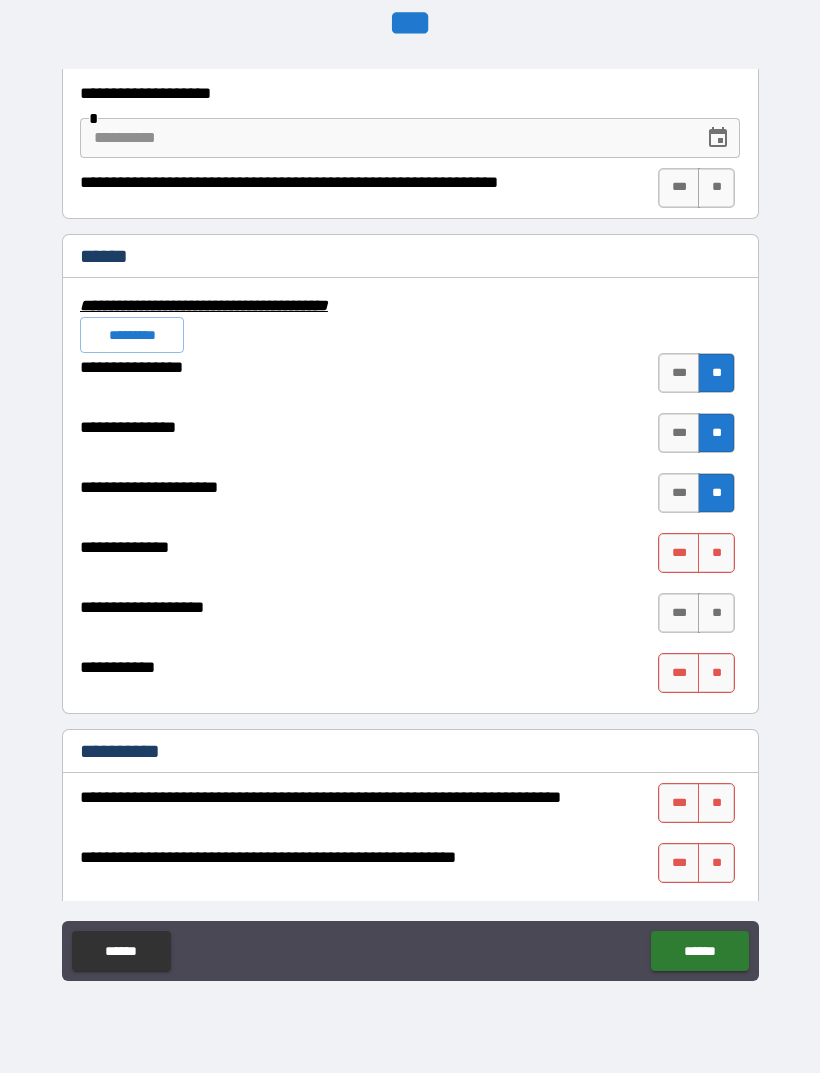 click on "**" at bounding box center (716, 553) 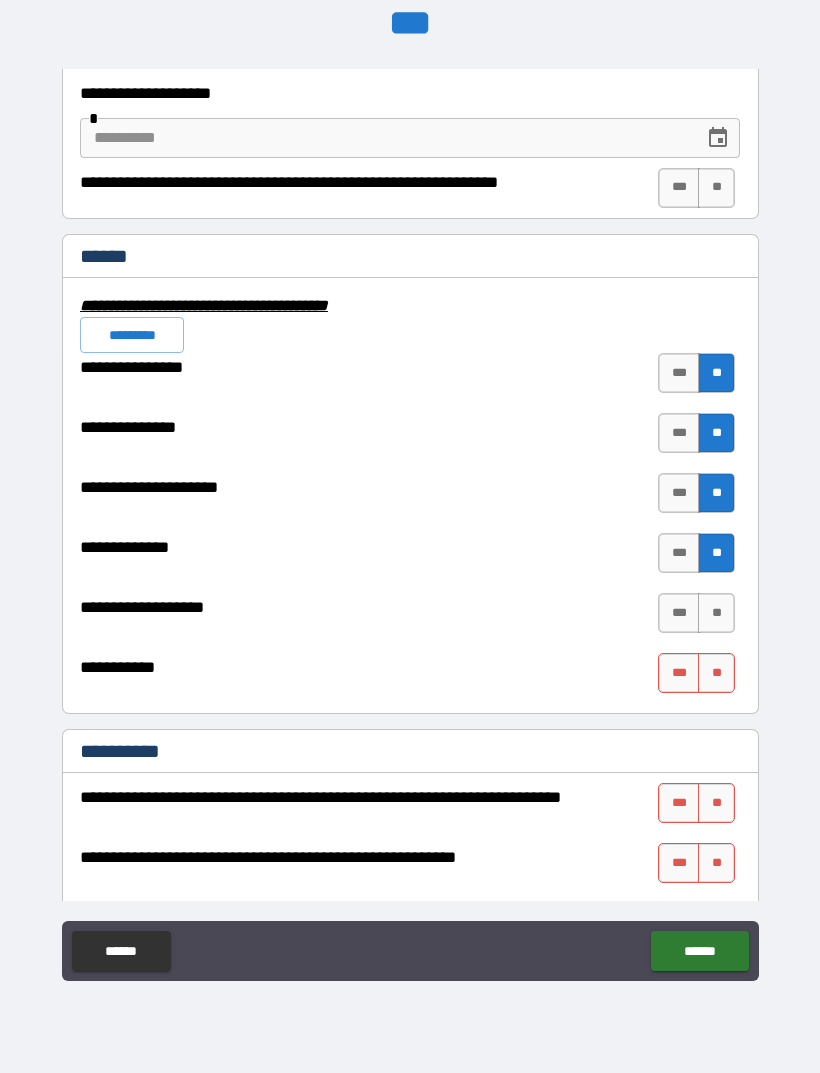 click on "**" at bounding box center [716, 613] 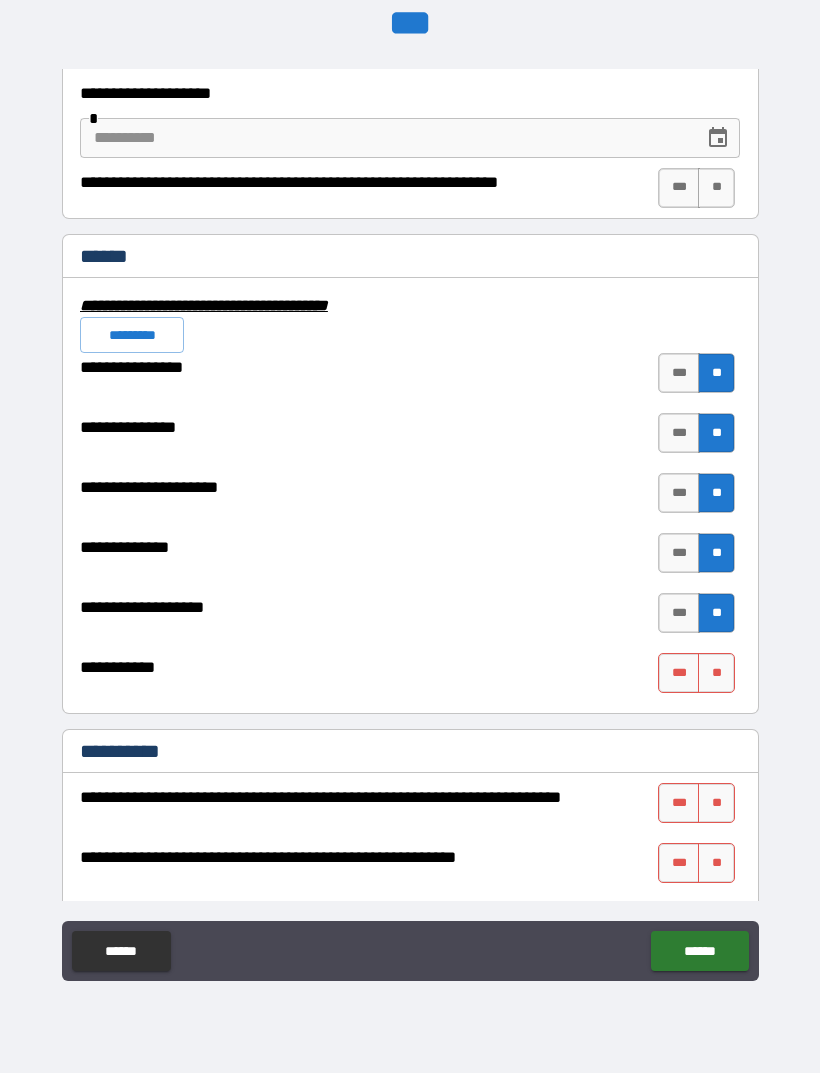 click on "**" at bounding box center [716, 673] 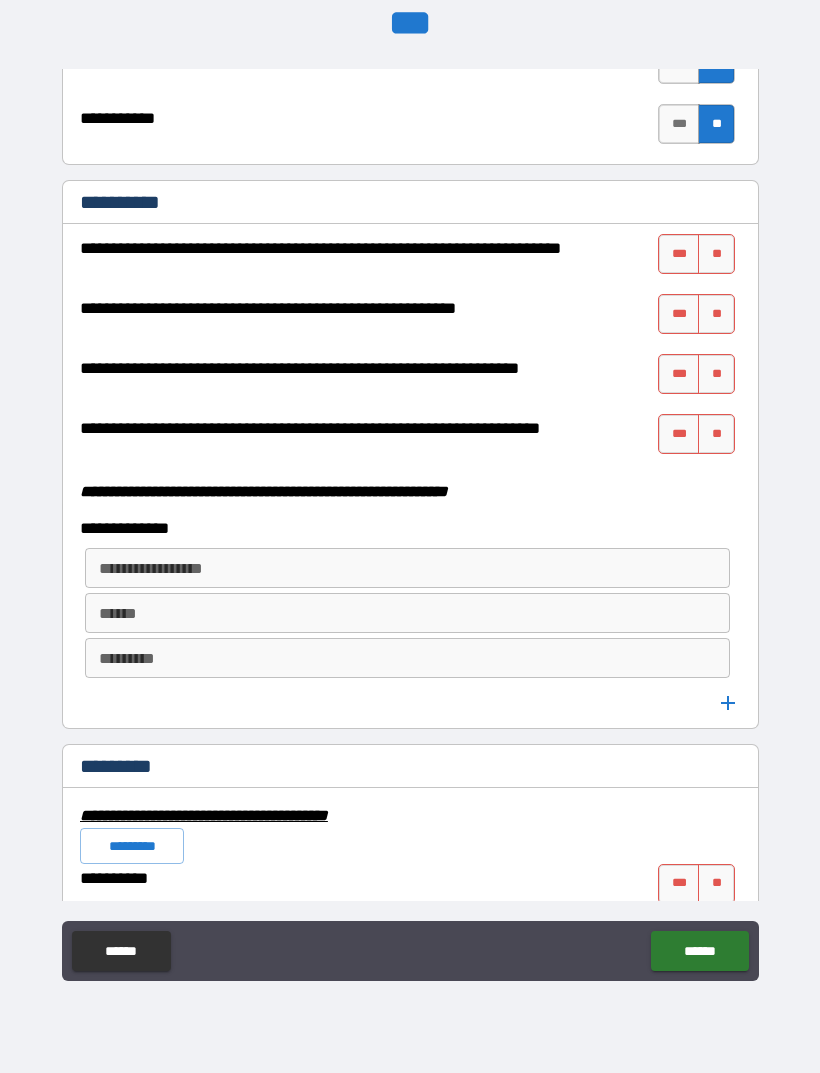 scroll, scrollTop: 5190, scrollLeft: 0, axis: vertical 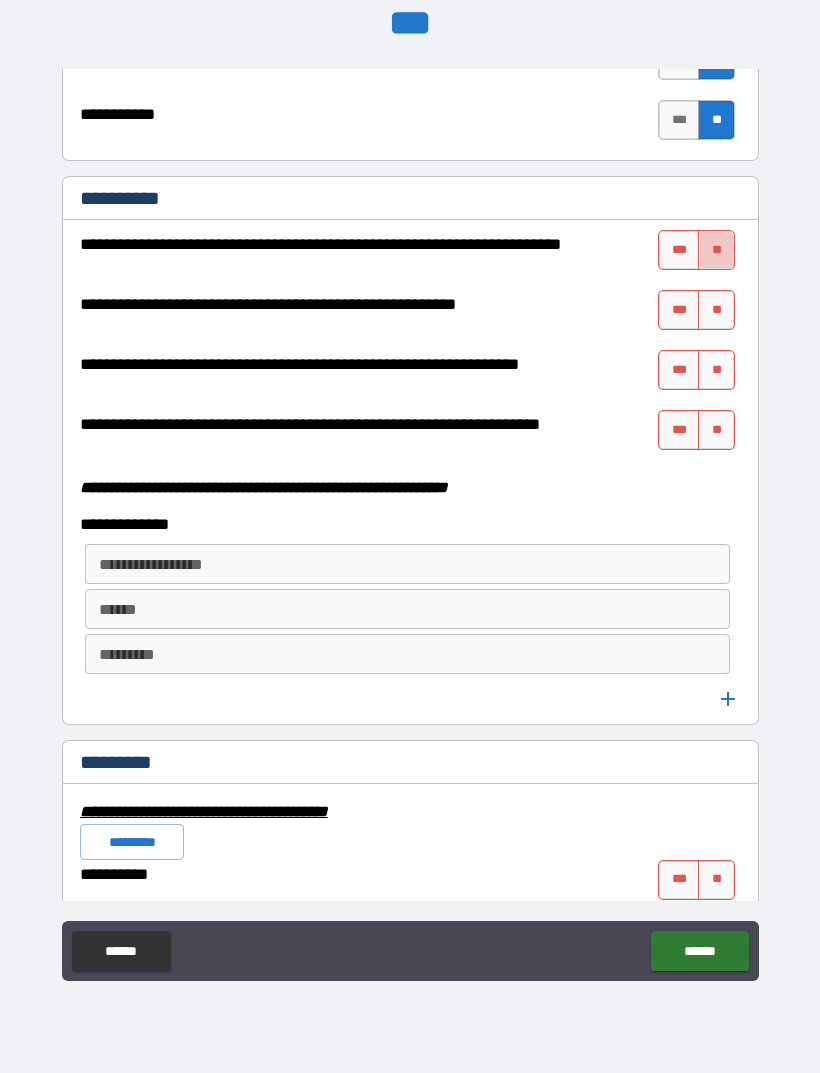 click on "**" at bounding box center (716, 250) 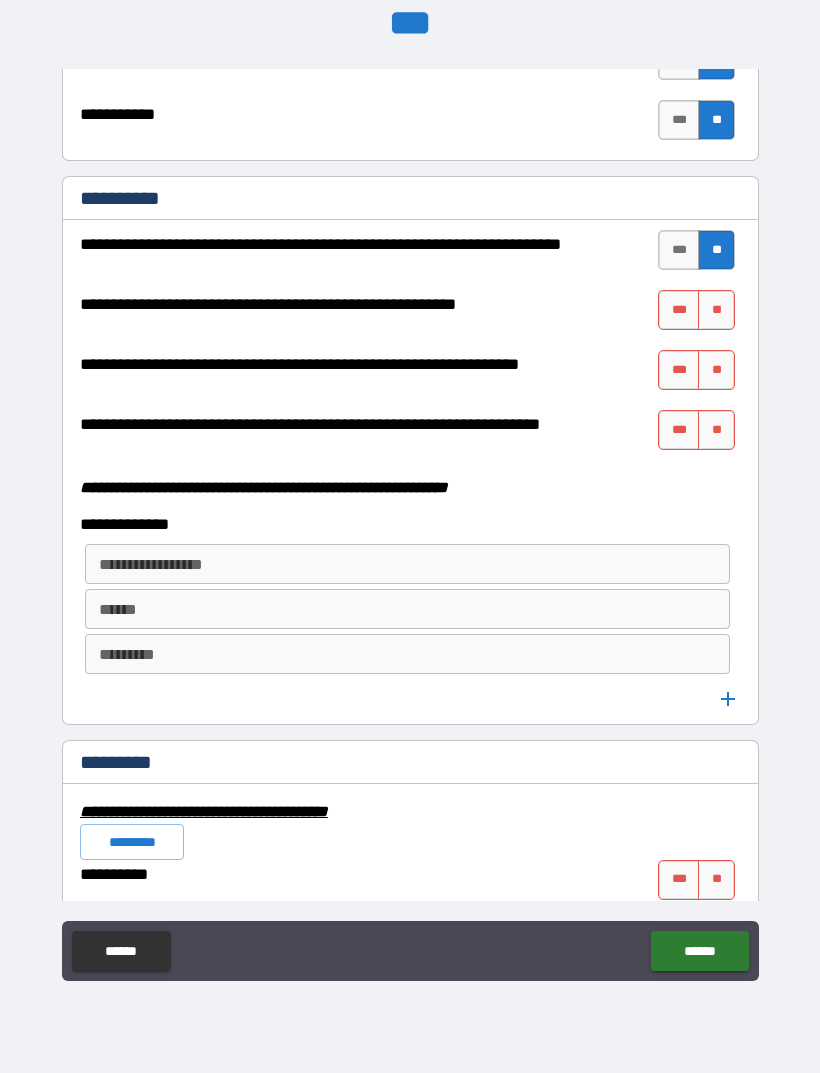 click on "**" at bounding box center [716, 310] 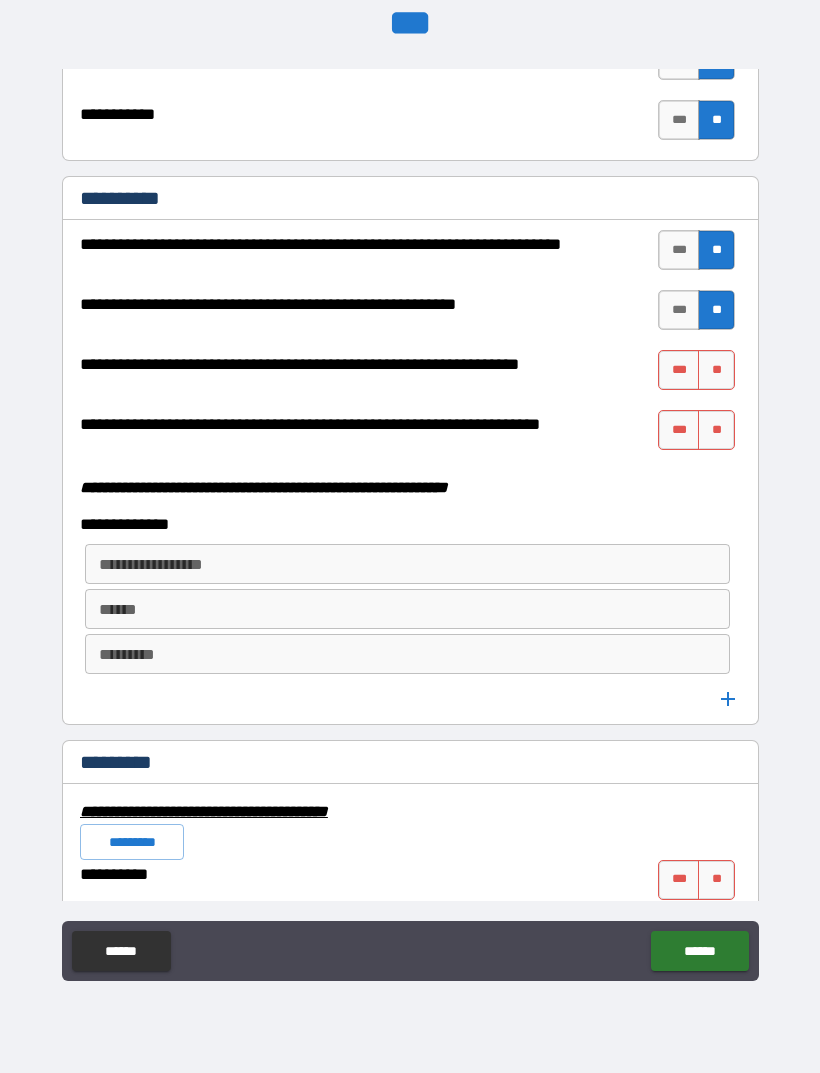 click on "***" at bounding box center [679, 370] 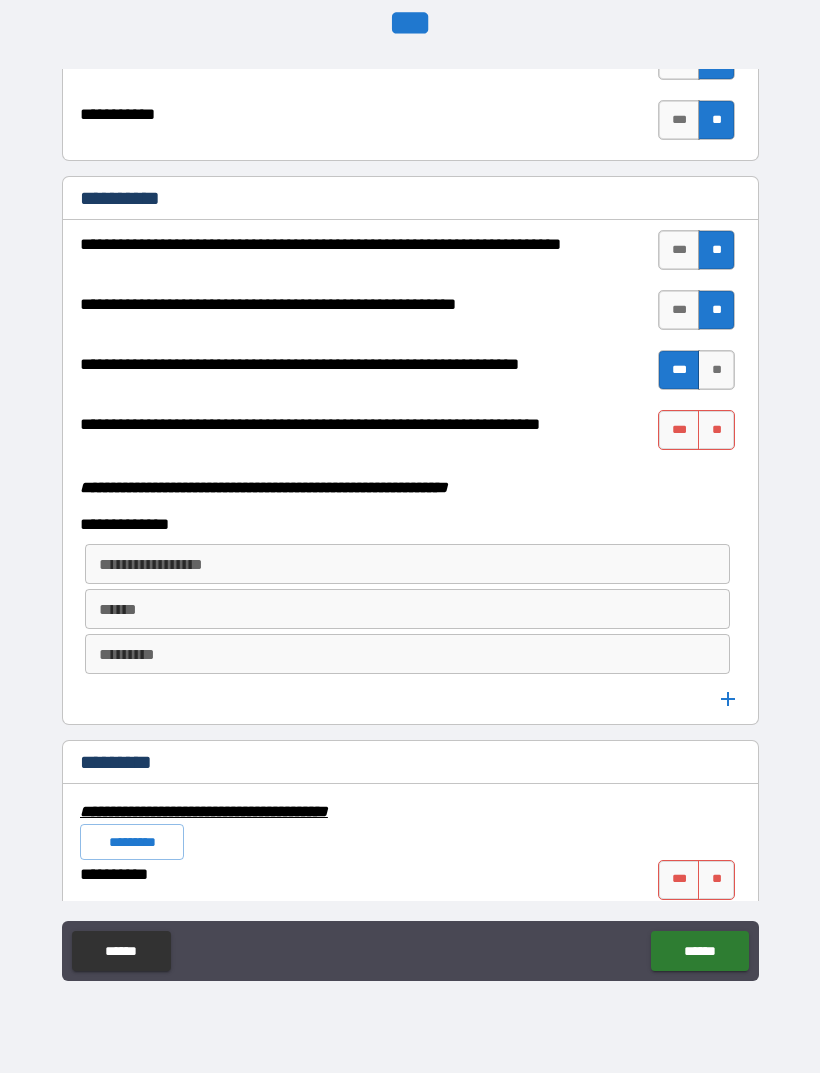 click on "**" at bounding box center [716, 430] 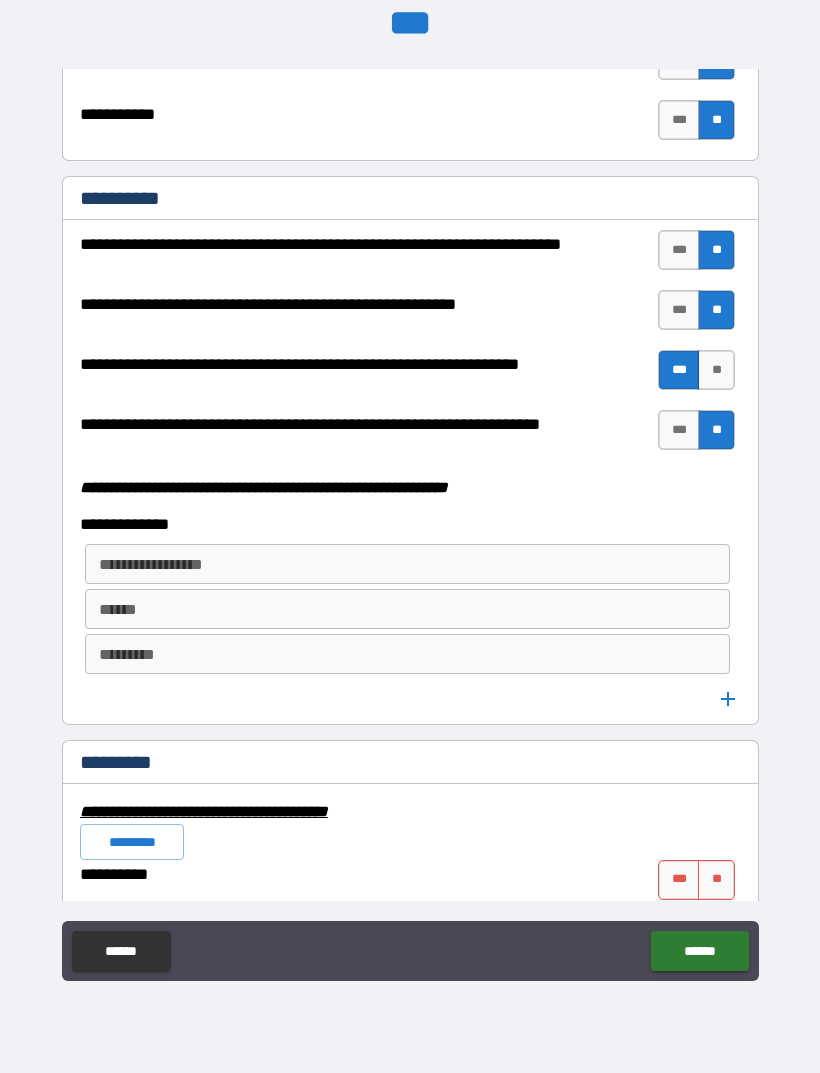 click on "**********" at bounding box center (407, 564) 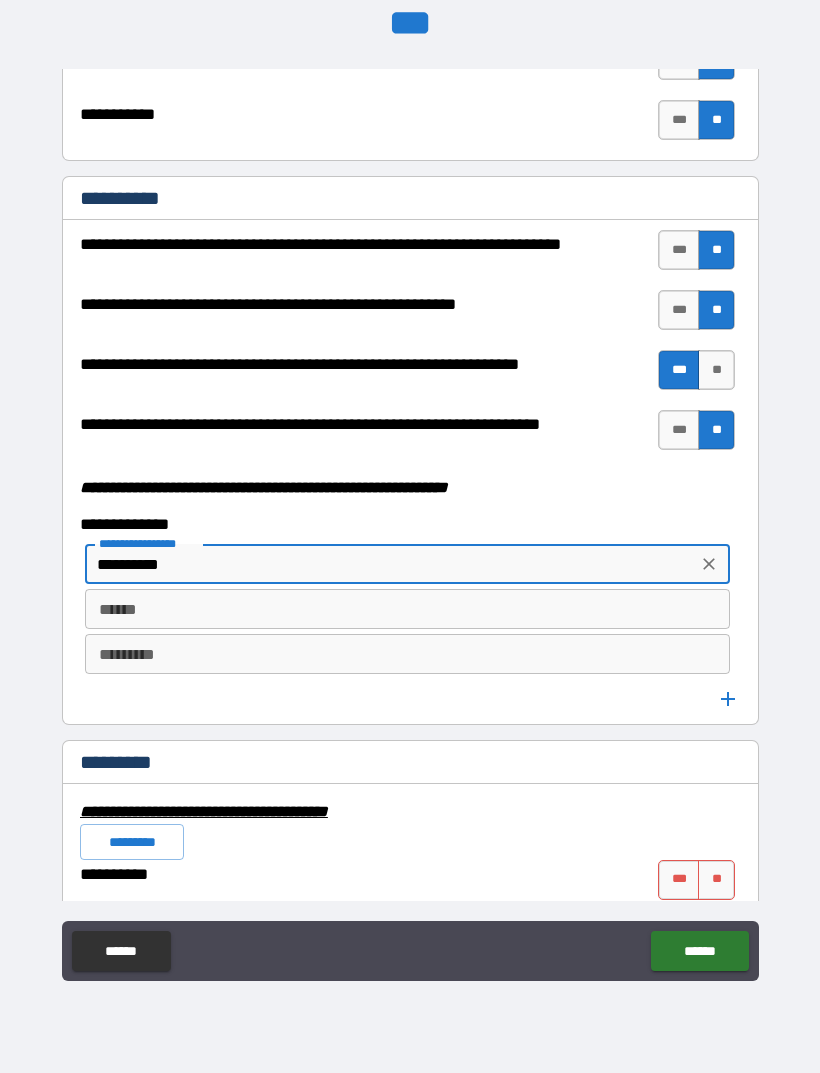 type on "**********" 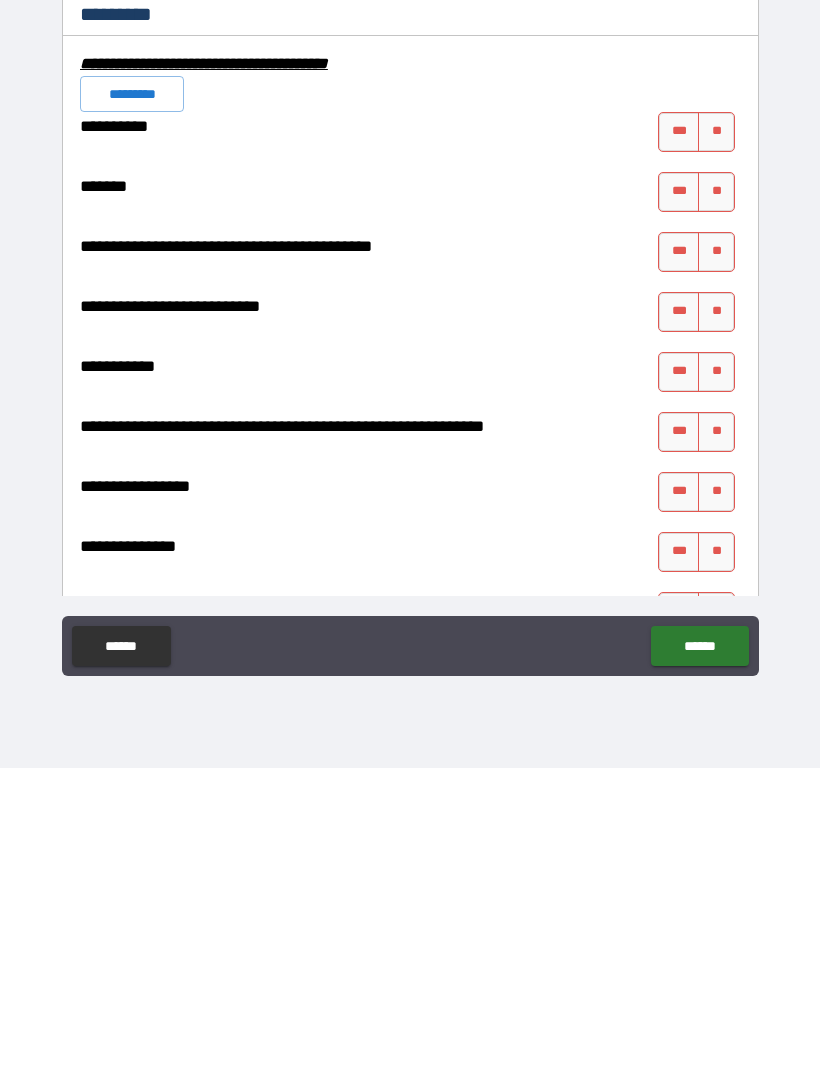 scroll, scrollTop: 5638, scrollLeft: 0, axis: vertical 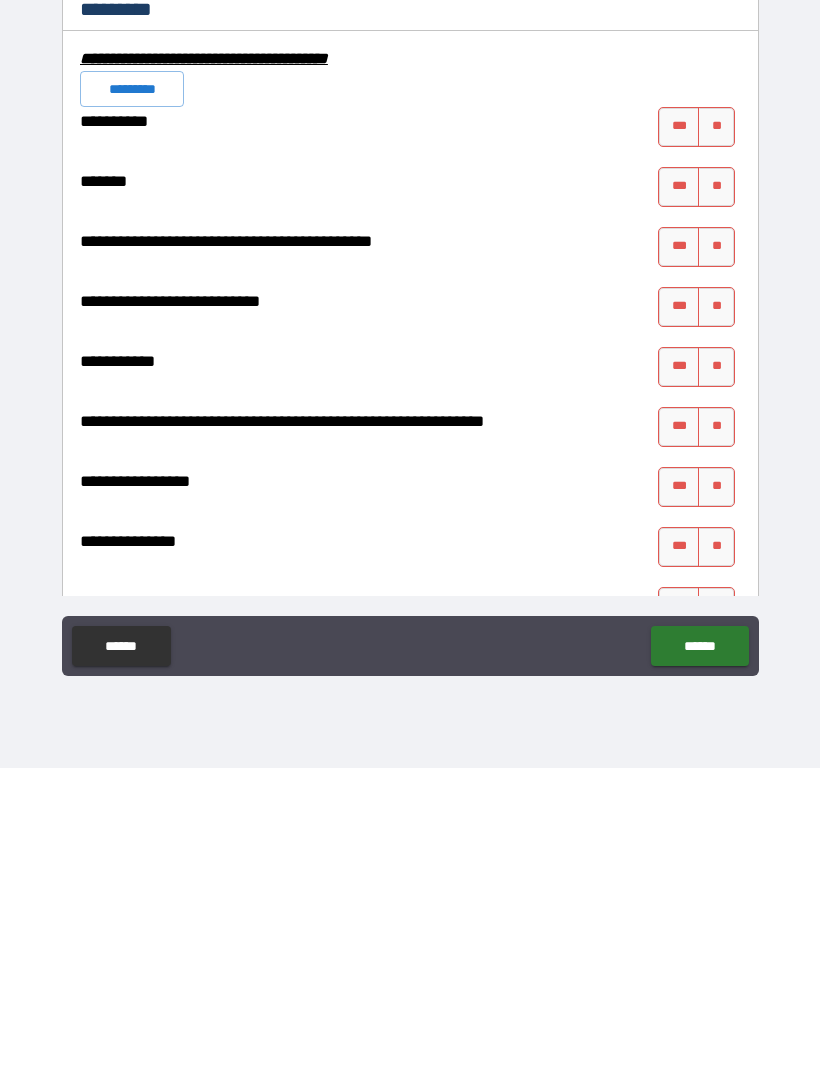 type on "******" 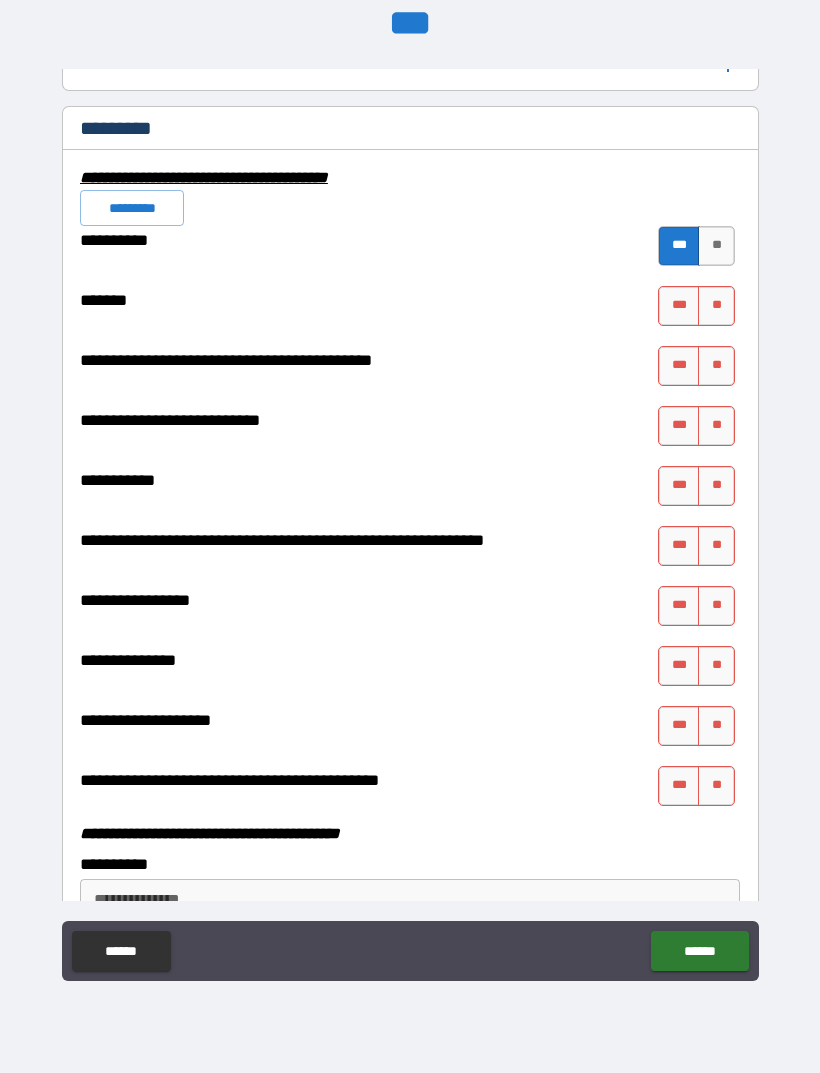 scroll, scrollTop: 5838, scrollLeft: 0, axis: vertical 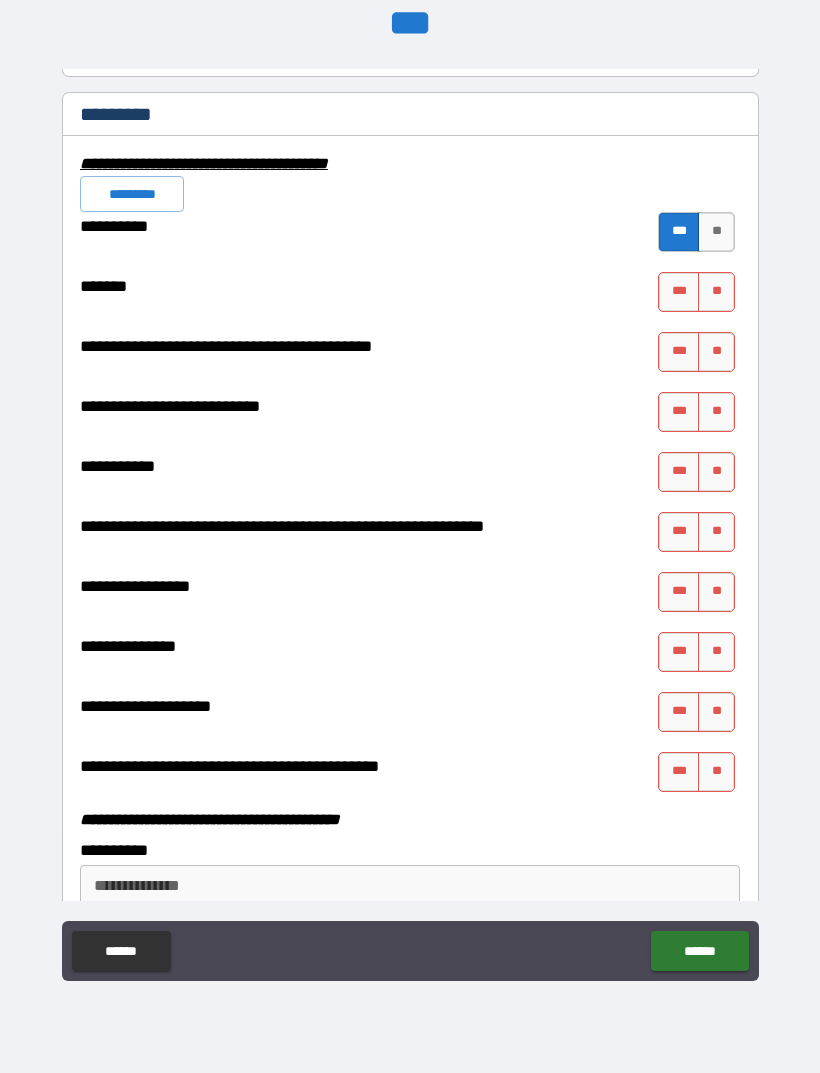 click on "**" at bounding box center (716, 232) 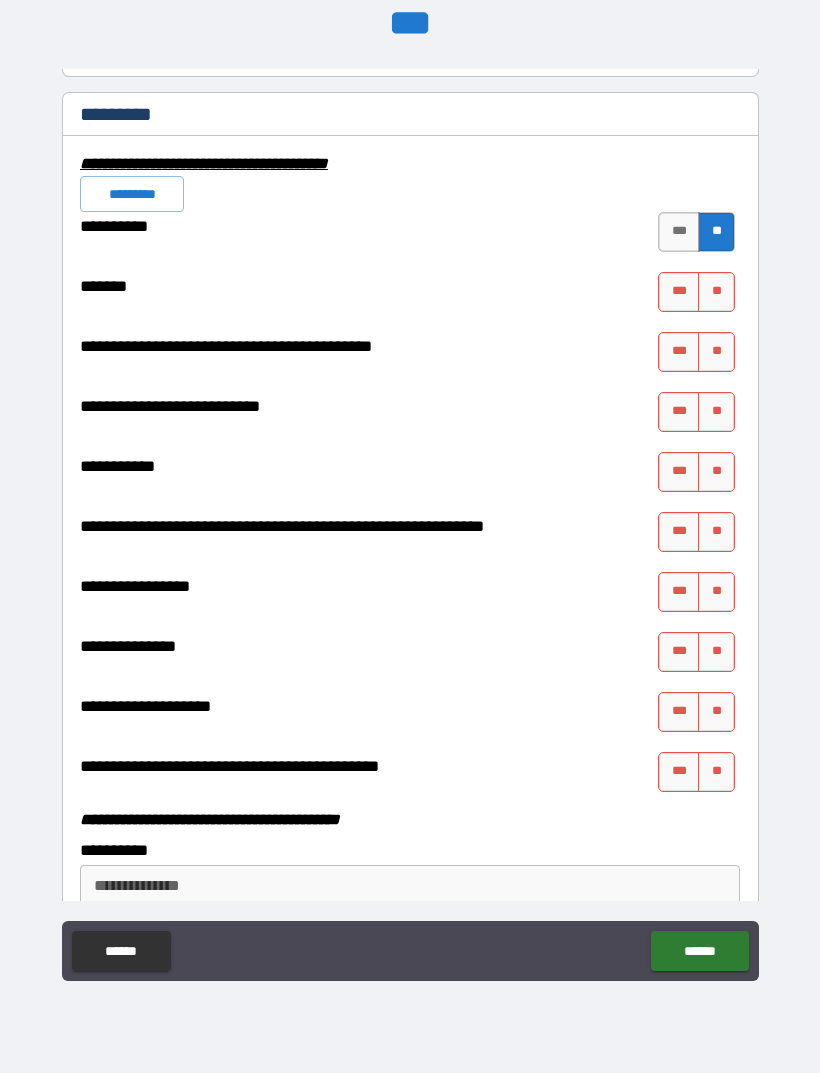click on "**" at bounding box center [716, 292] 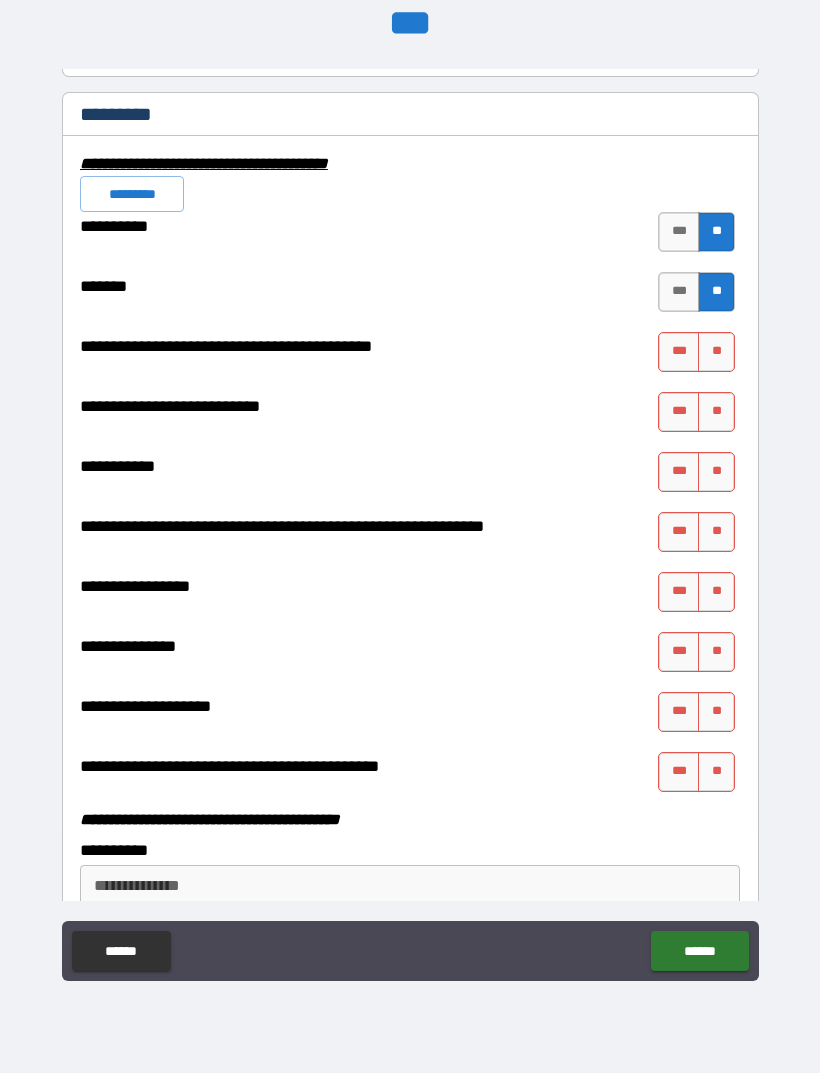 click on "**" at bounding box center (716, 352) 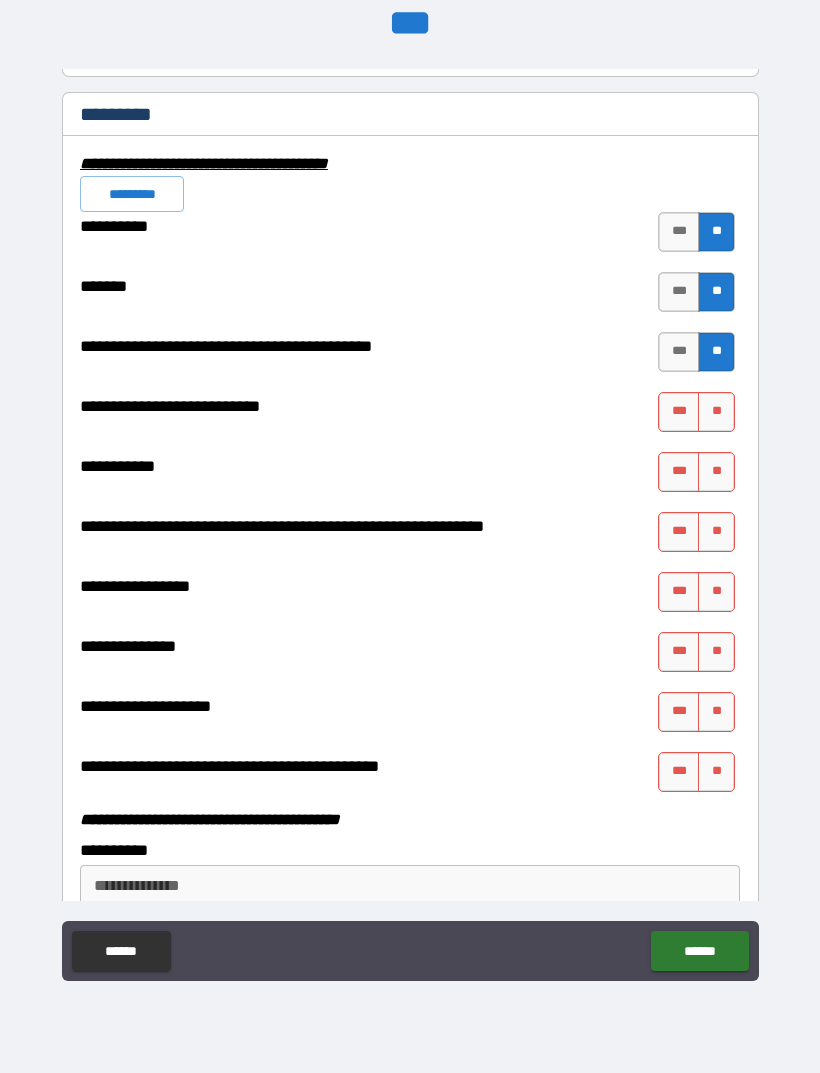 click on "**" at bounding box center [716, 412] 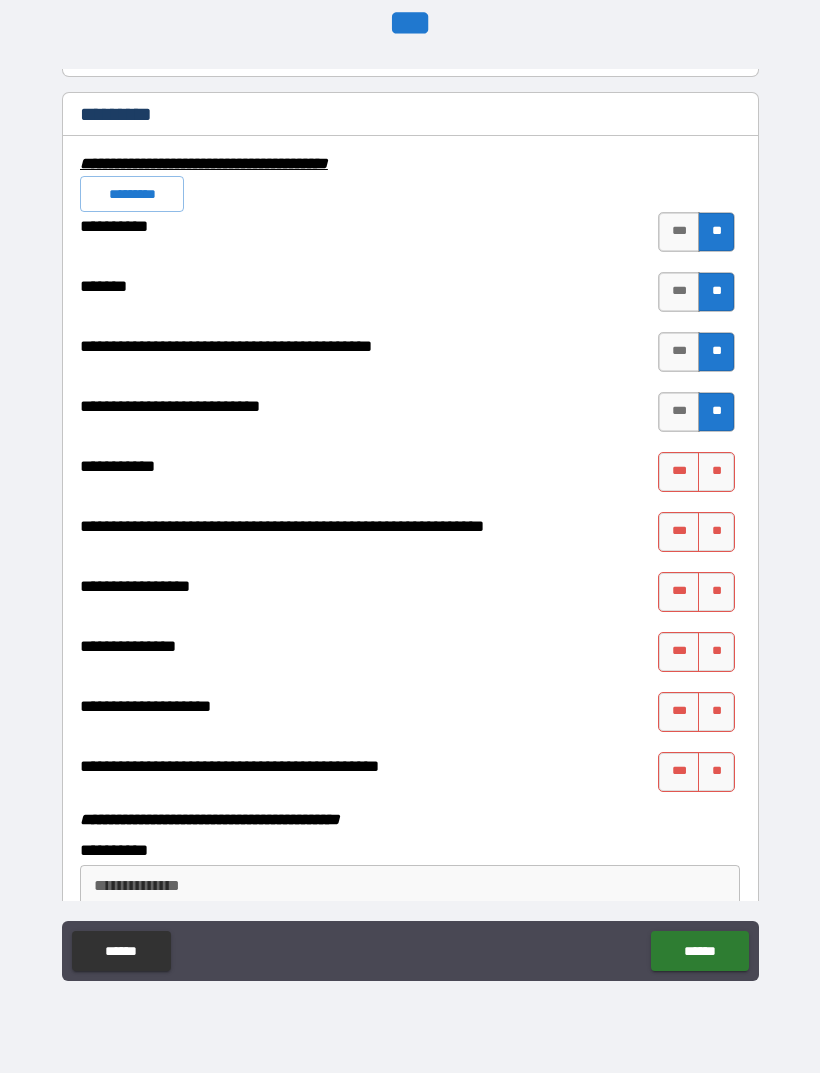 click on "**" at bounding box center [716, 472] 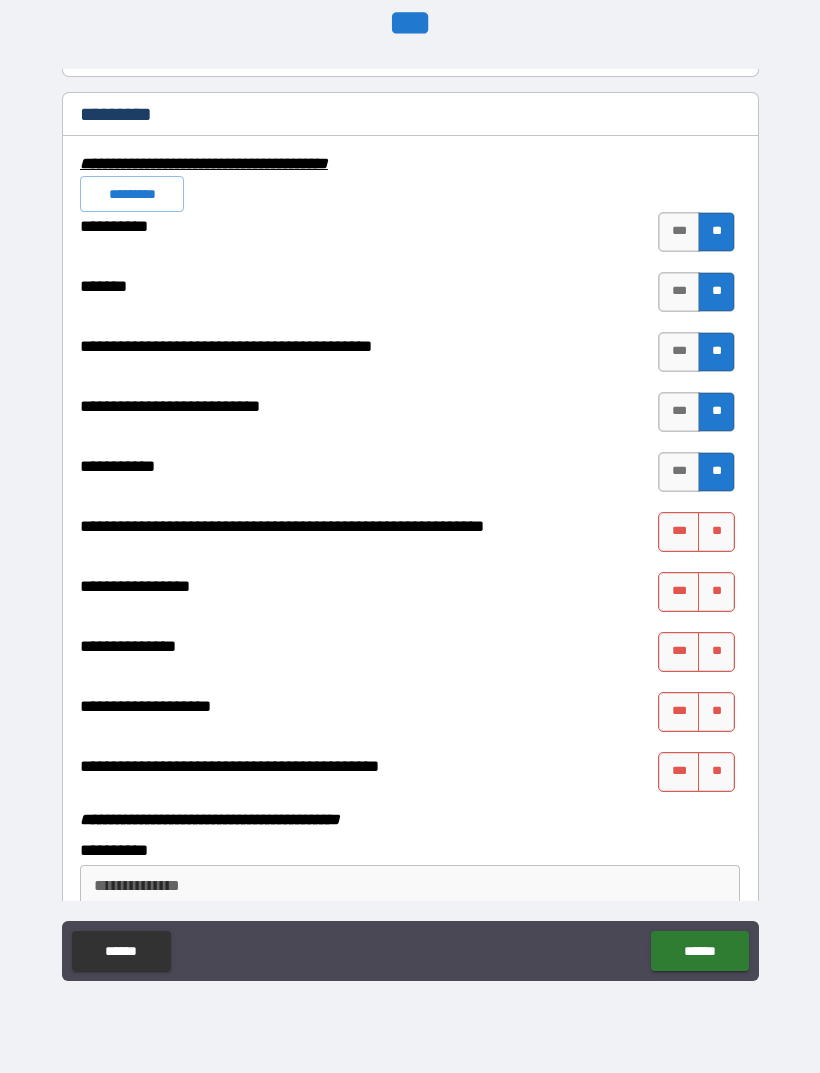 click on "**" at bounding box center [716, 532] 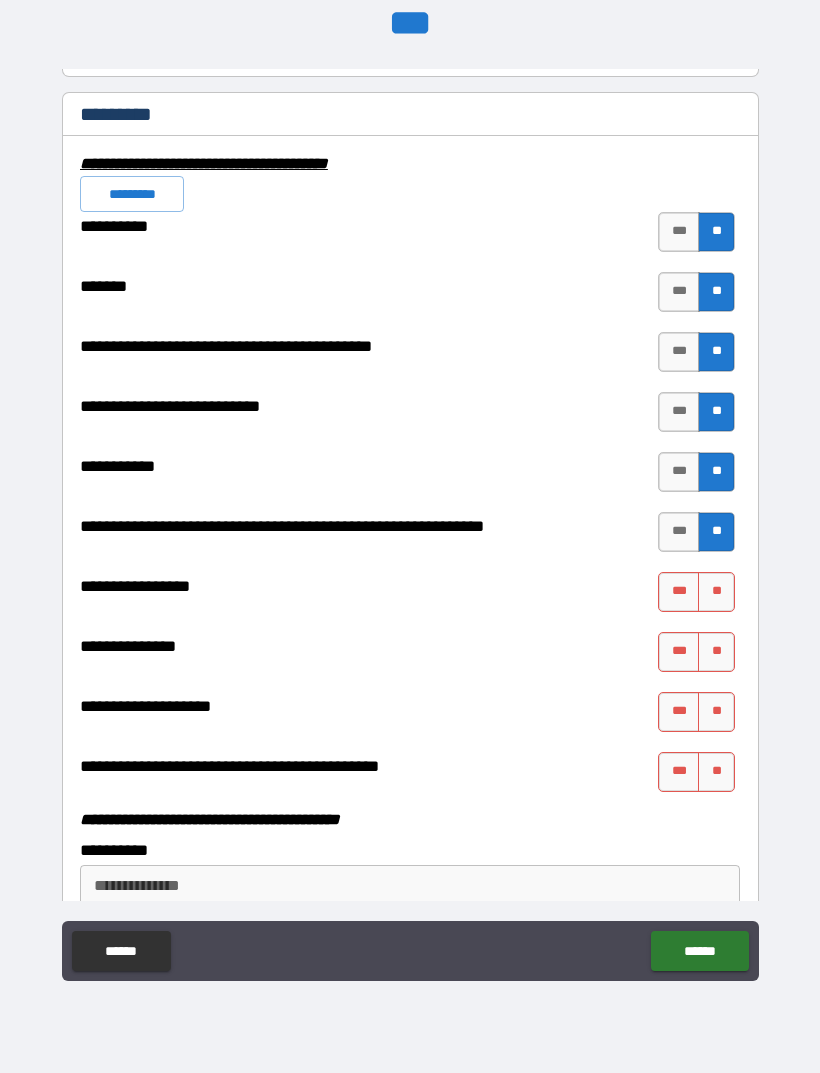 click on "**" at bounding box center (716, 592) 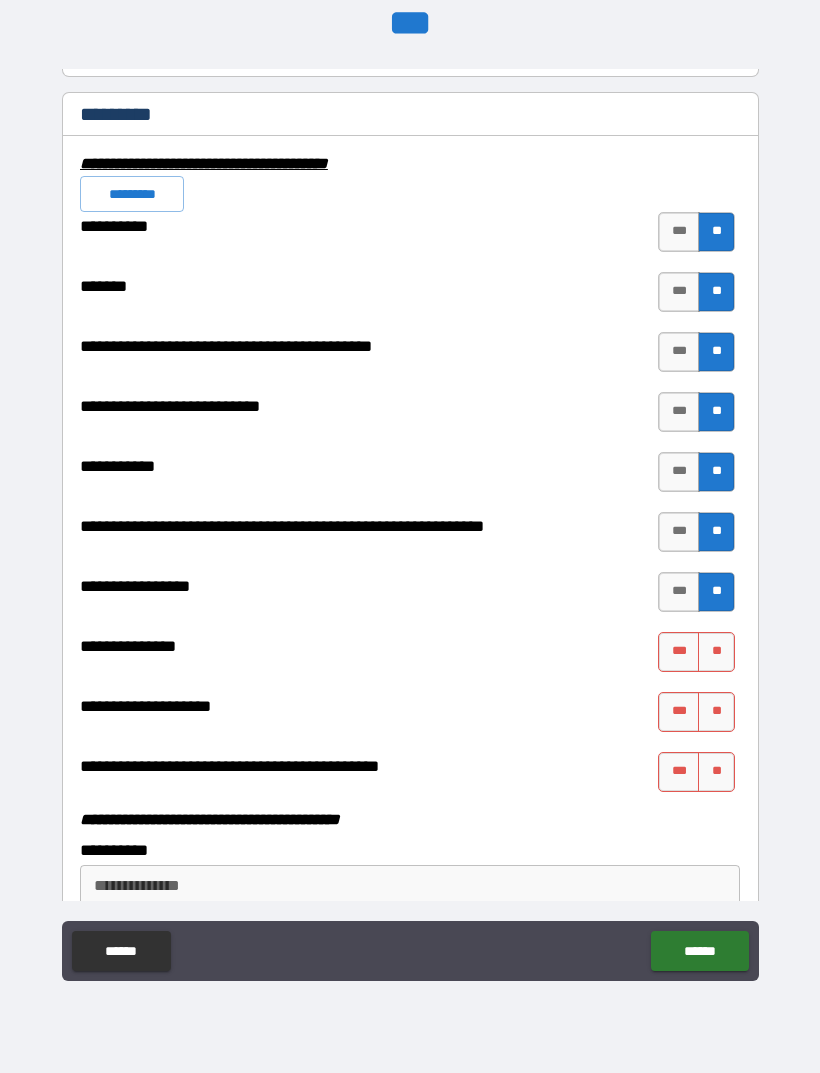 click on "**" at bounding box center (716, 652) 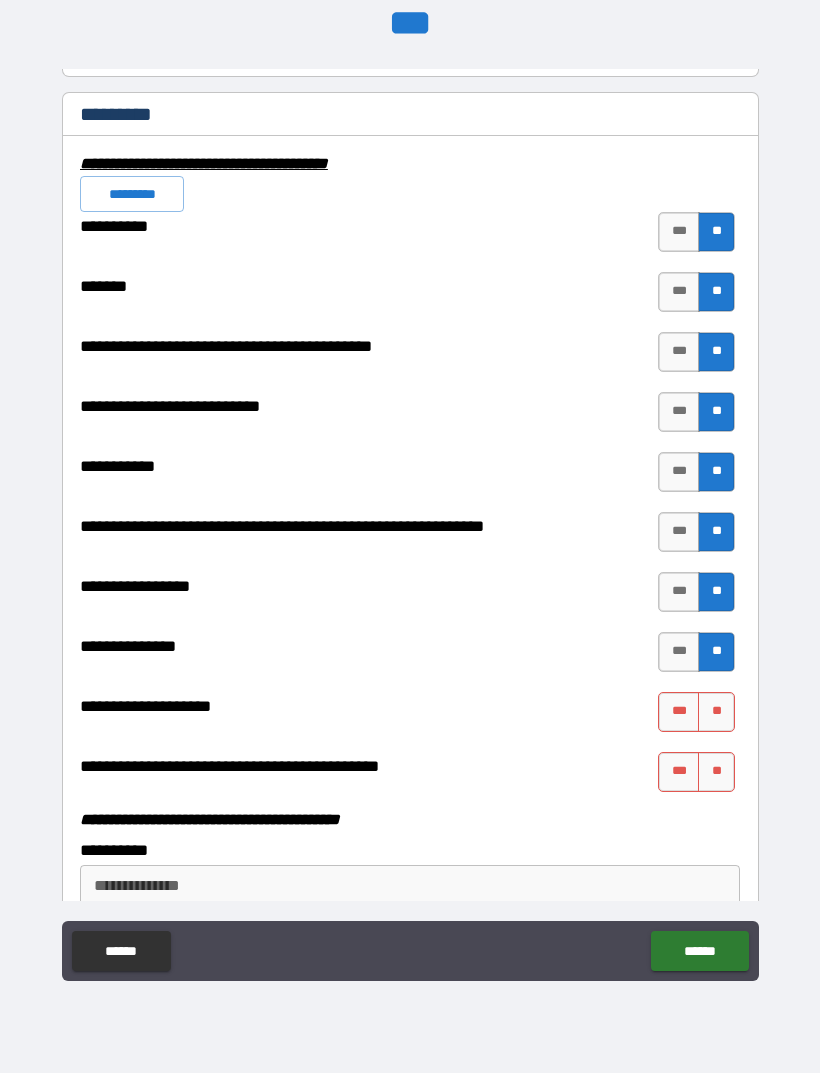 click on "**" at bounding box center (716, 712) 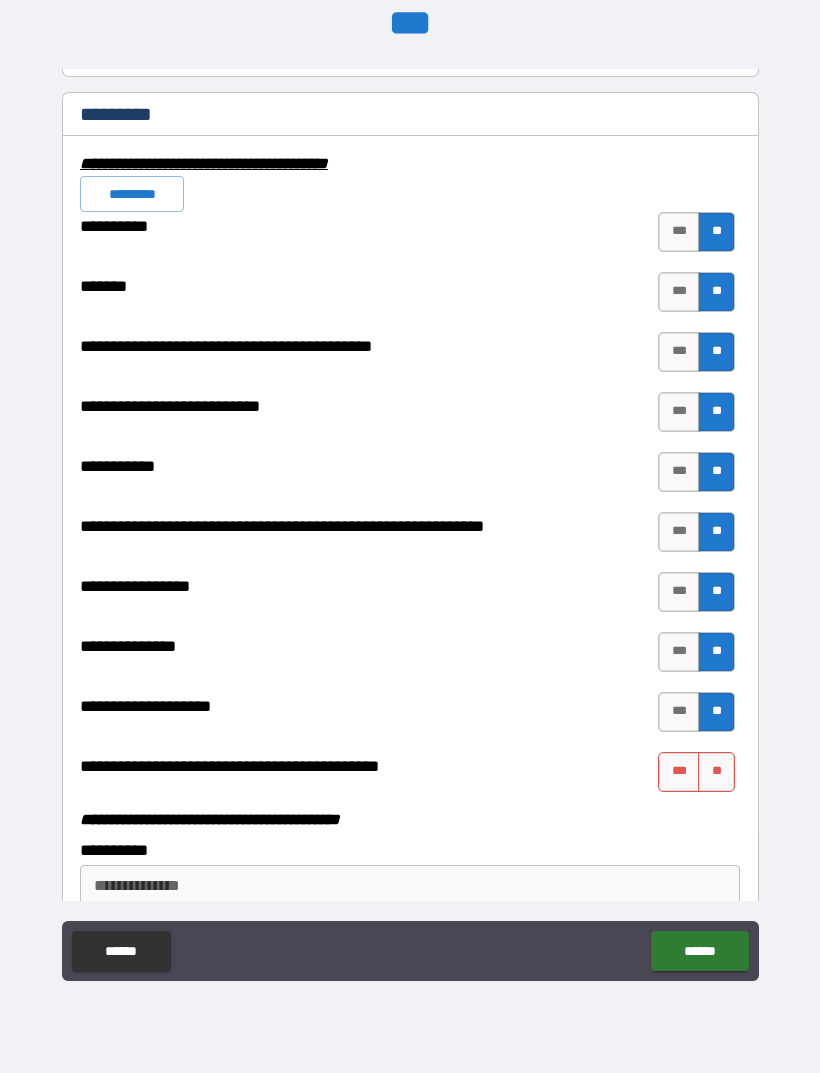 click on "**" at bounding box center [716, 772] 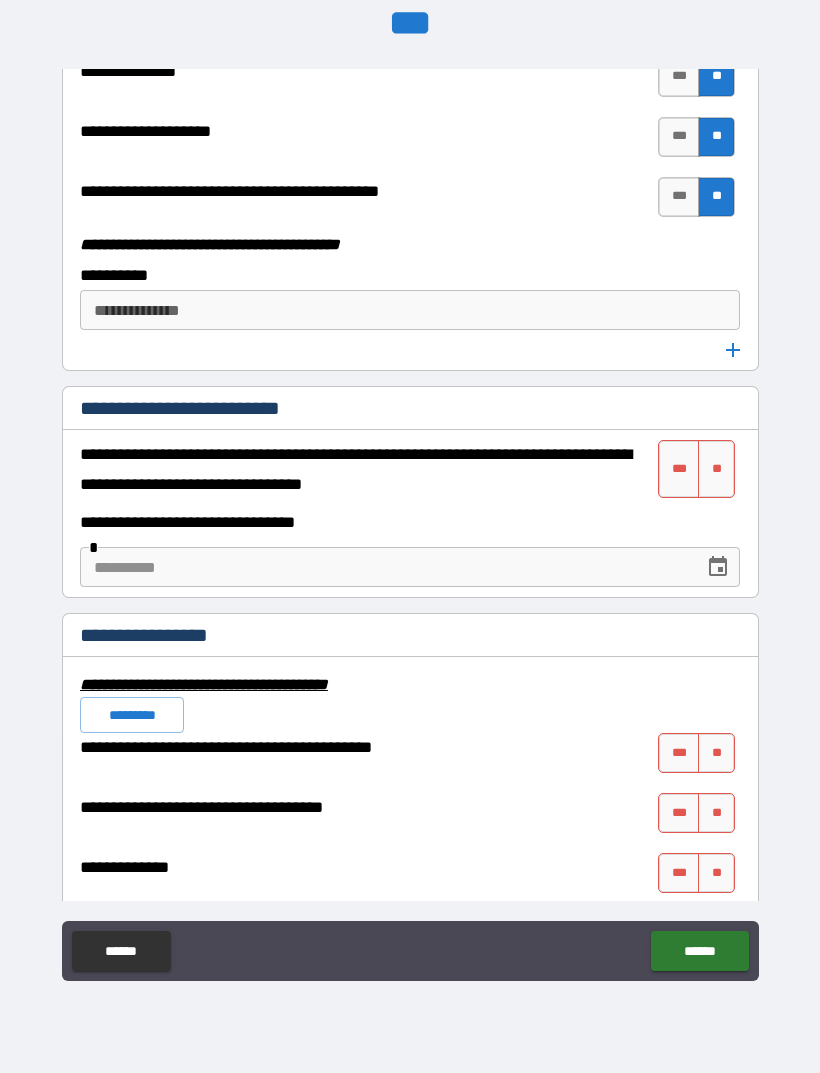 scroll, scrollTop: 6414, scrollLeft: 0, axis: vertical 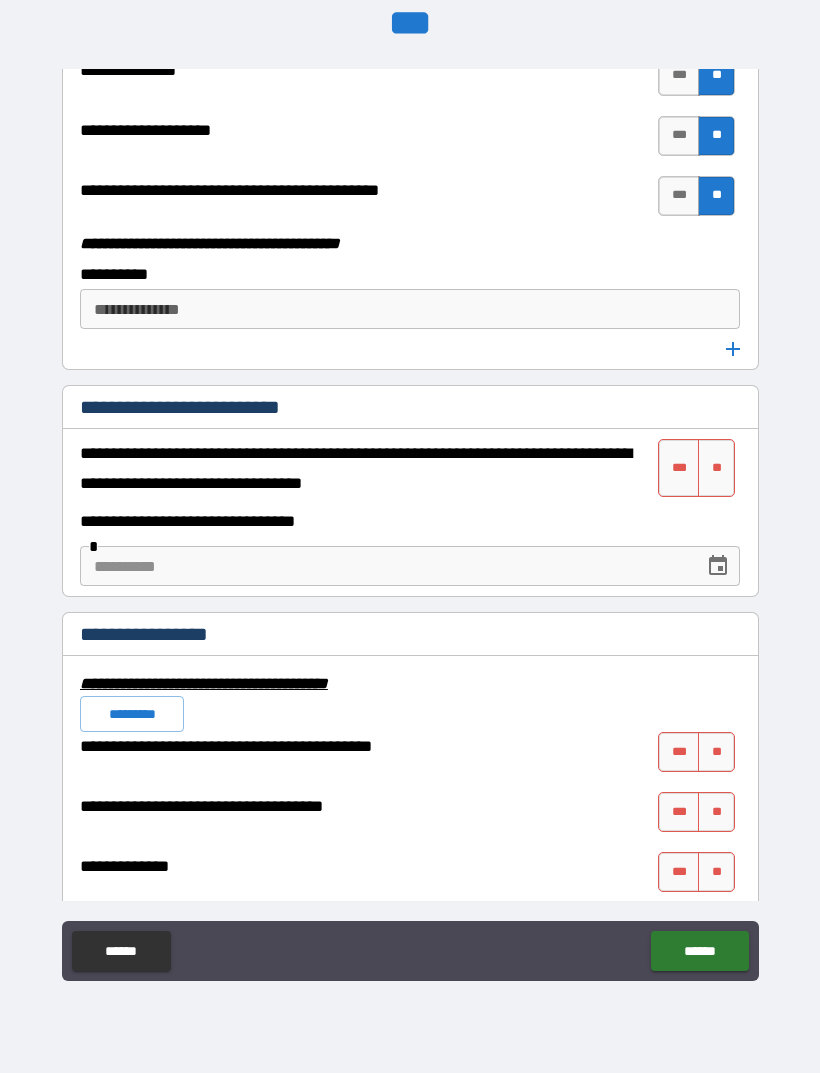 click on "**" at bounding box center (716, 468) 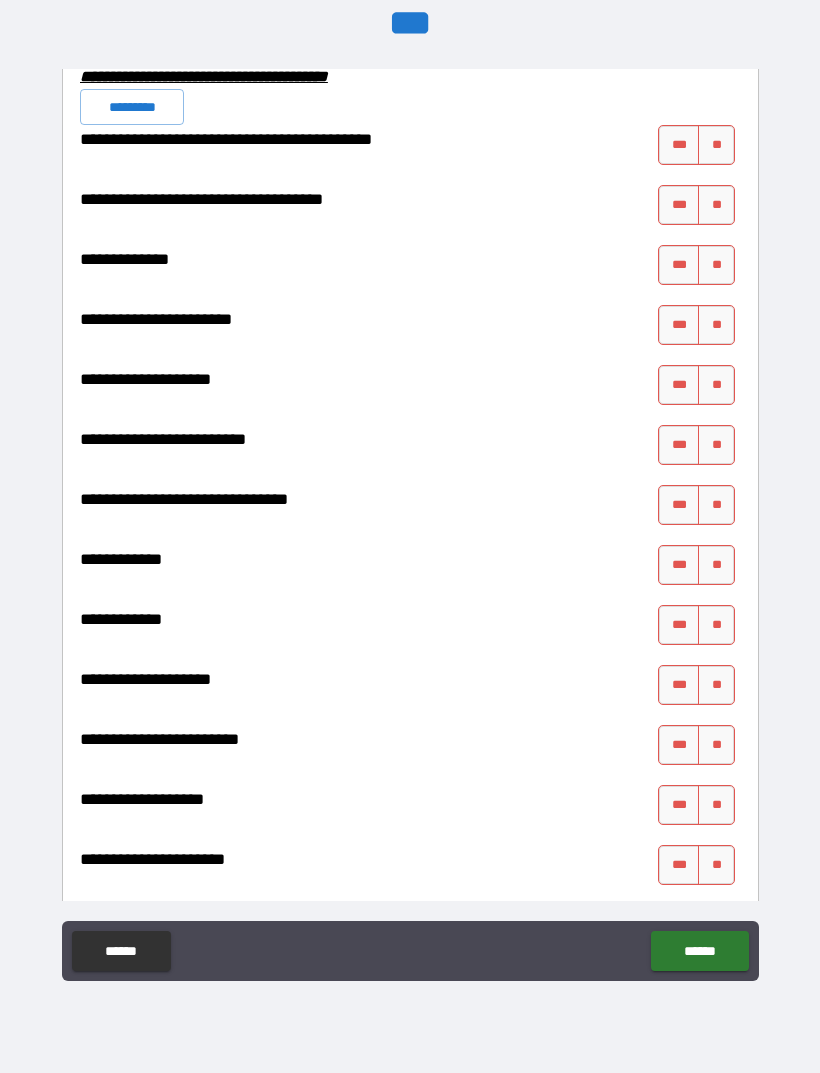 scroll, scrollTop: 7029, scrollLeft: 0, axis: vertical 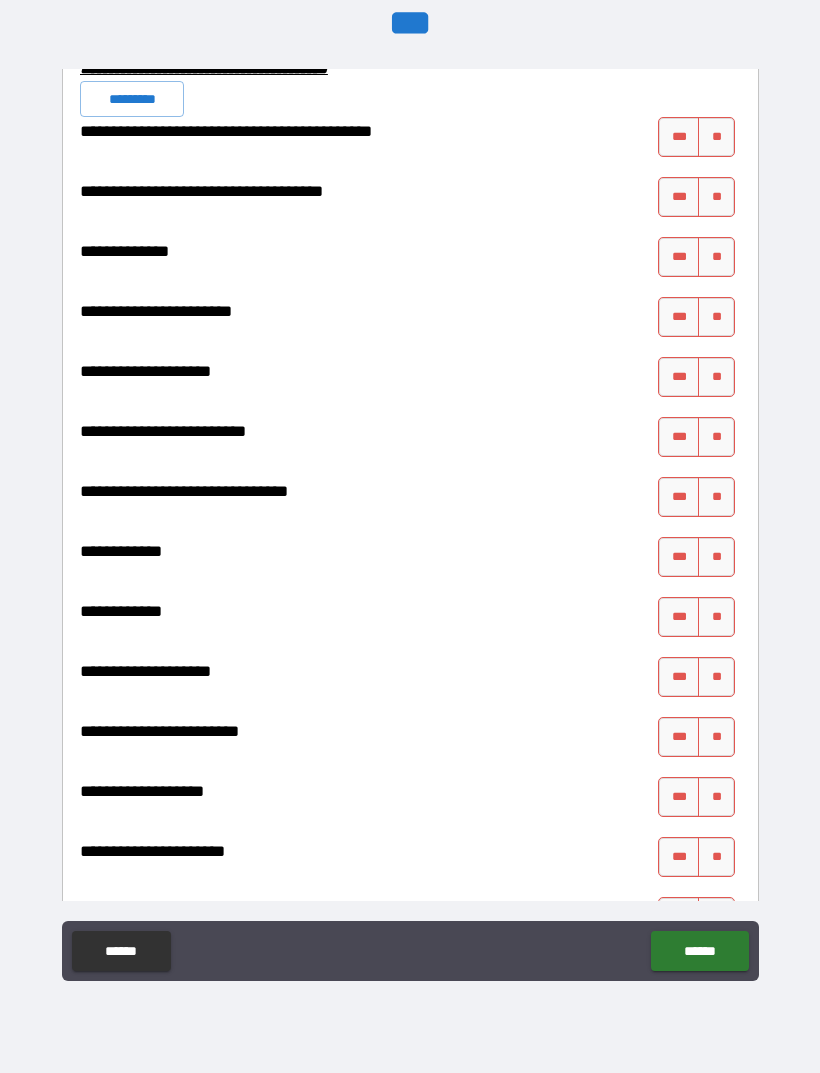 click on "**" at bounding box center [716, 137] 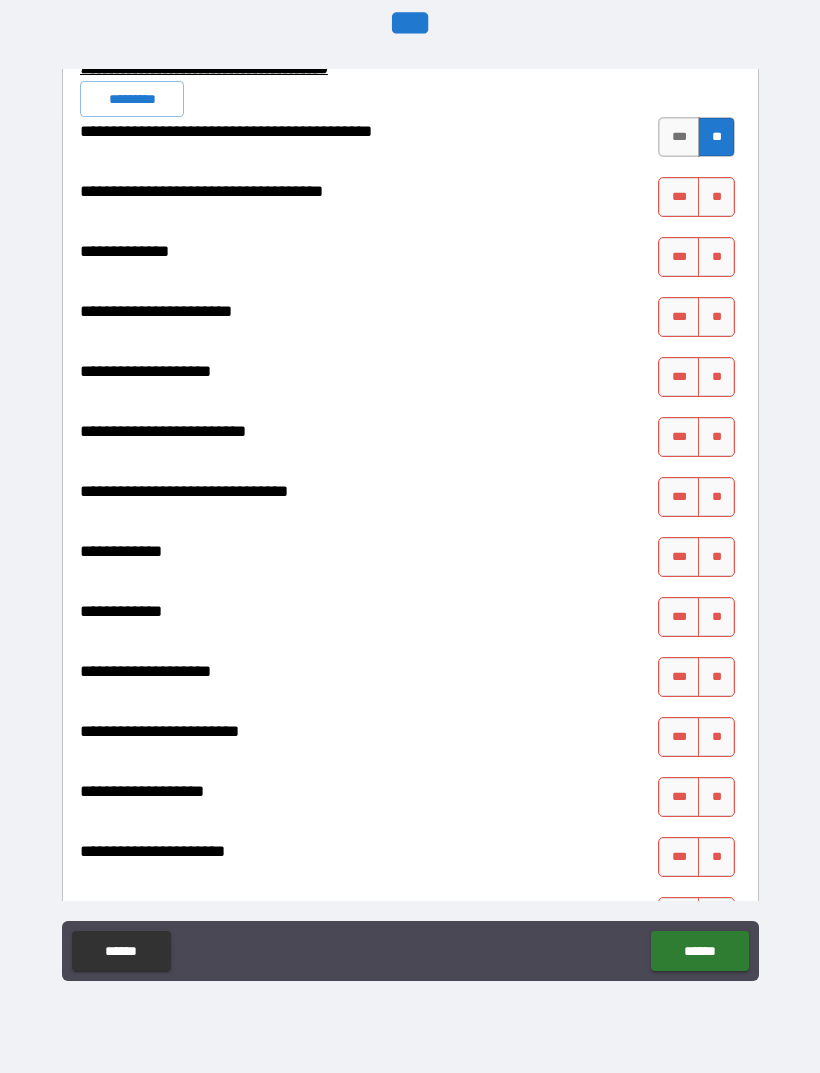 click on "**" at bounding box center [716, 197] 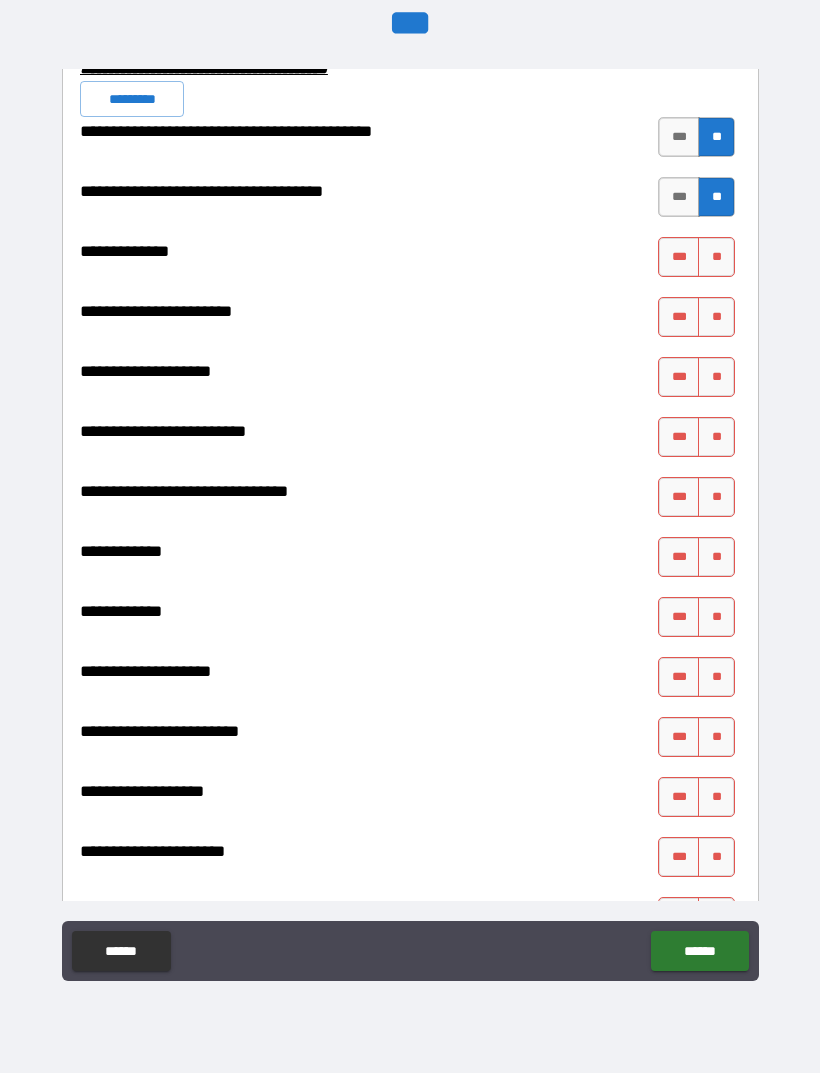 click on "**" at bounding box center (716, 257) 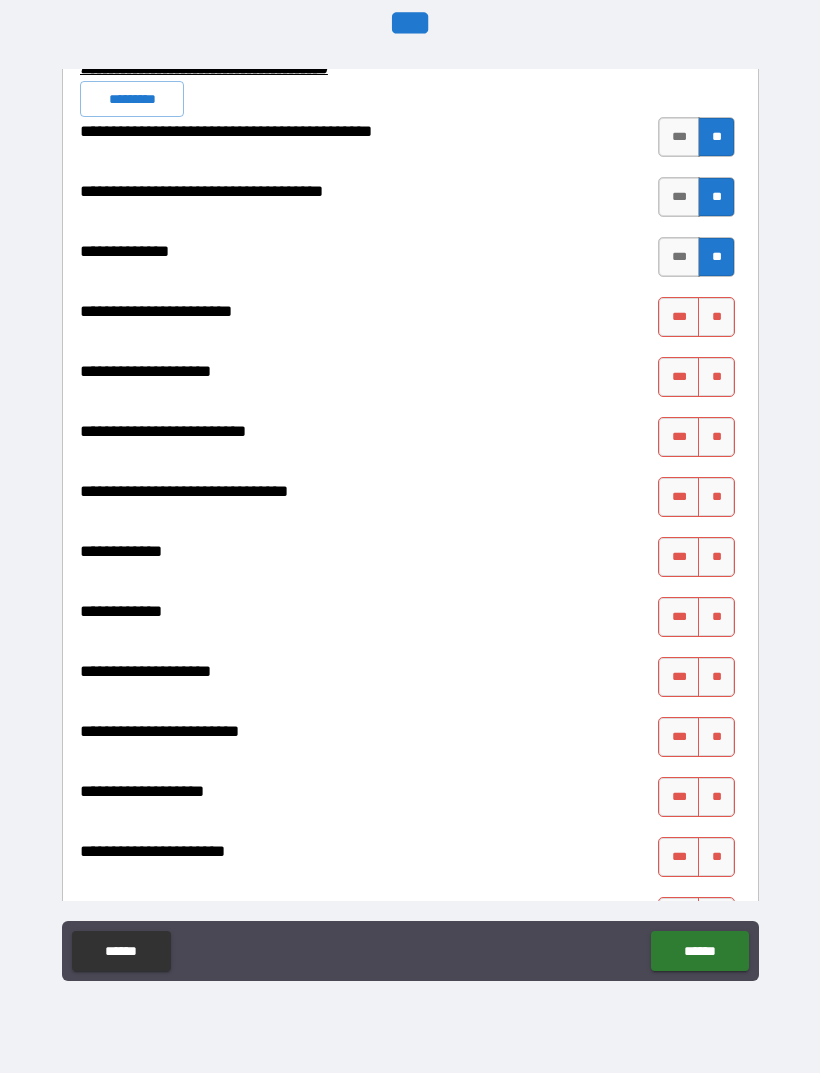 click on "**" at bounding box center (716, 317) 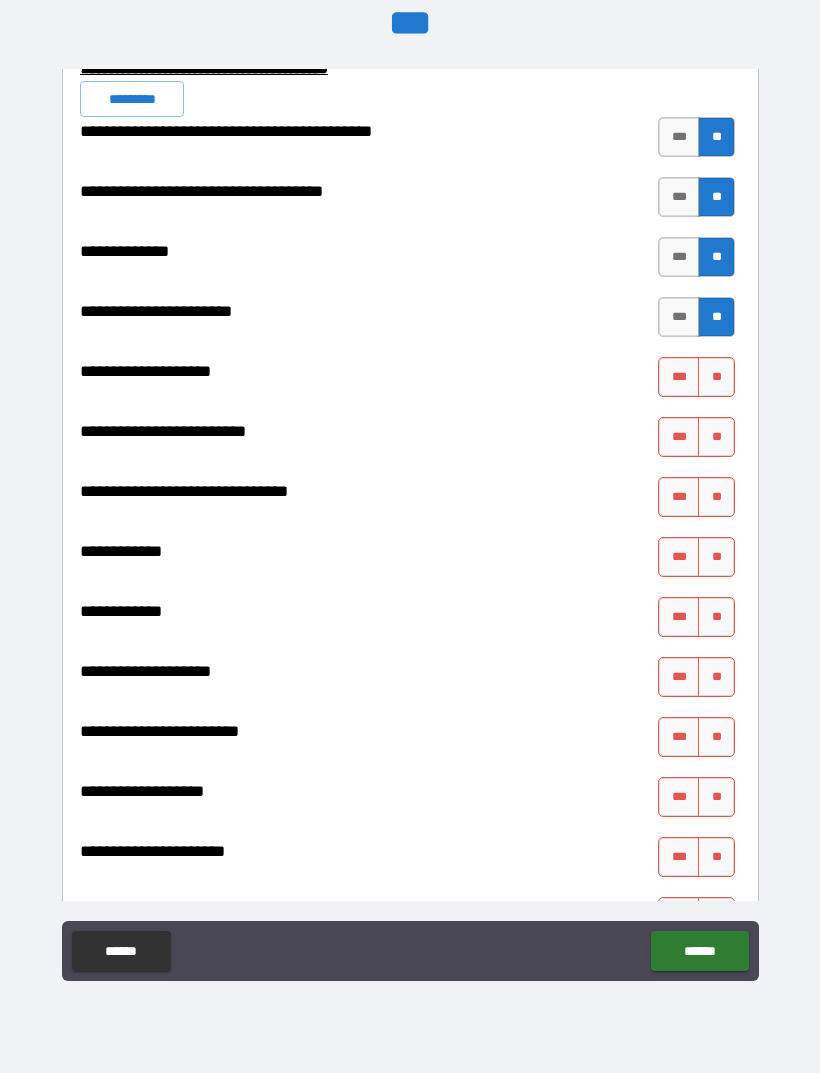 click on "**" at bounding box center (716, 377) 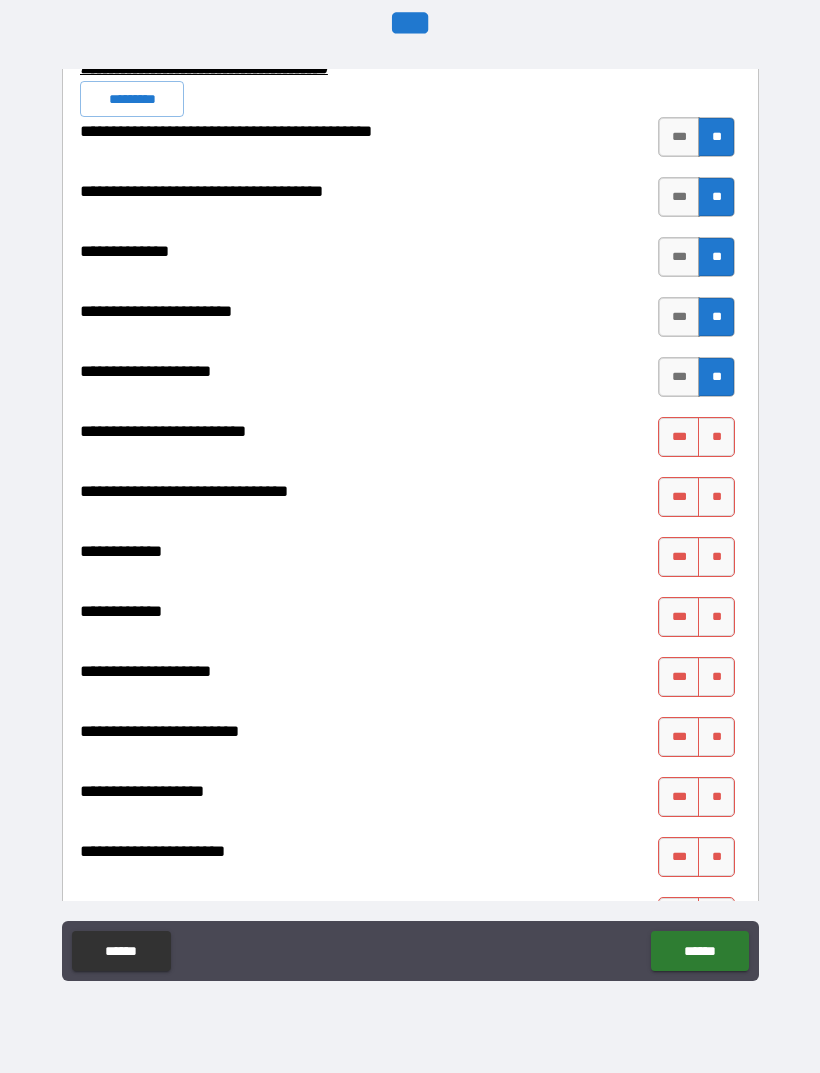 click on "**" at bounding box center [716, 437] 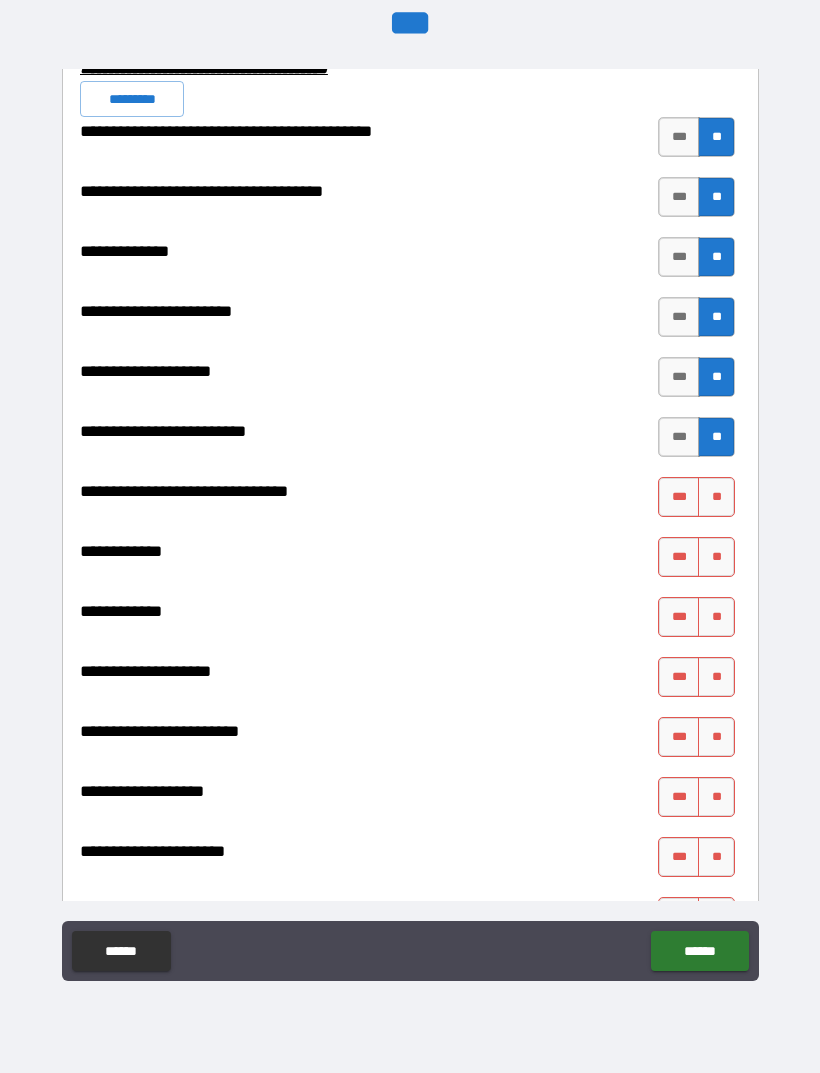 click on "**" at bounding box center (716, 497) 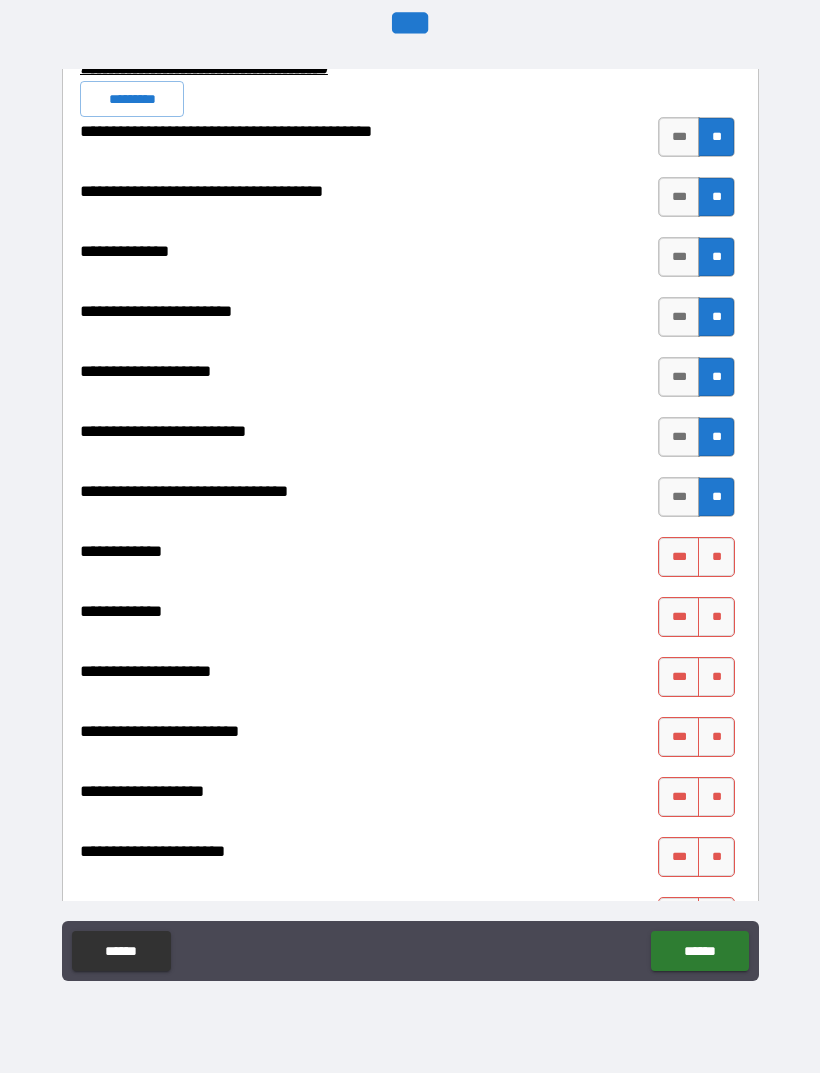 click on "**" at bounding box center [716, 557] 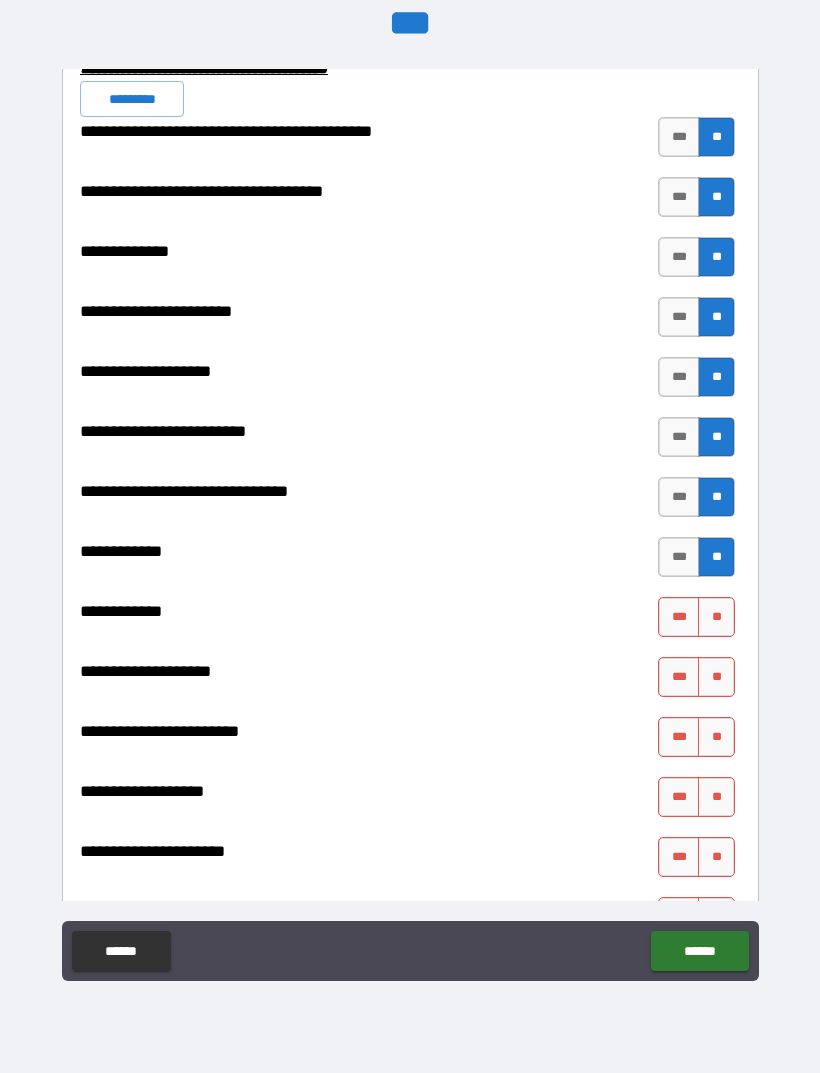 click on "**" at bounding box center [716, 617] 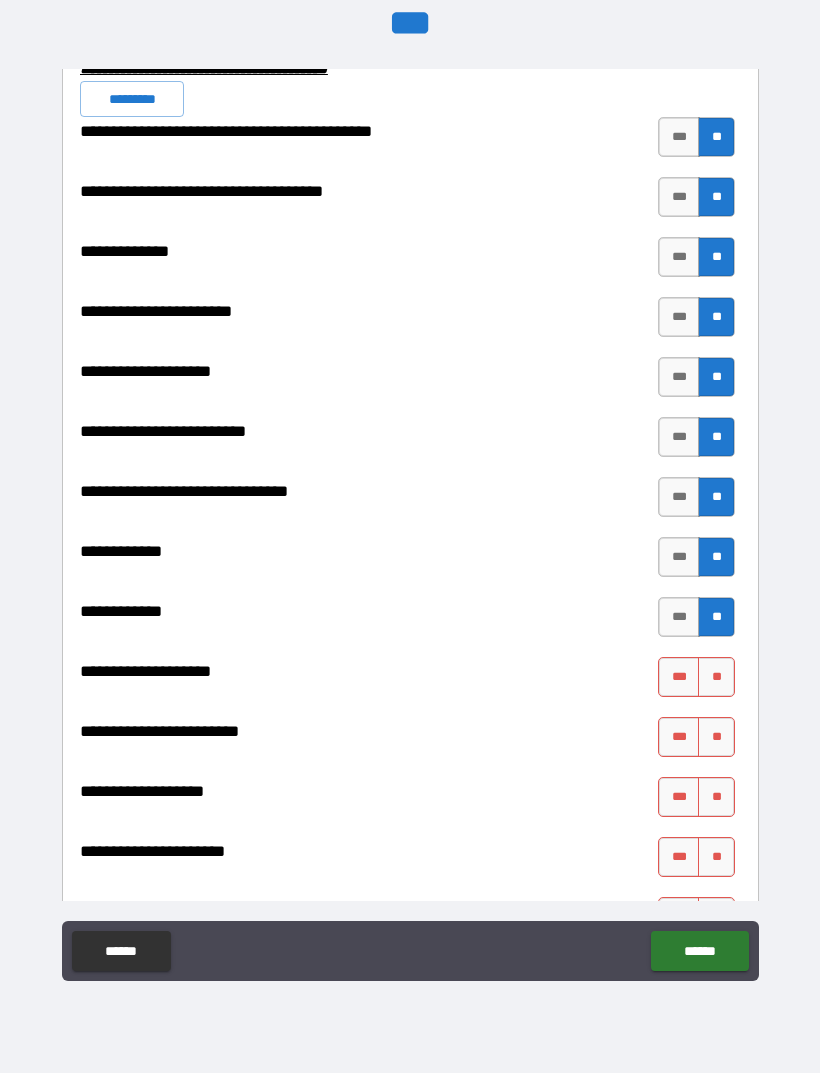 click on "**" at bounding box center (716, 677) 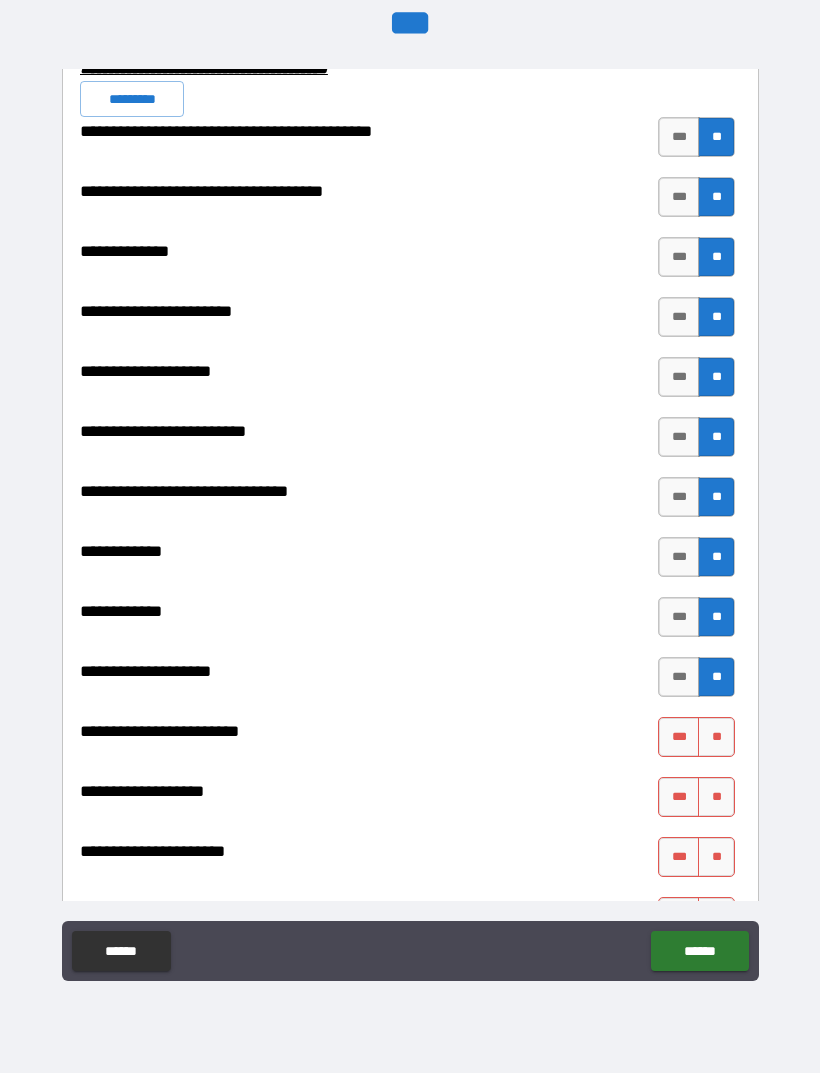 click on "**" at bounding box center (716, 737) 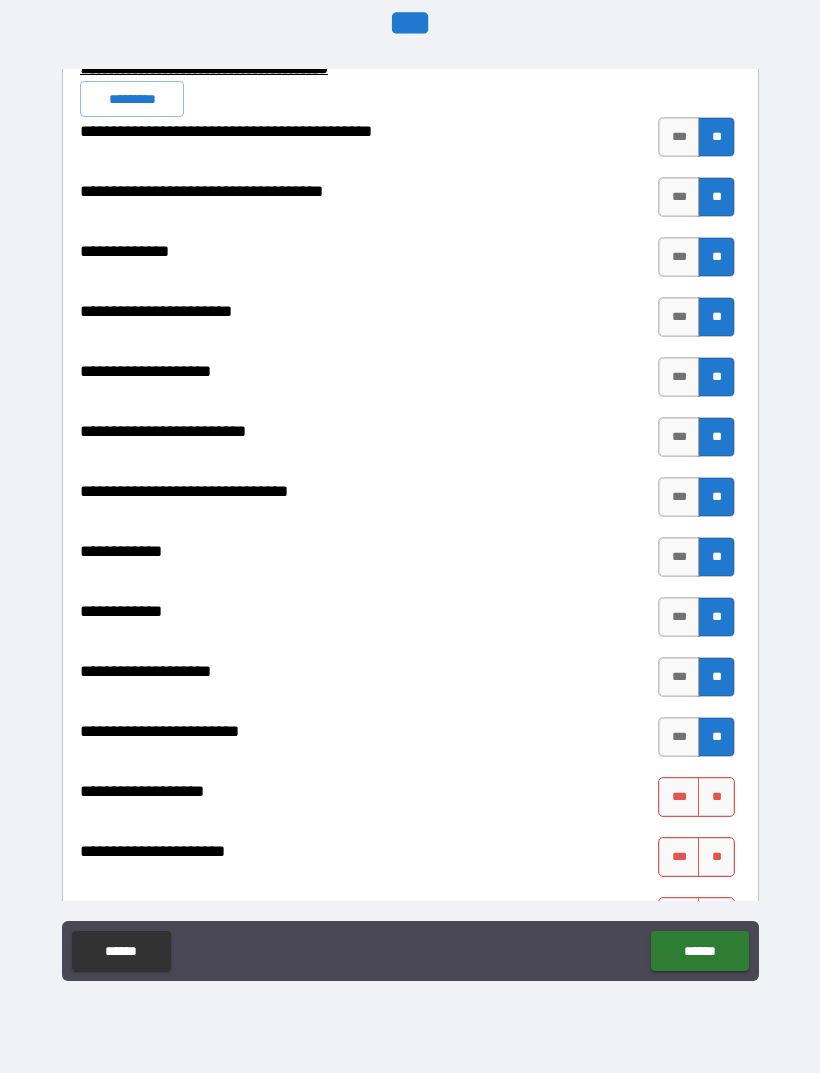 click on "**" at bounding box center [716, 797] 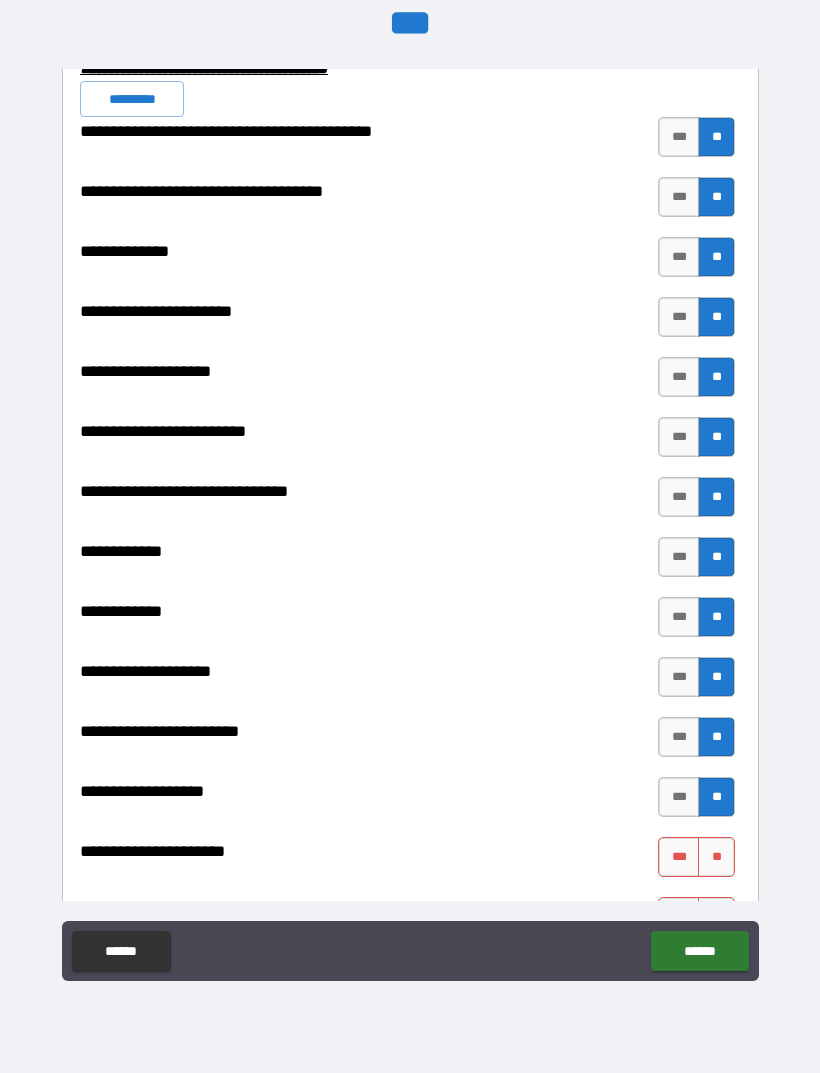 click on "**" at bounding box center [716, 857] 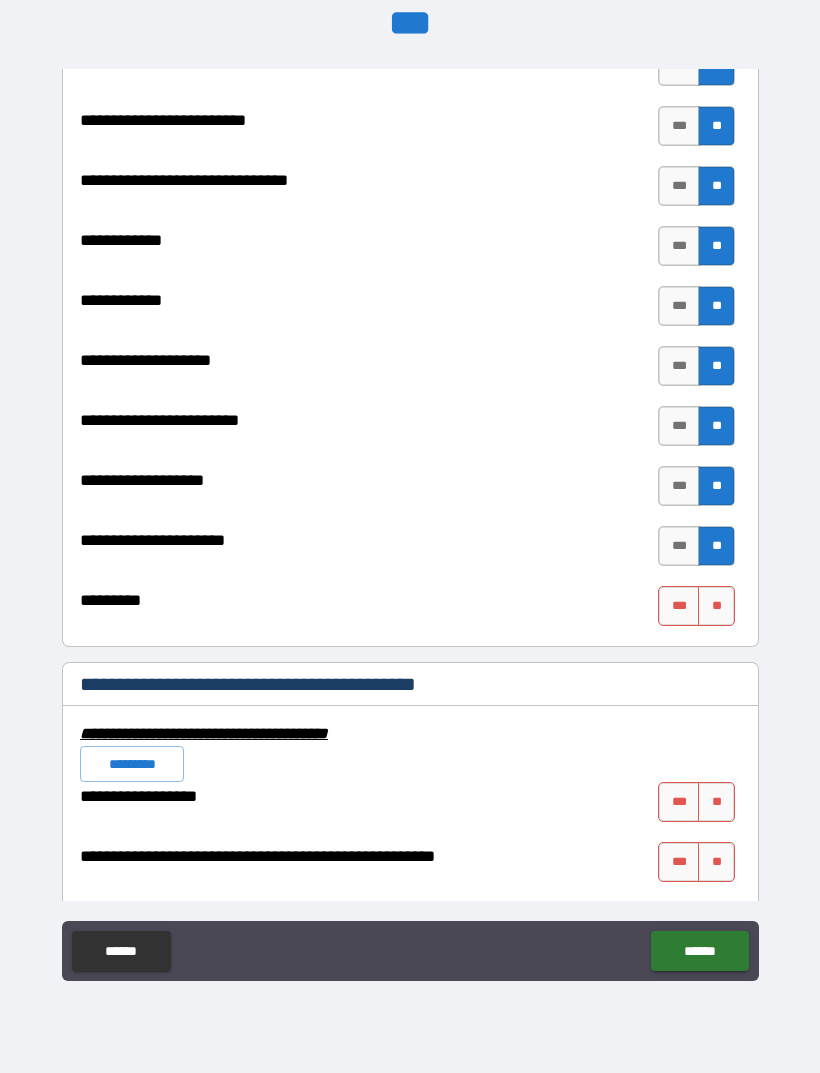 scroll, scrollTop: 7339, scrollLeft: 0, axis: vertical 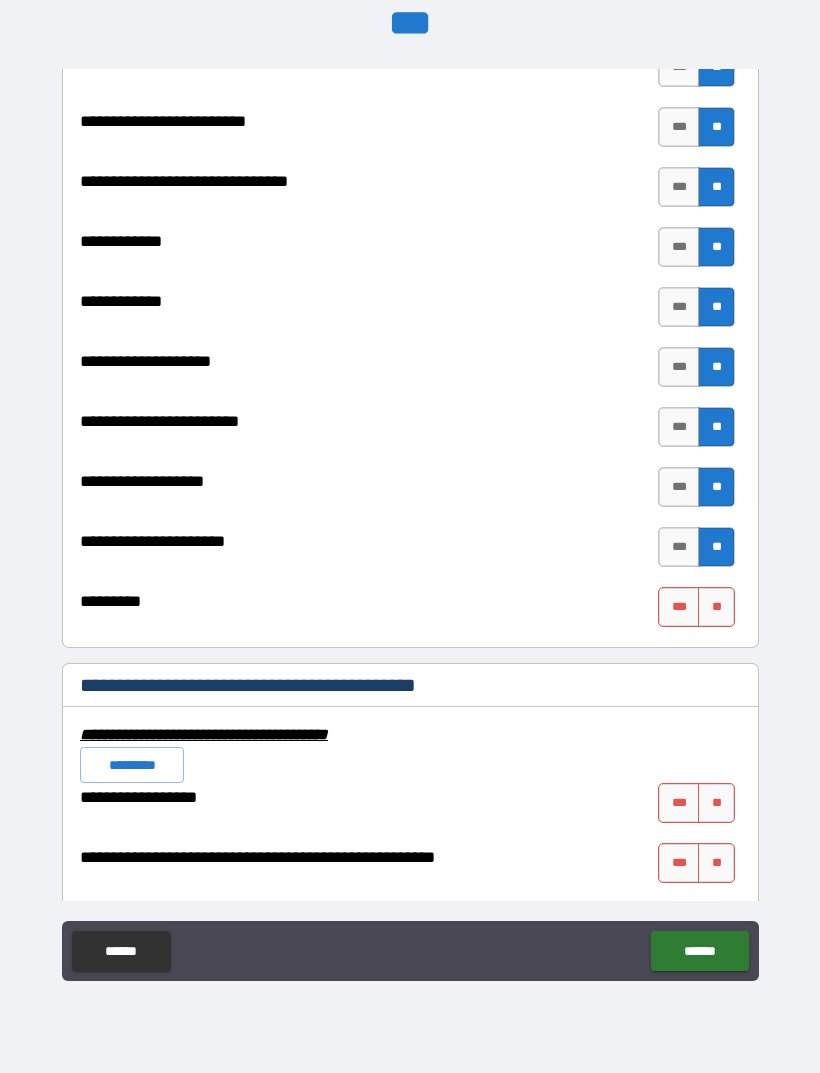 click on "**" at bounding box center (716, 607) 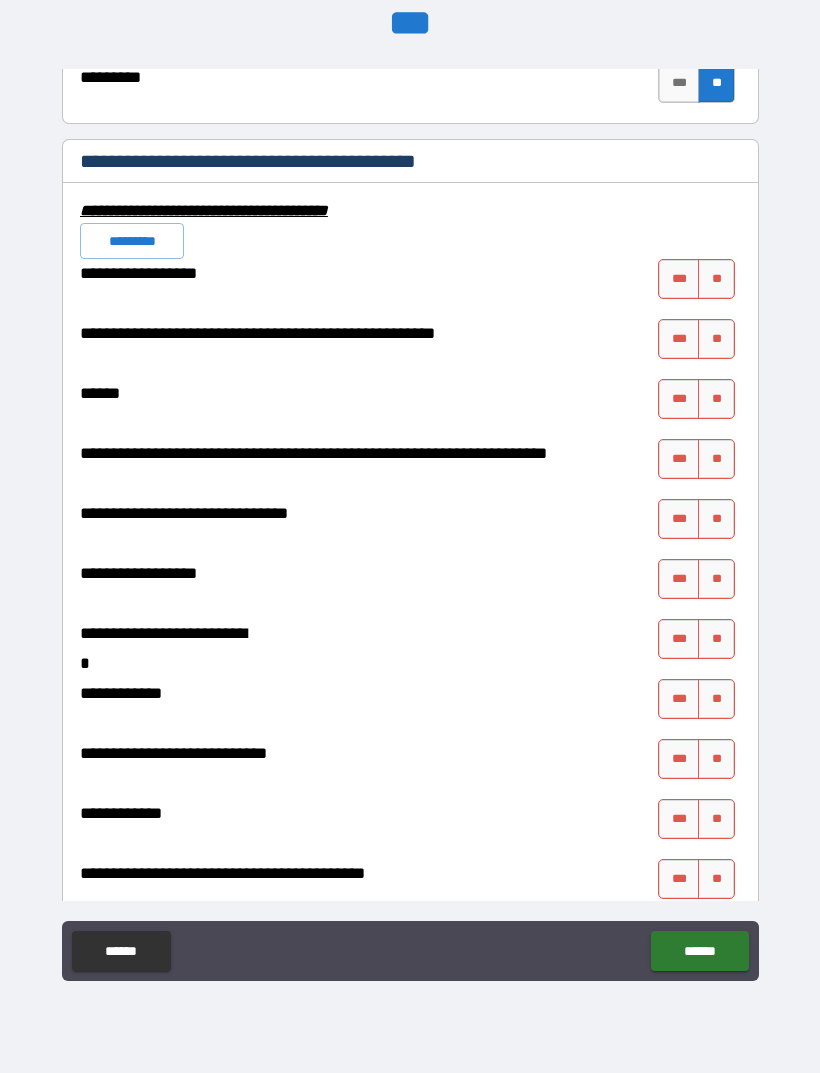 scroll, scrollTop: 7875, scrollLeft: 0, axis: vertical 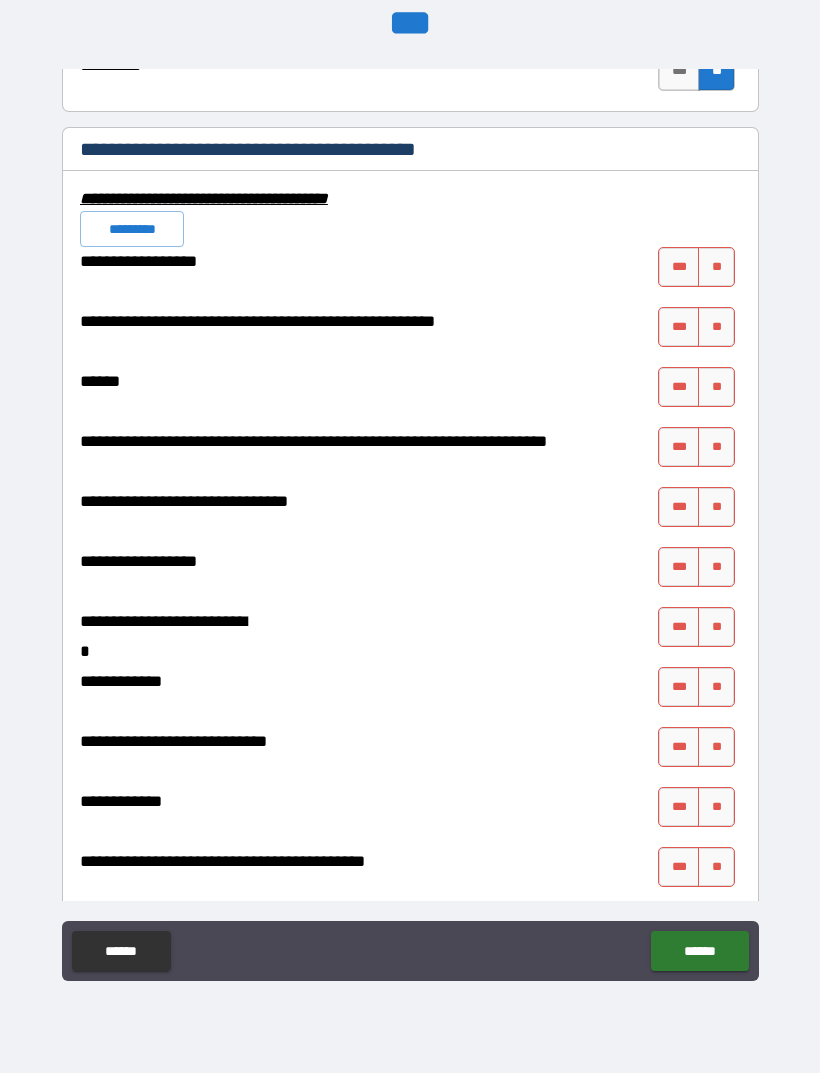 click on "**" at bounding box center (716, 267) 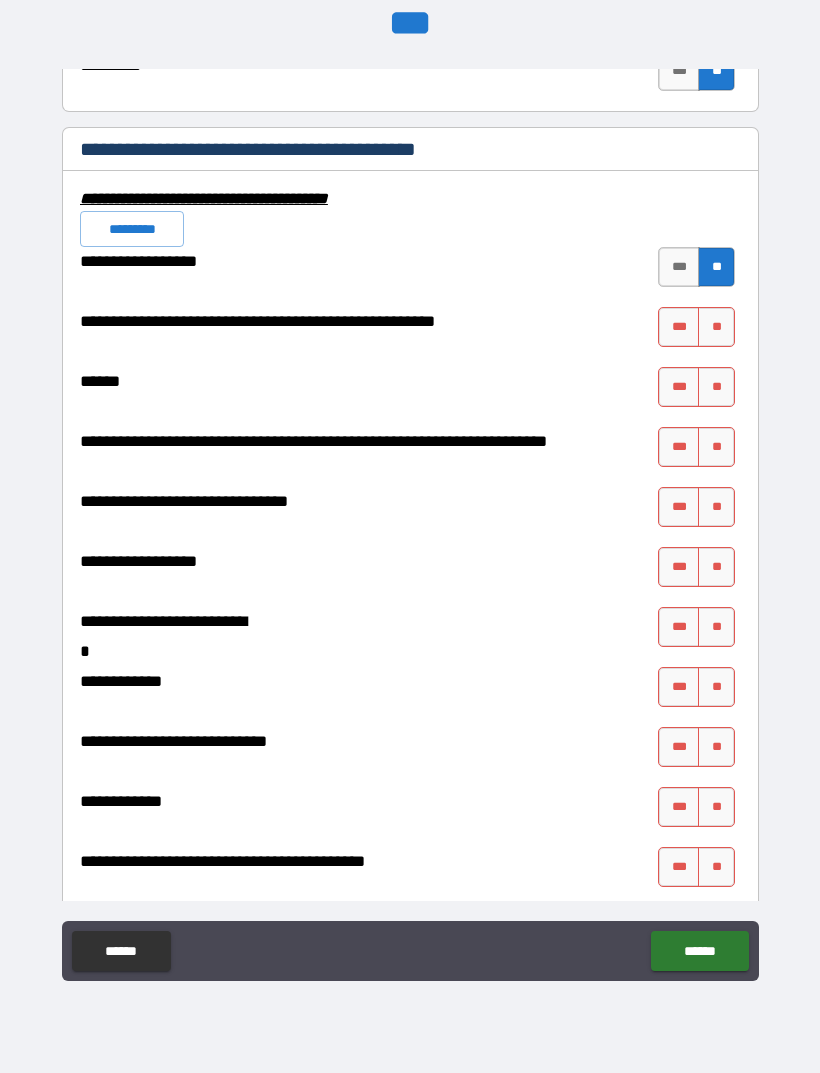click on "**" at bounding box center [716, 327] 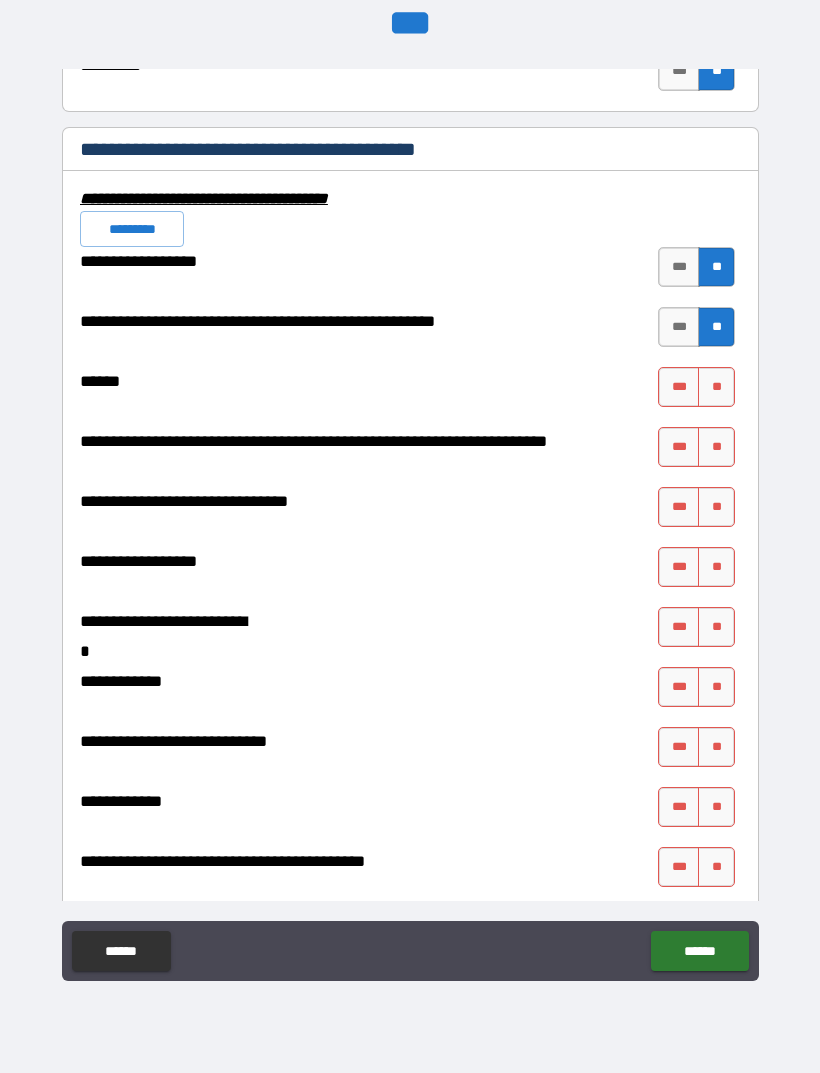 click on "**" at bounding box center [716, 387] 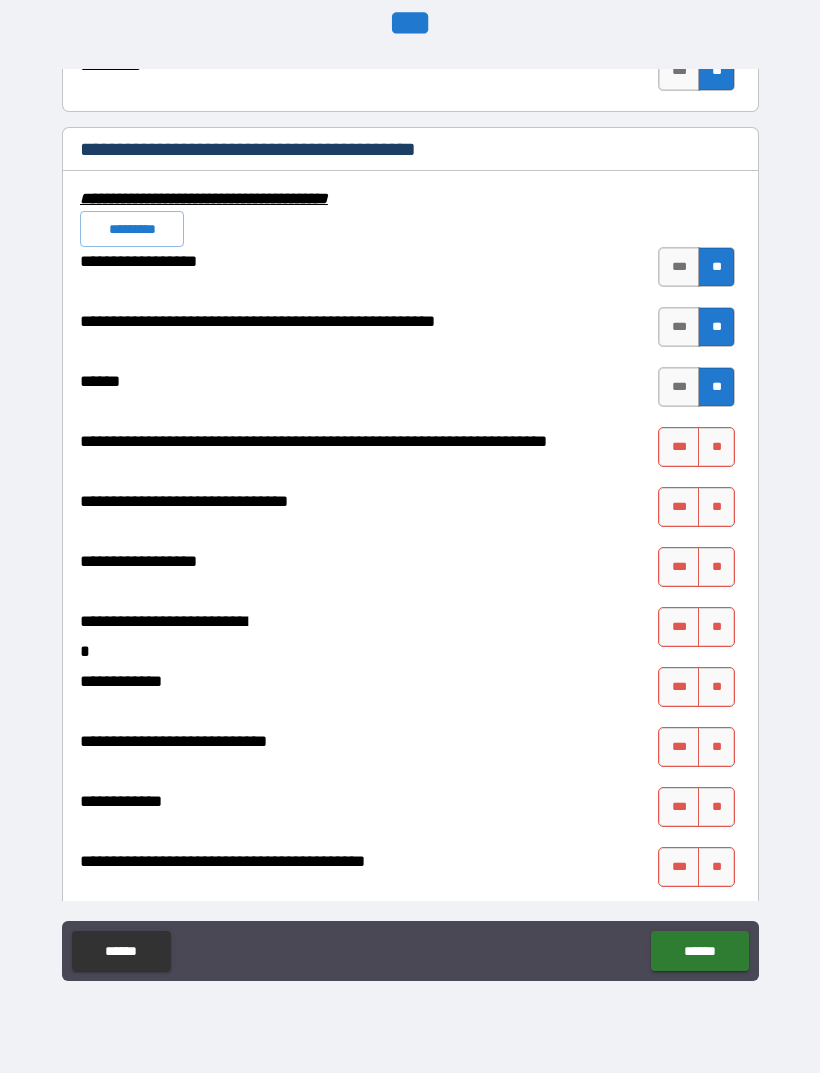 click on "**" at bounding box center [716, 447] 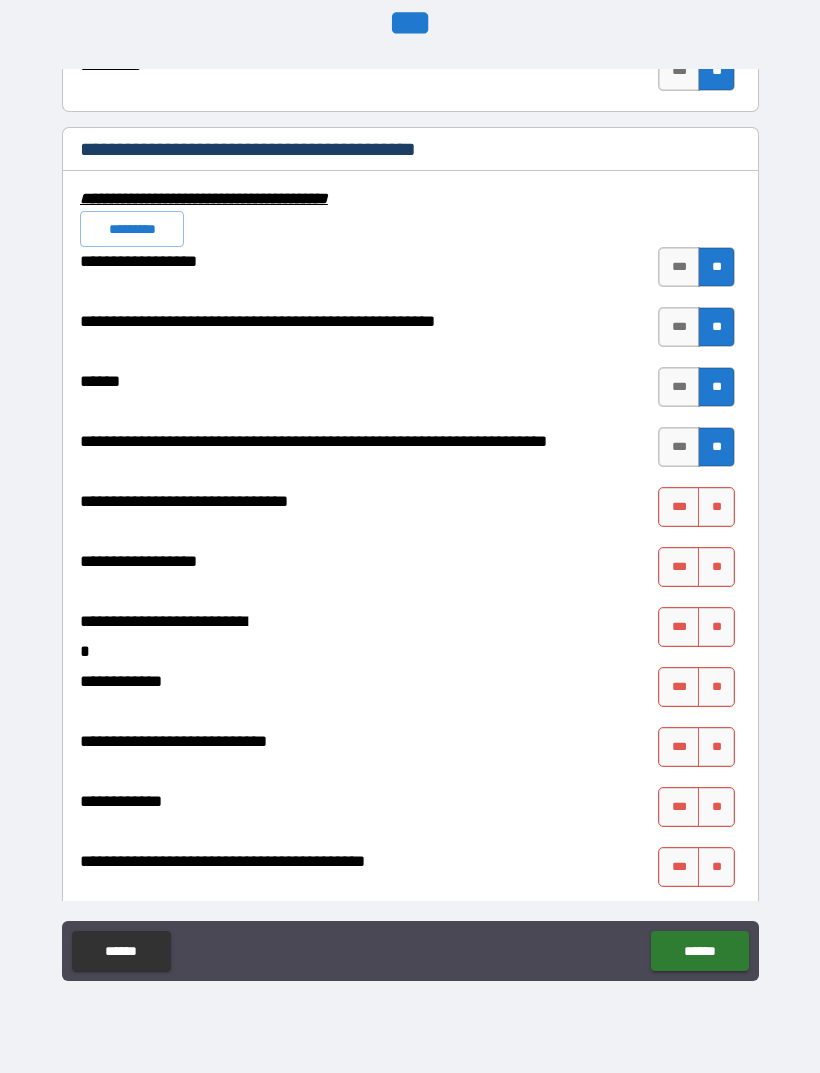 click on "**" at bounding box center [716, 507] 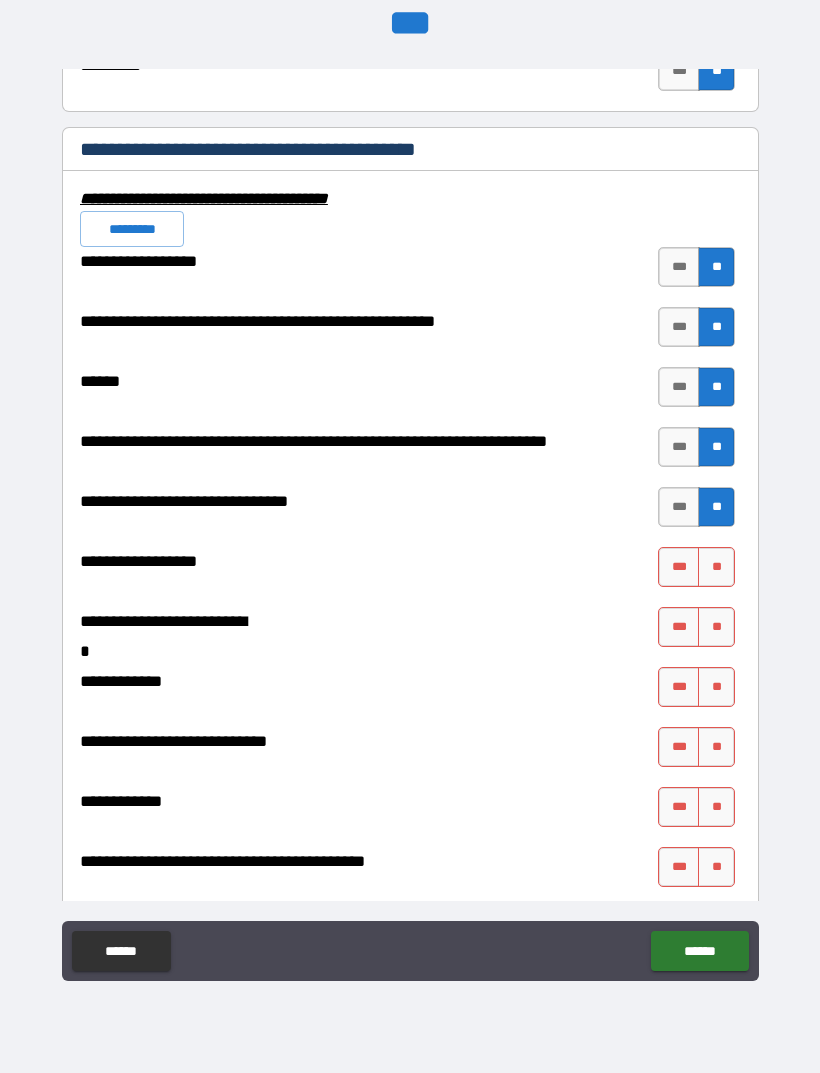 click on "**" at bounding box center [716, 567] 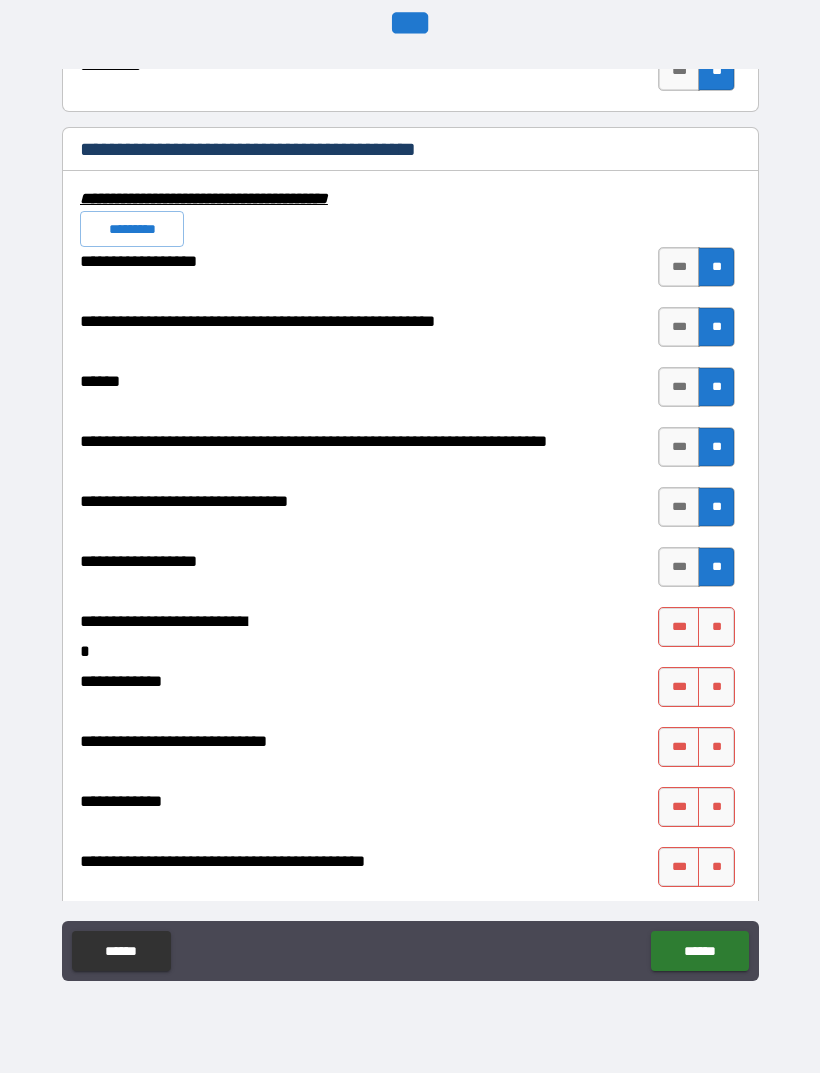 click on "**" at bounding box center (716, 627) 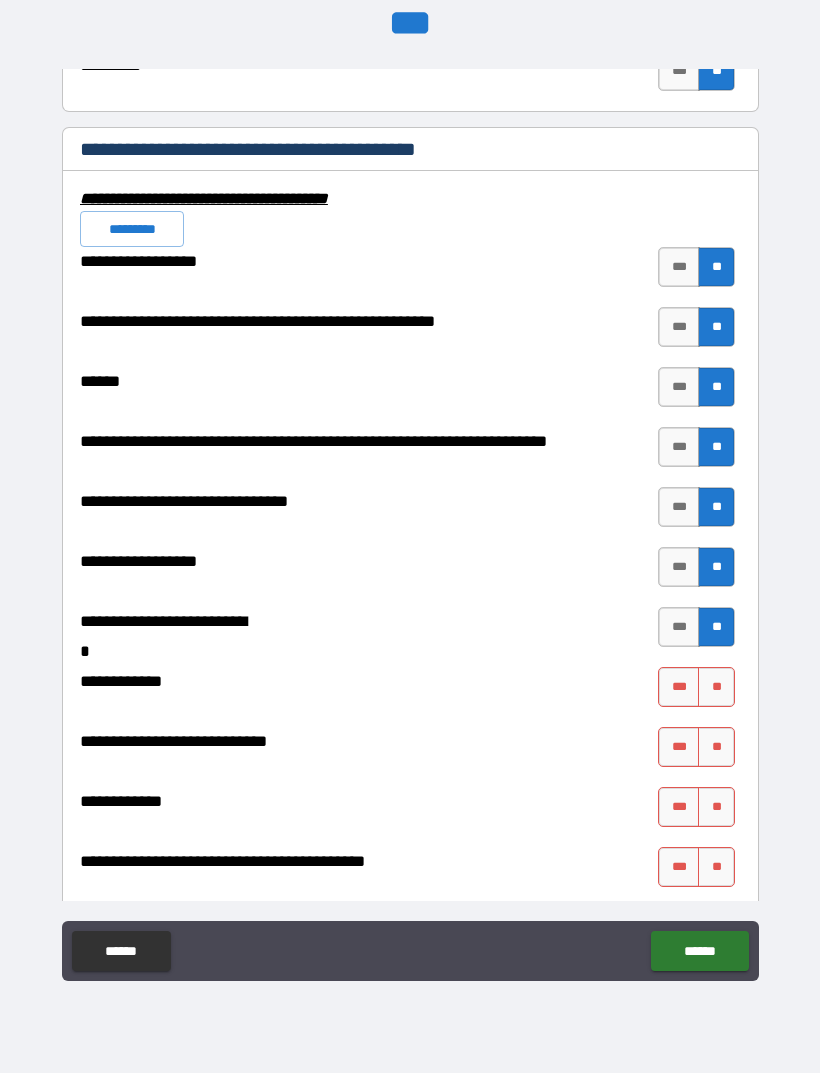 click on "**" at bounding box center (716, 687) 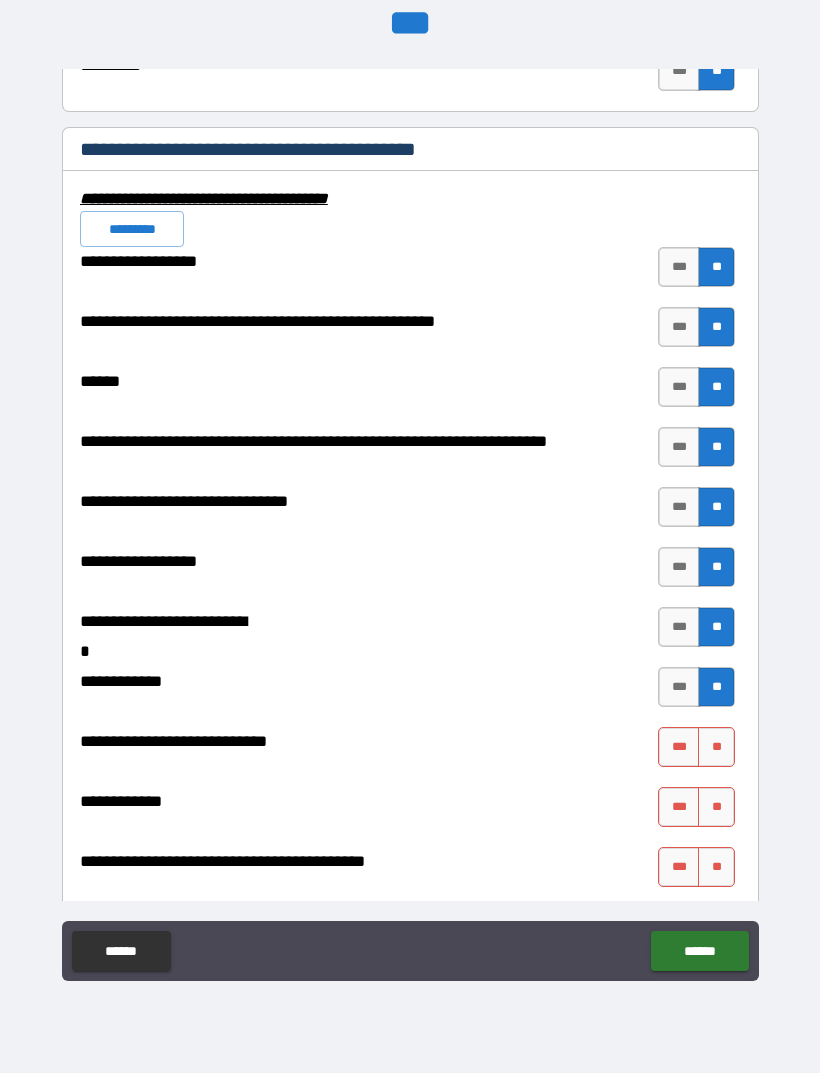 click on "**" at bounding box center [716, 747] 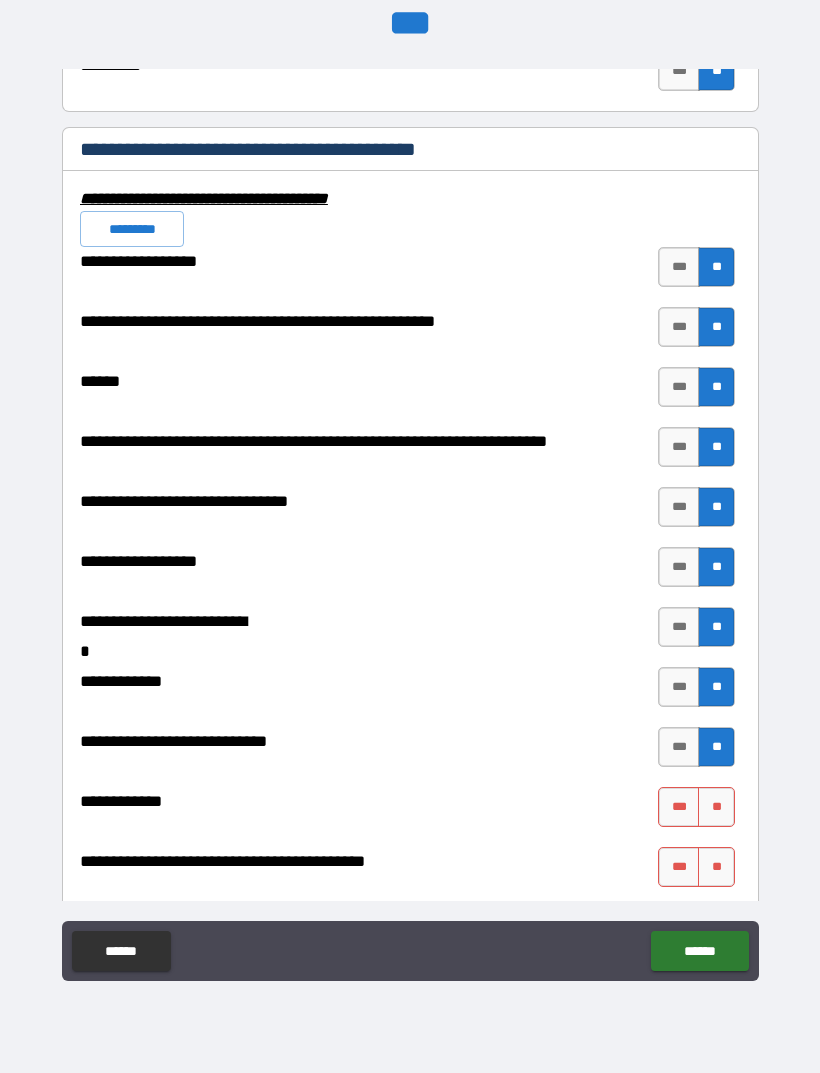 click on "**" at bounding box center (716, 807) 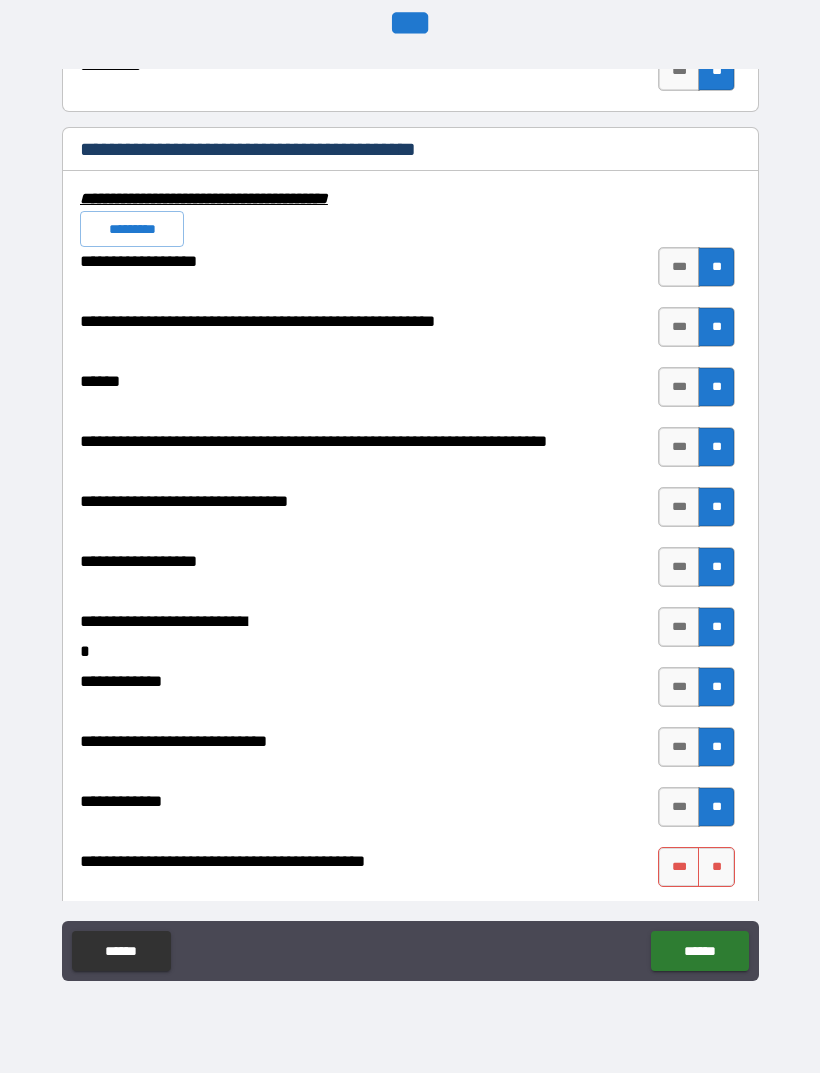 click on "**" at bounding box center (716, 867) 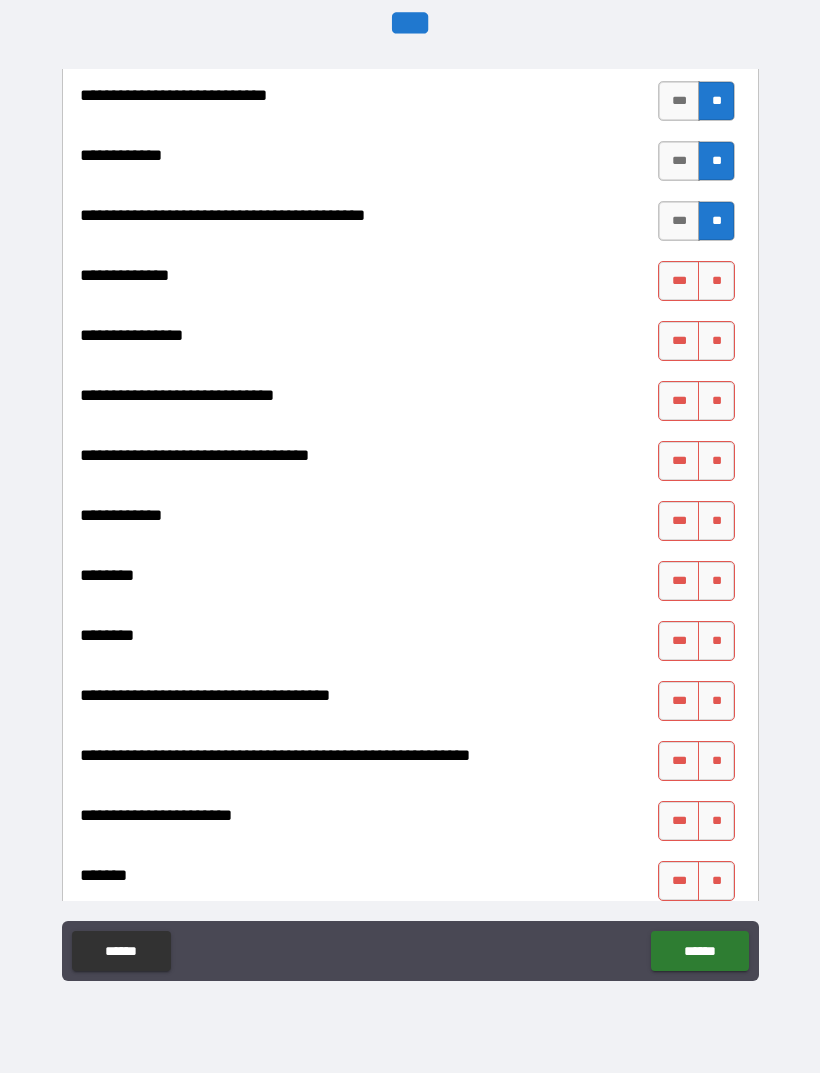 scroll, scrollTop: 8526, scrollLeft: 0, axis: vertical 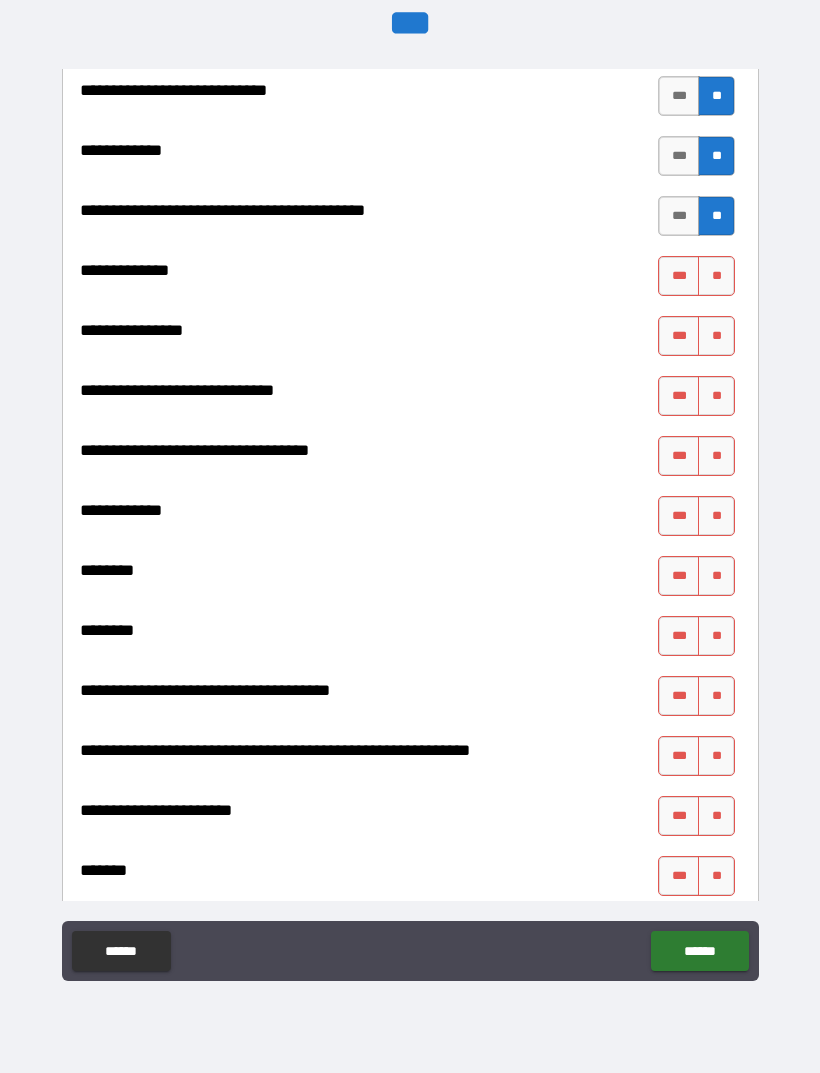 click on "**" at bounding box center (716, 336) 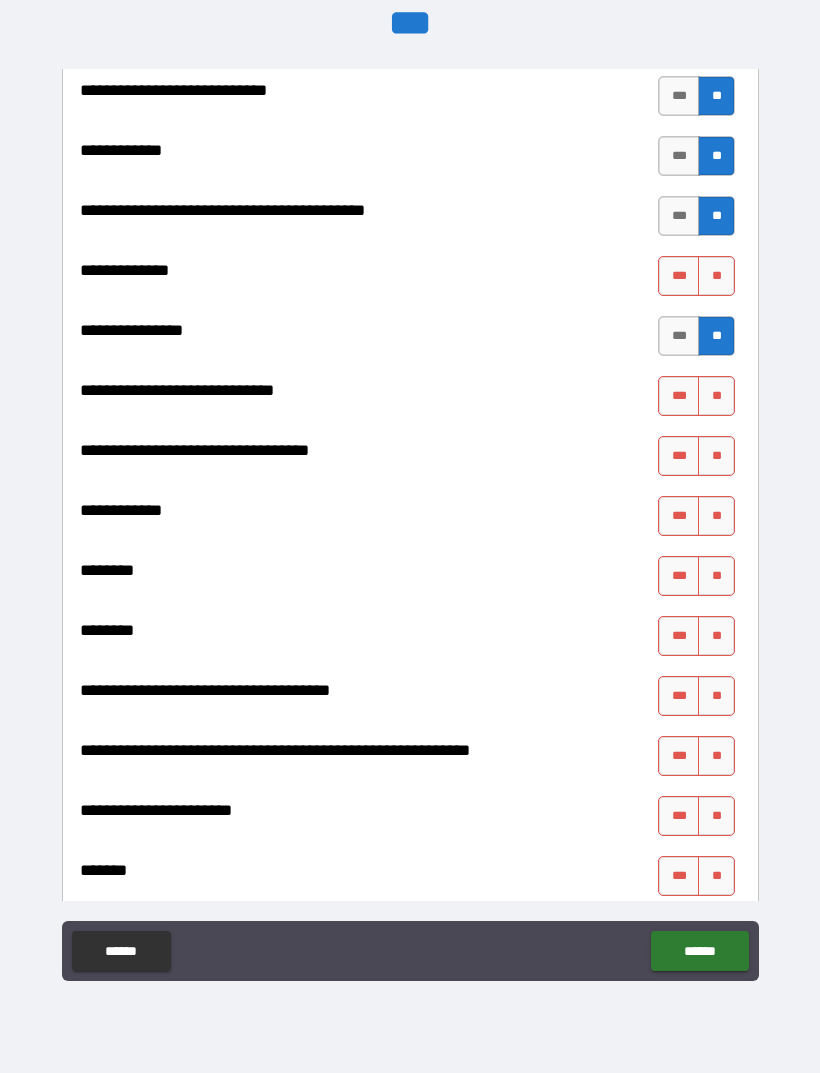 click on "**" at bounding box center [716, 276] 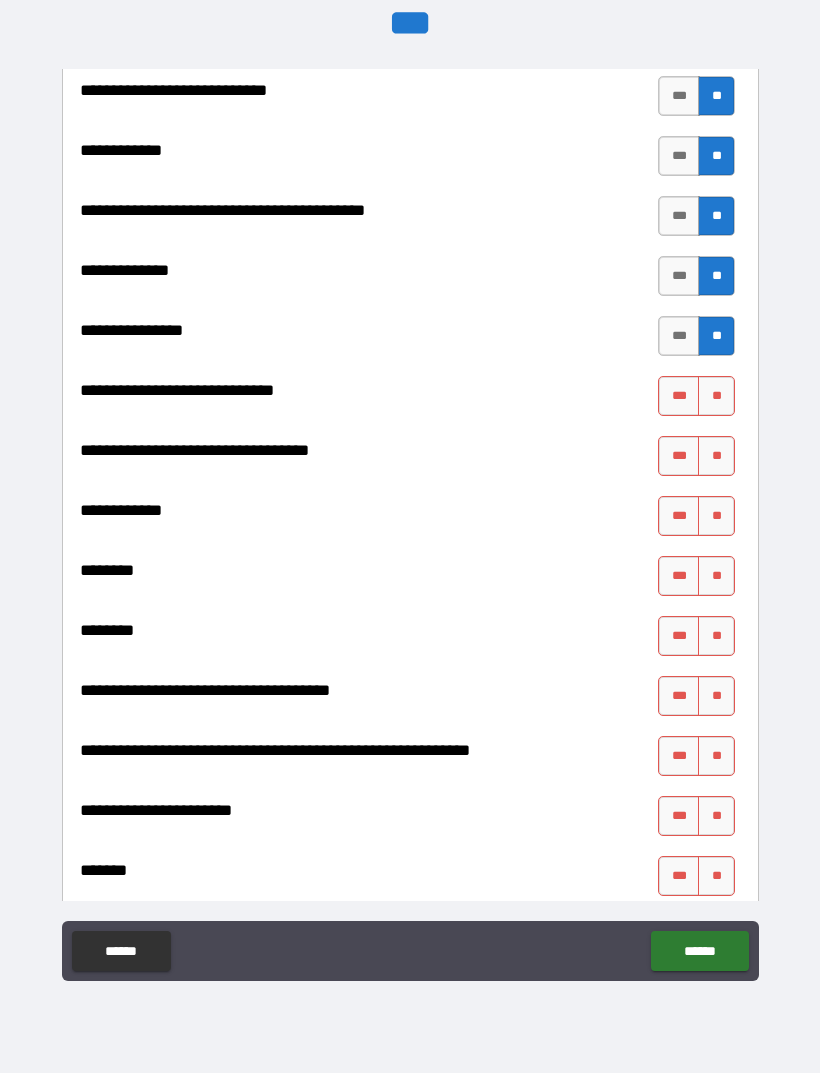 click on "**" at bounding box center [716, 396] 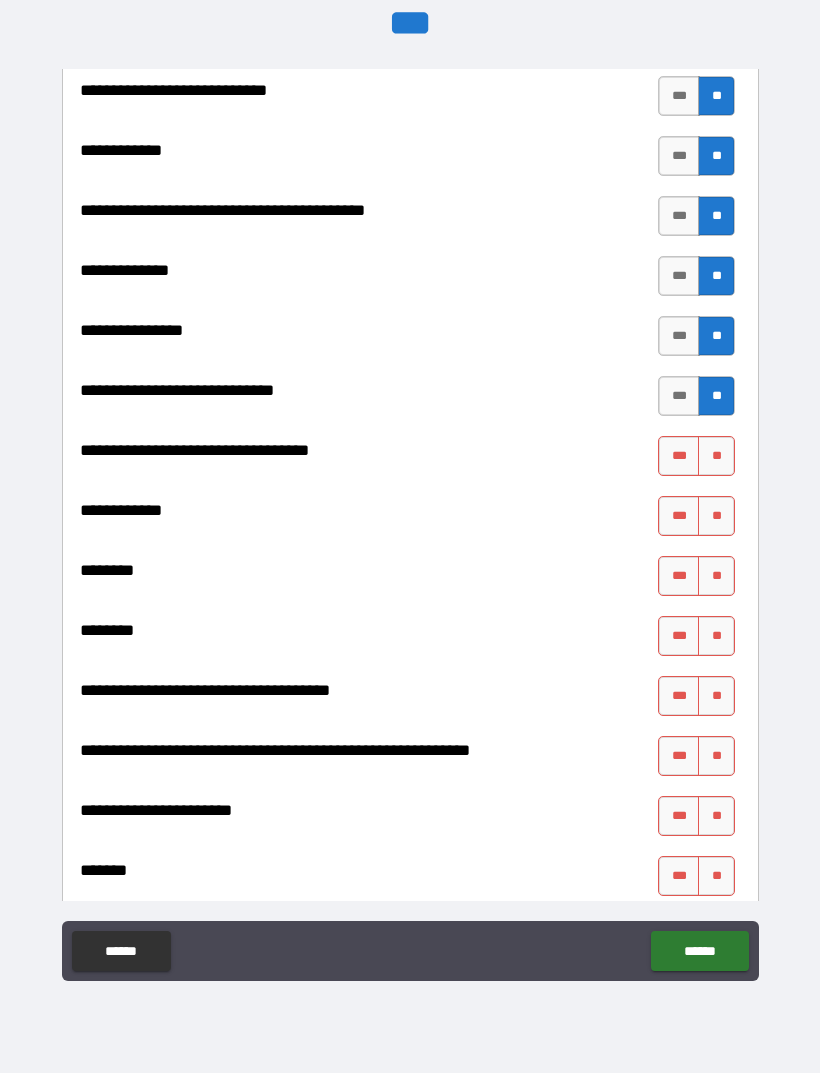 click on "**" at bounding box center (716, 456) 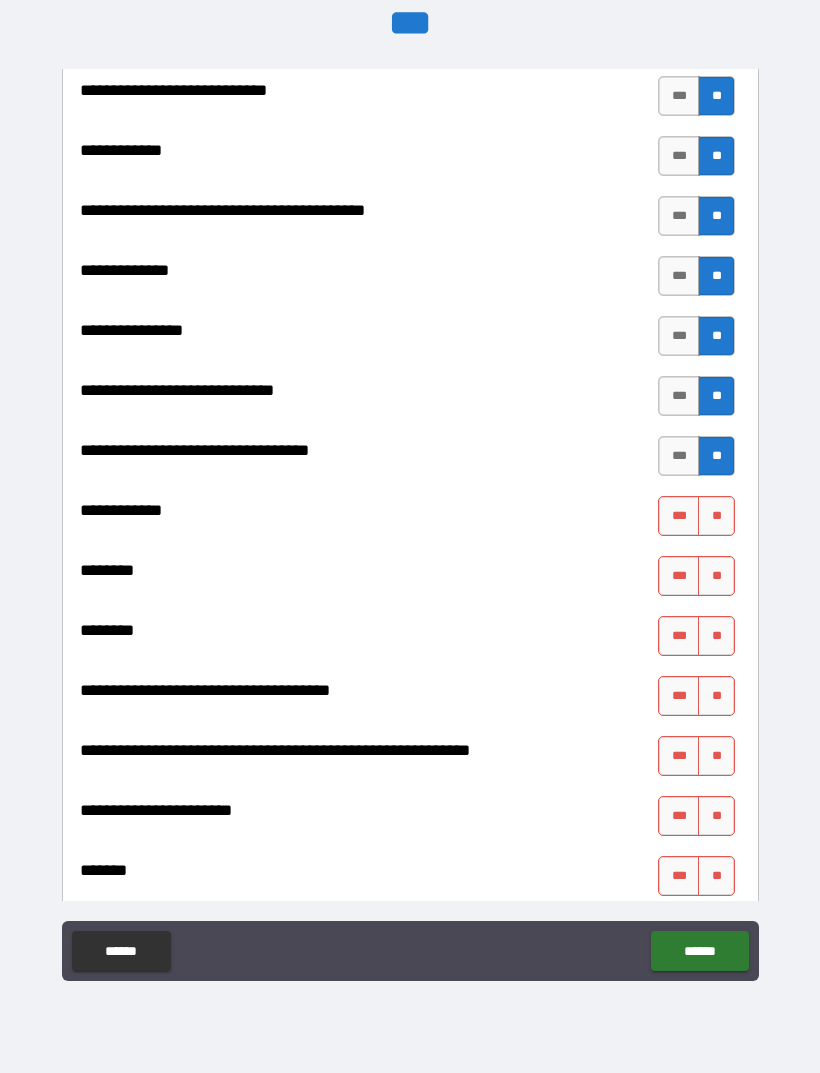 click on "**" at bounding box center [716, 516] 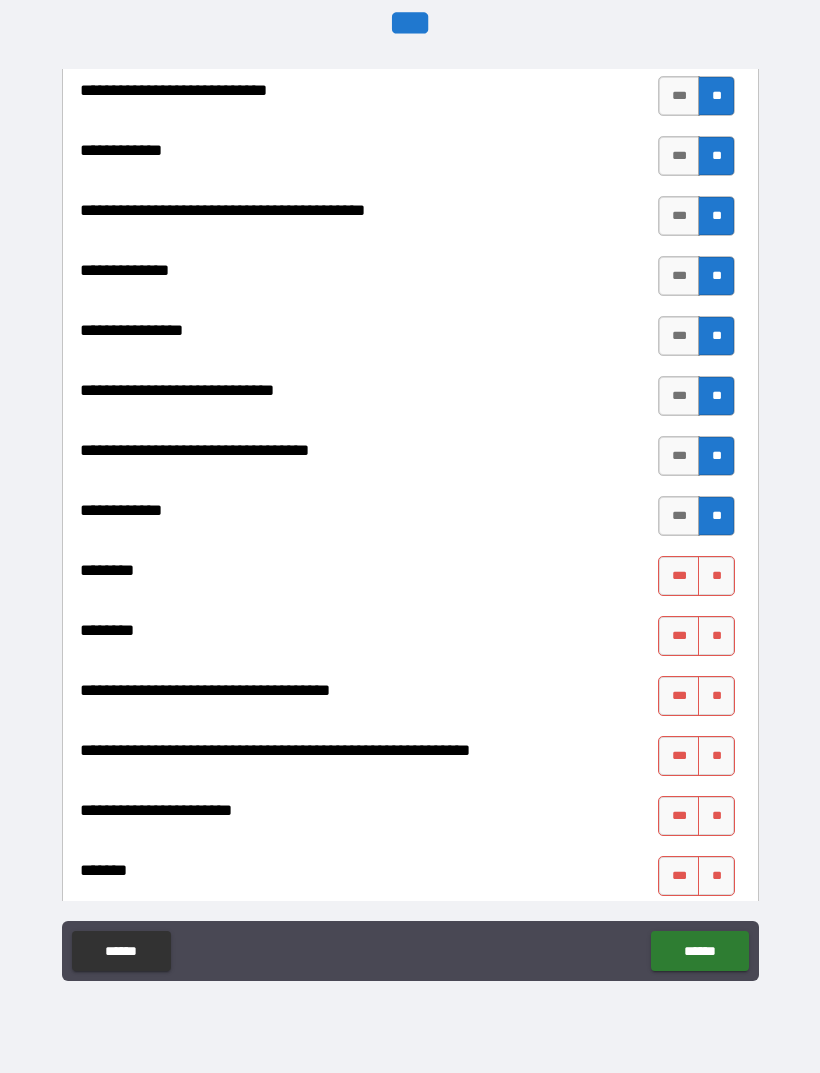 click on "**" at bounding box center (716, 576) 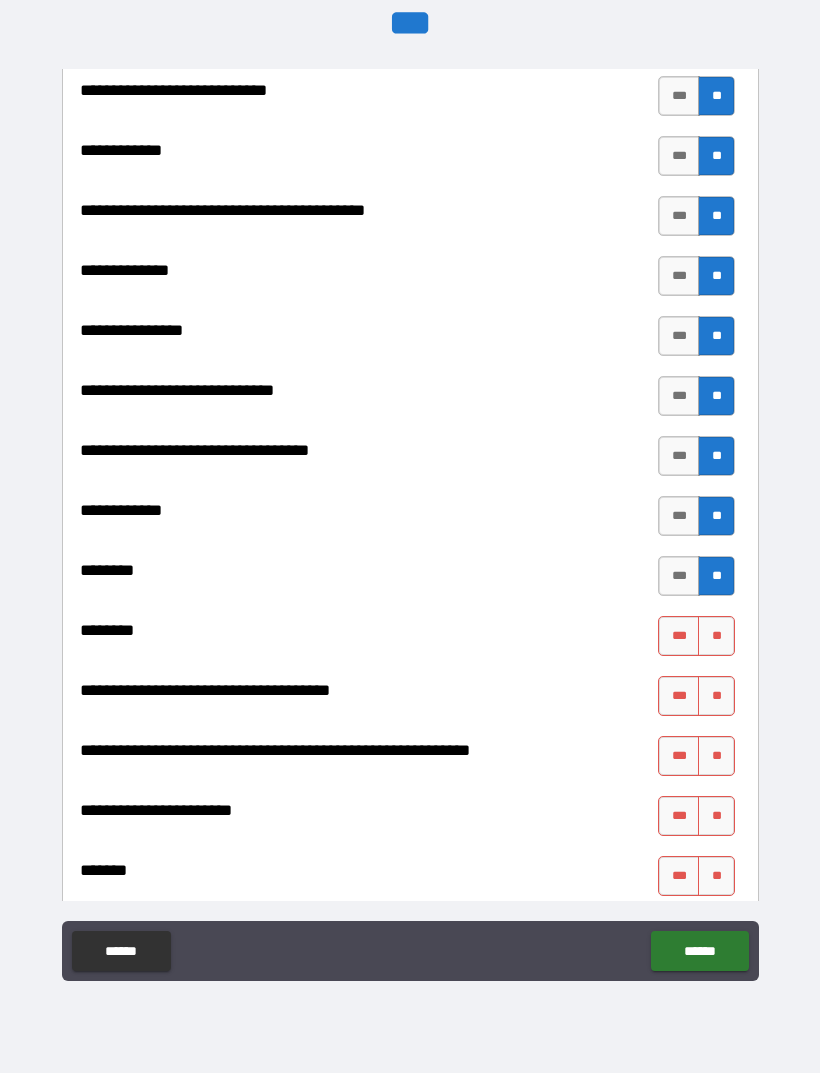 click on "**" at bounding box center [716, 636] 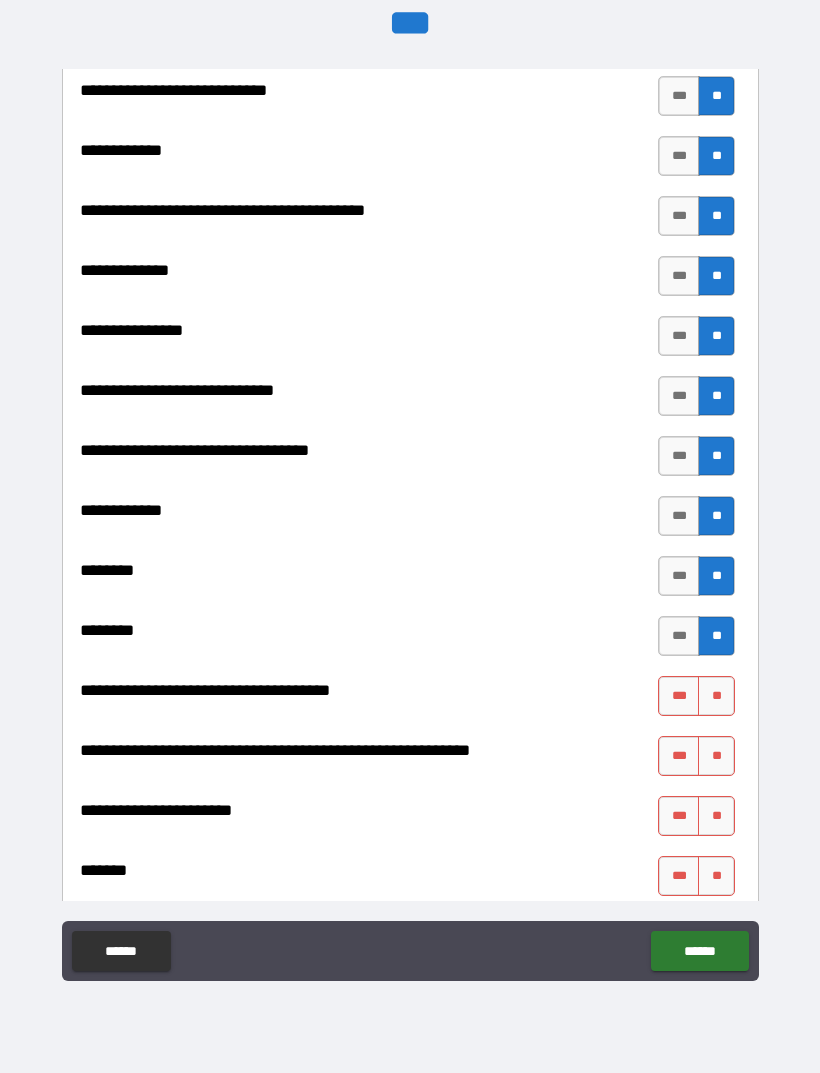 click on "**" at bounding box center (716, 696) 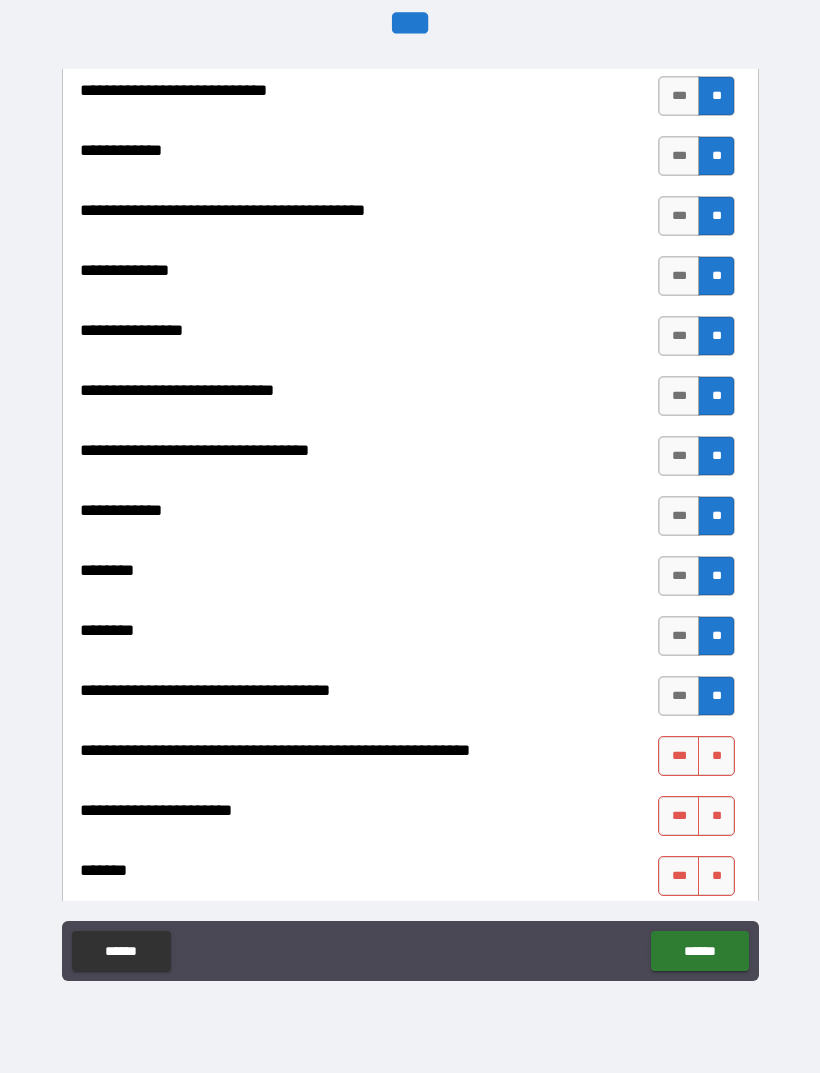 click on "**" at bounding box center [716, 756] 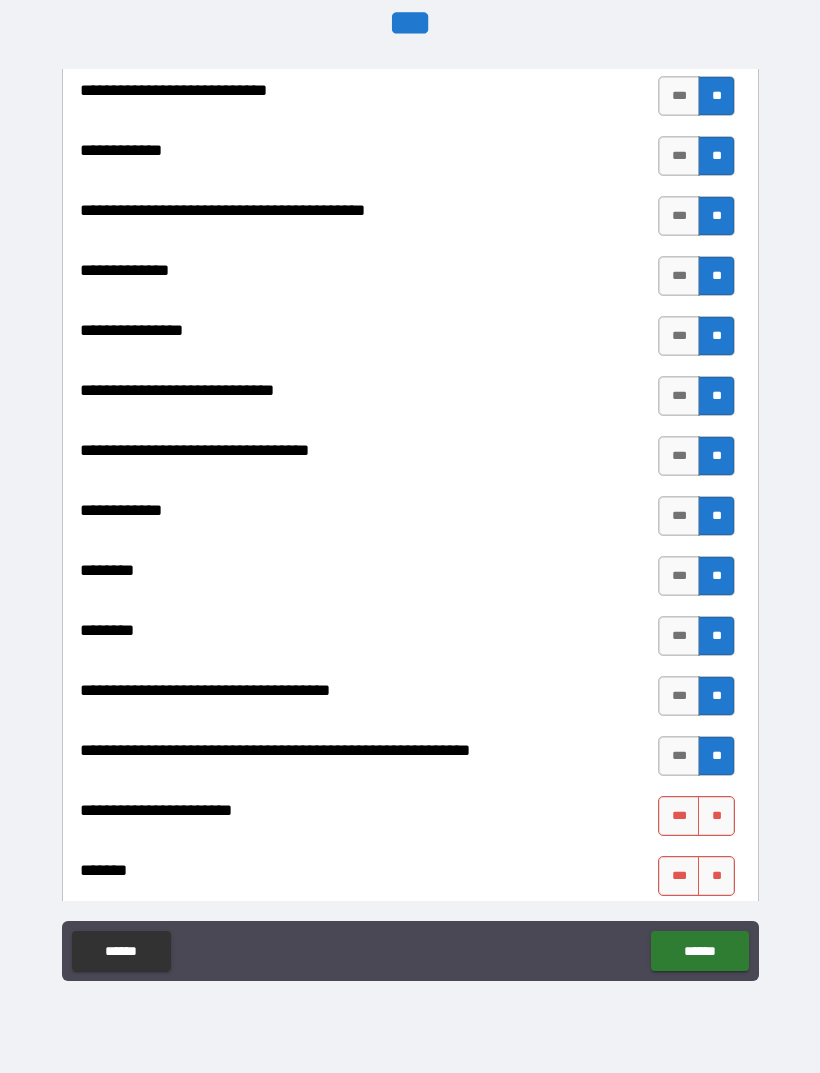 click on "**" at bounding box center [716, 816] 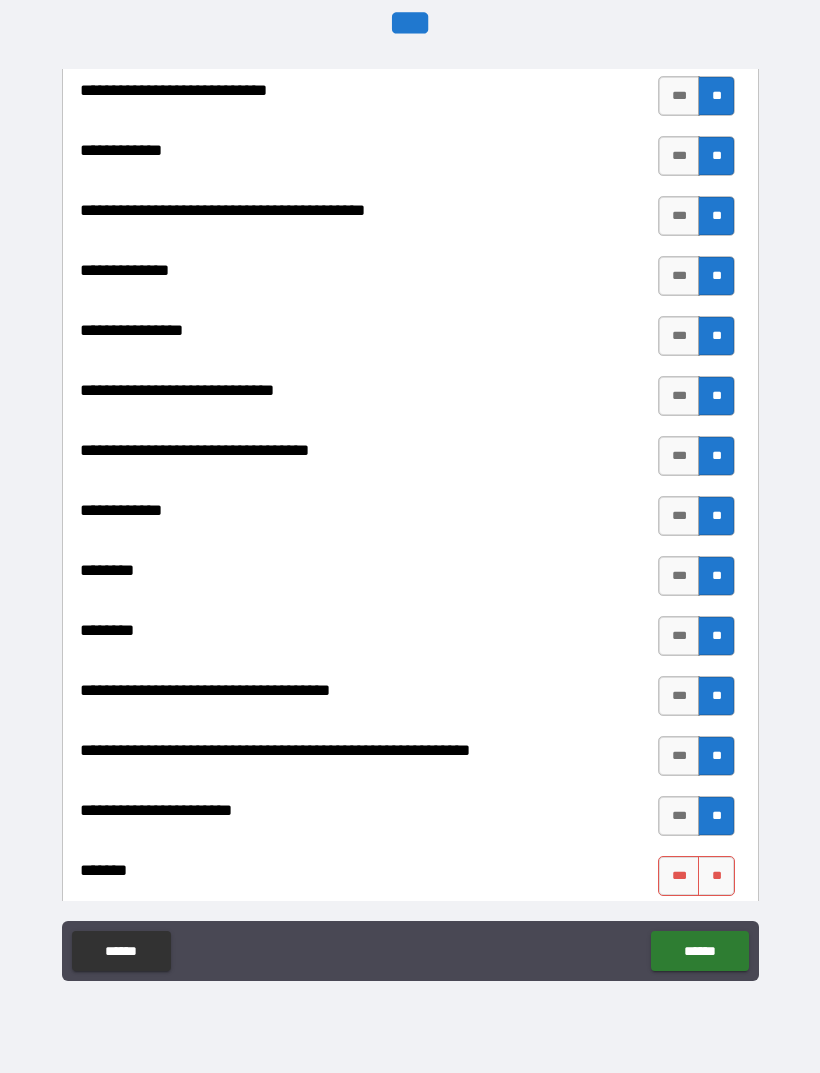 click on "**" at bounding box center (716, 876) 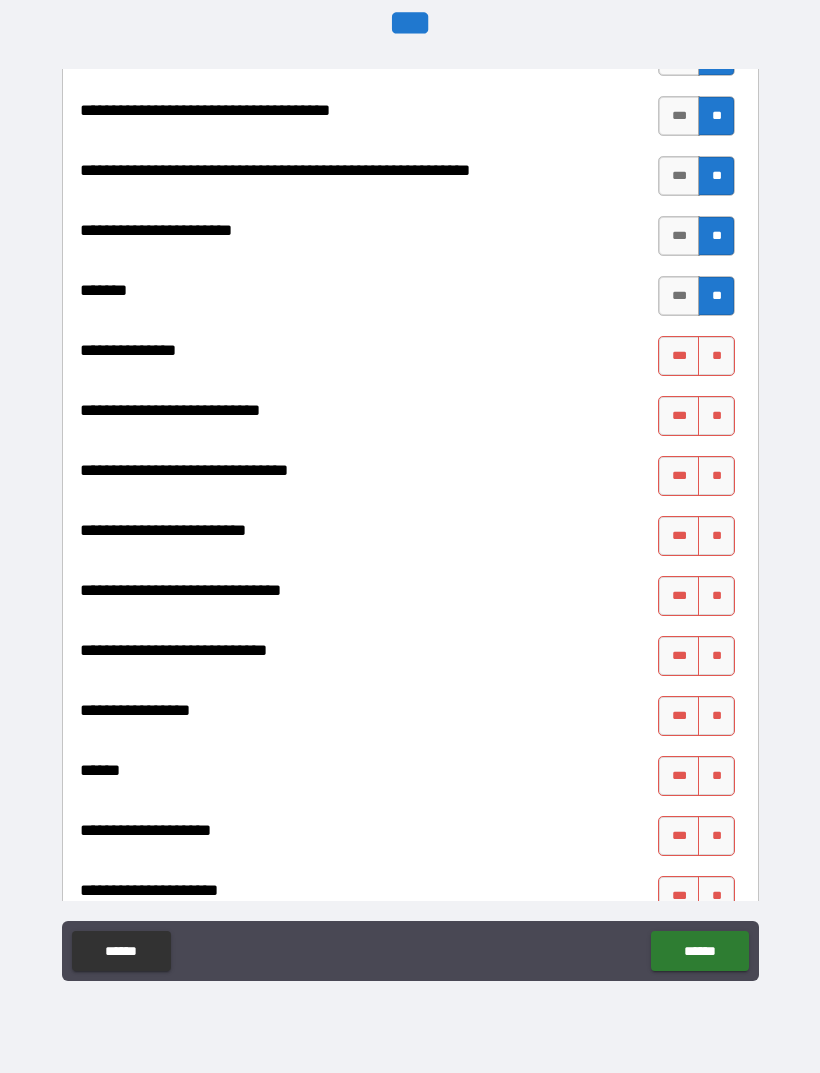 scroll, scrollTop: 9118, scrollLeft: 0, axis: vertical 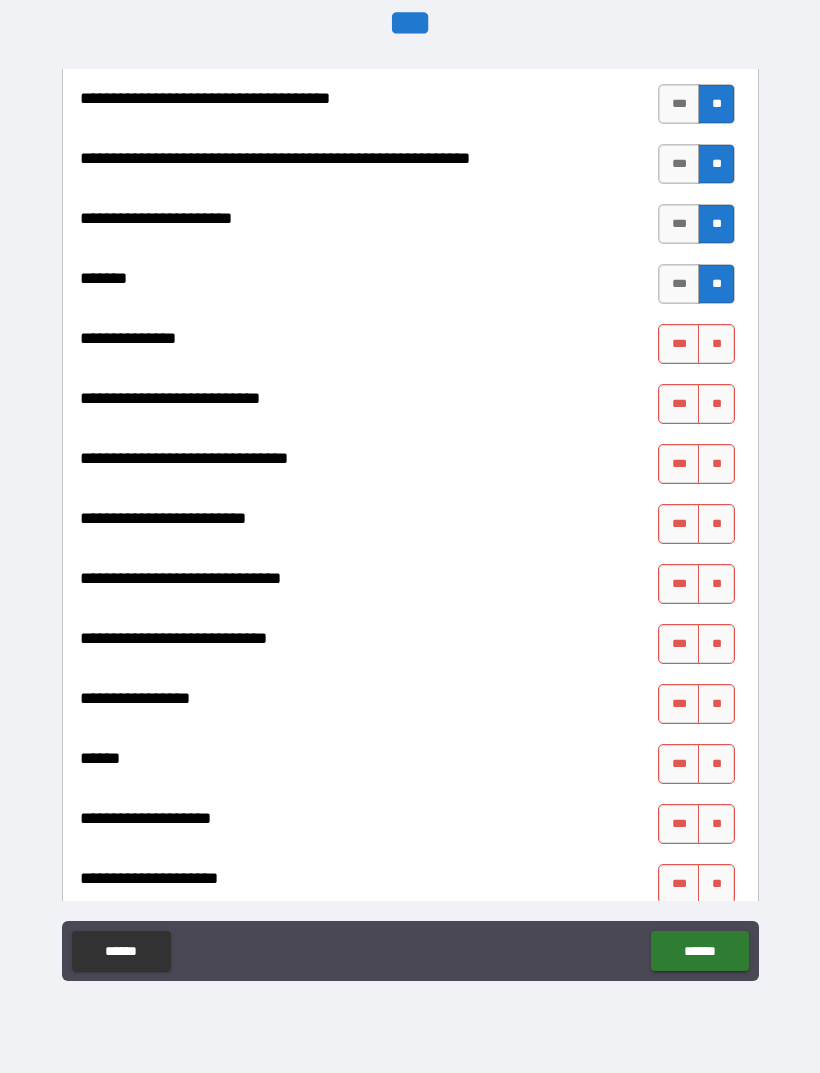 click on "**" at bounding box center (716, 344) 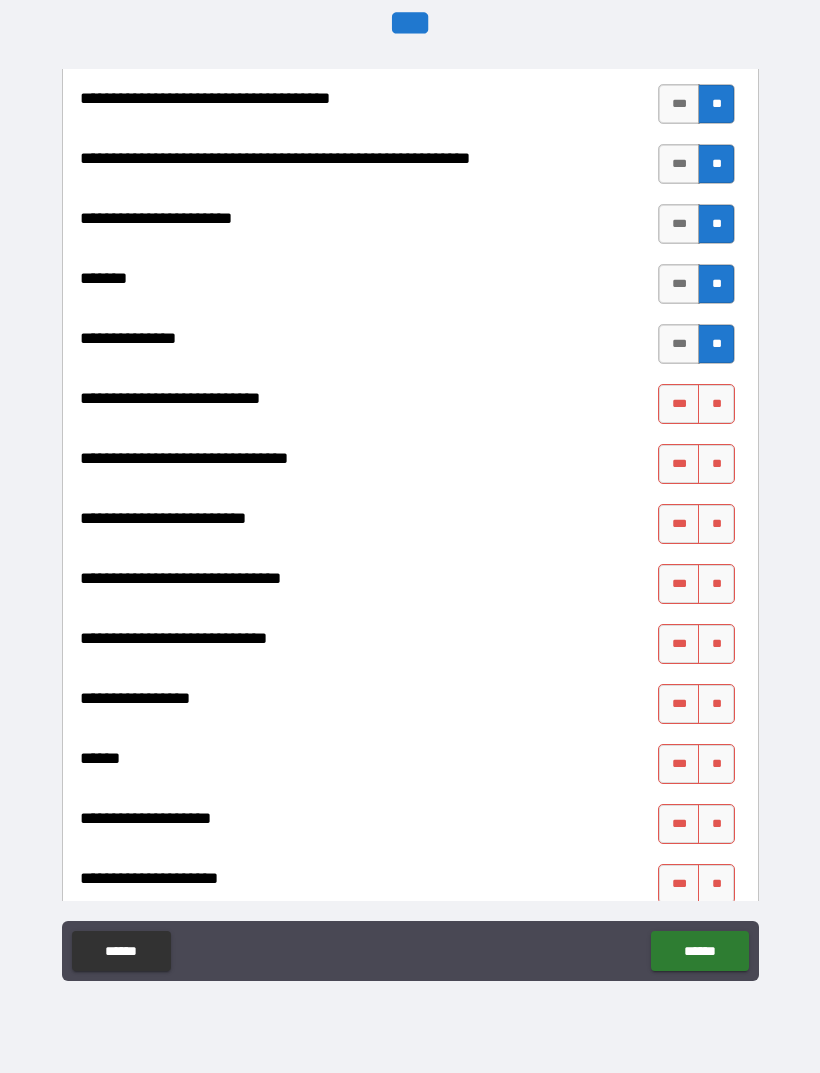 click on "**" at bounding box center (716, 404) 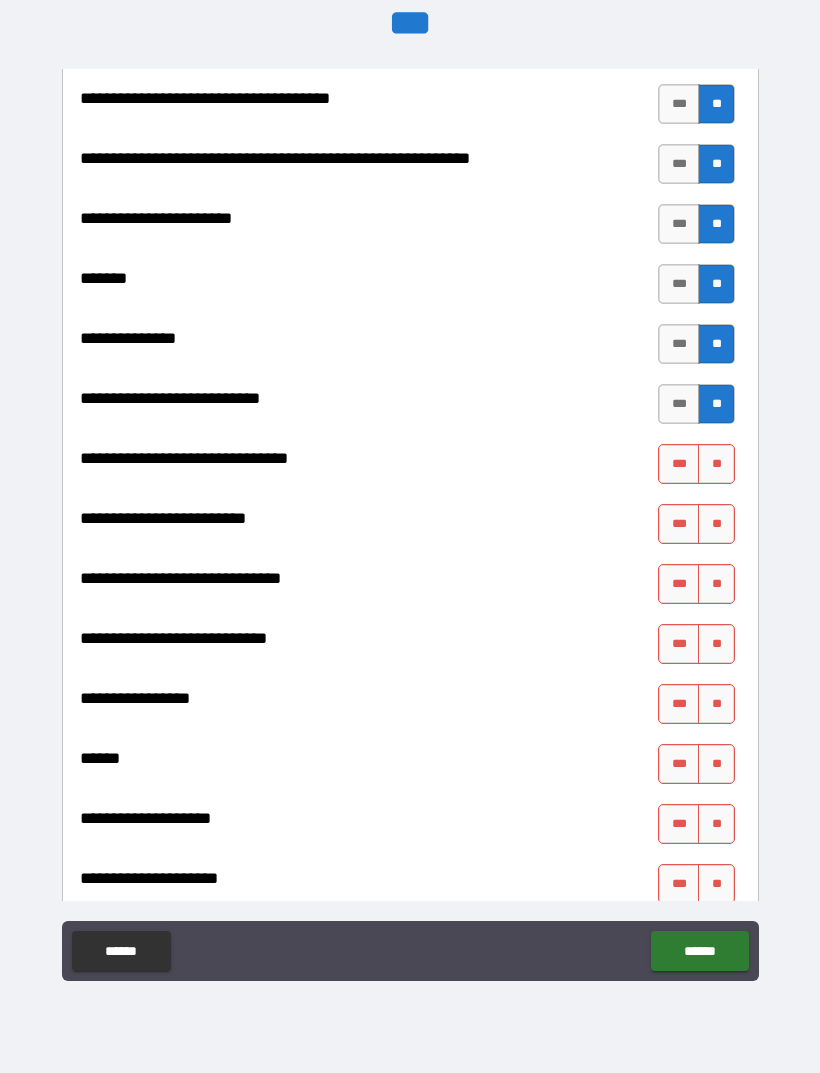 click on "**" at bounding box center [716, 464] 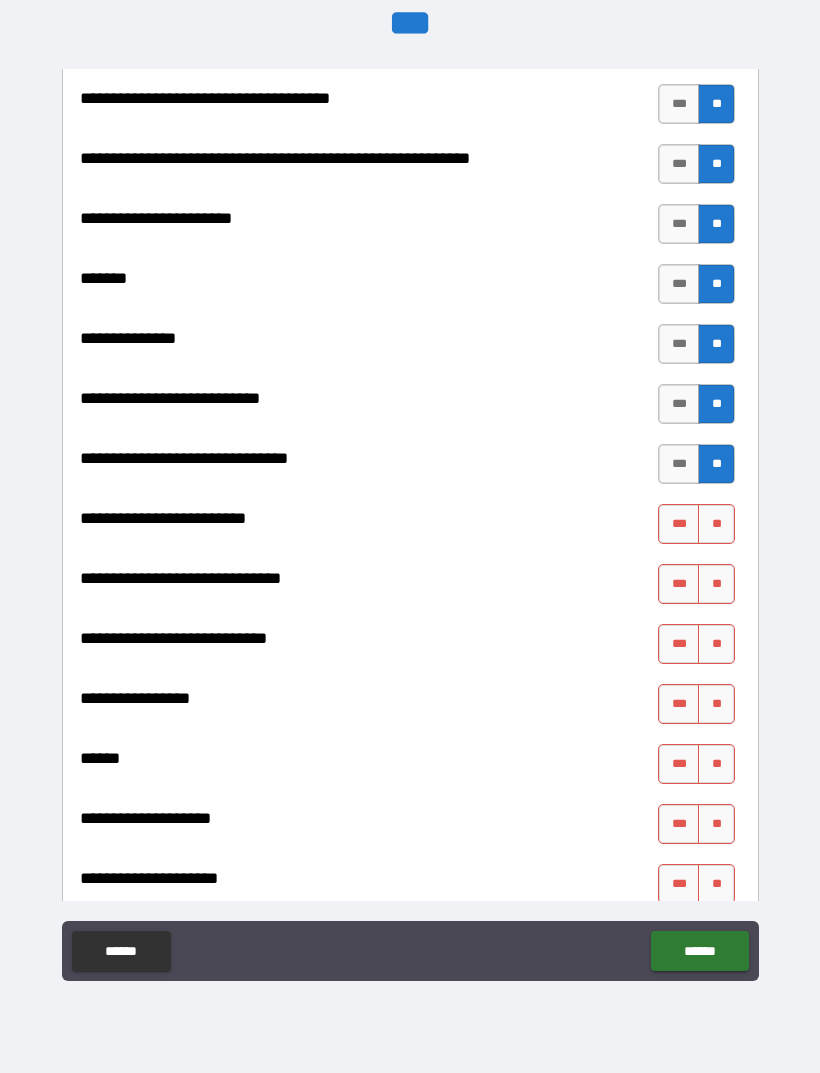 click on "**" at bounding box center [716, 524] 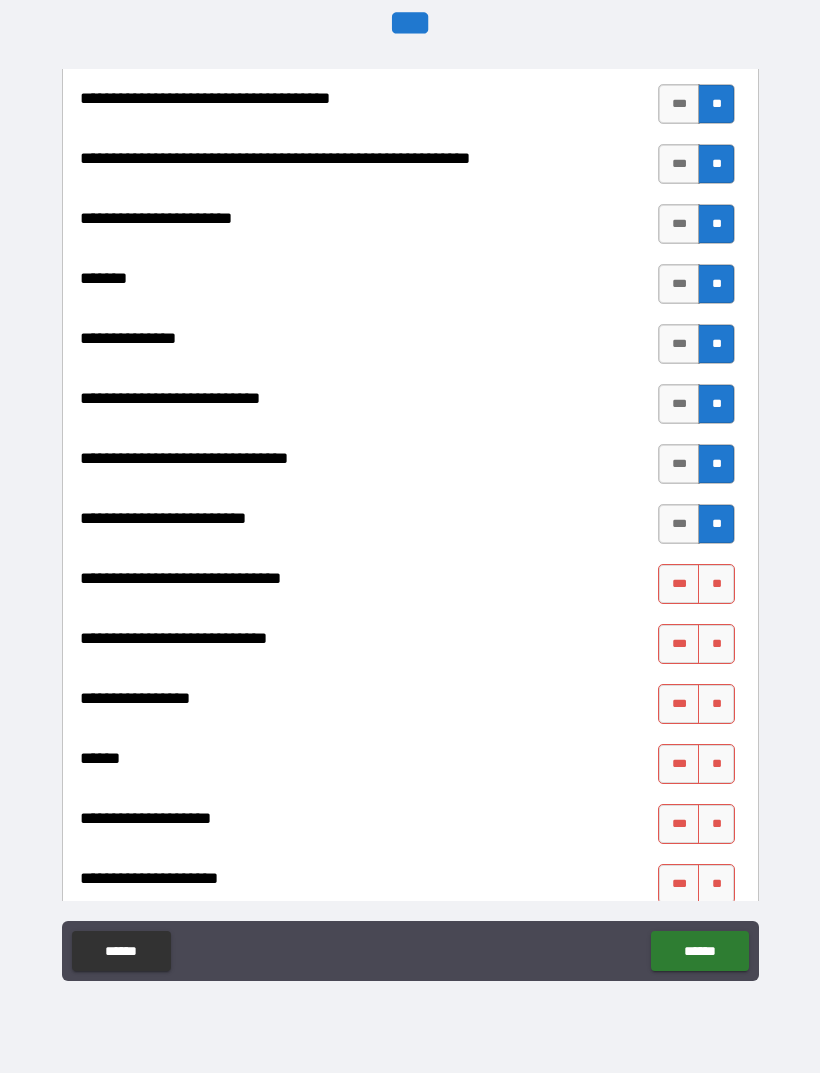 click on "**" at bounding box center [716, 584] 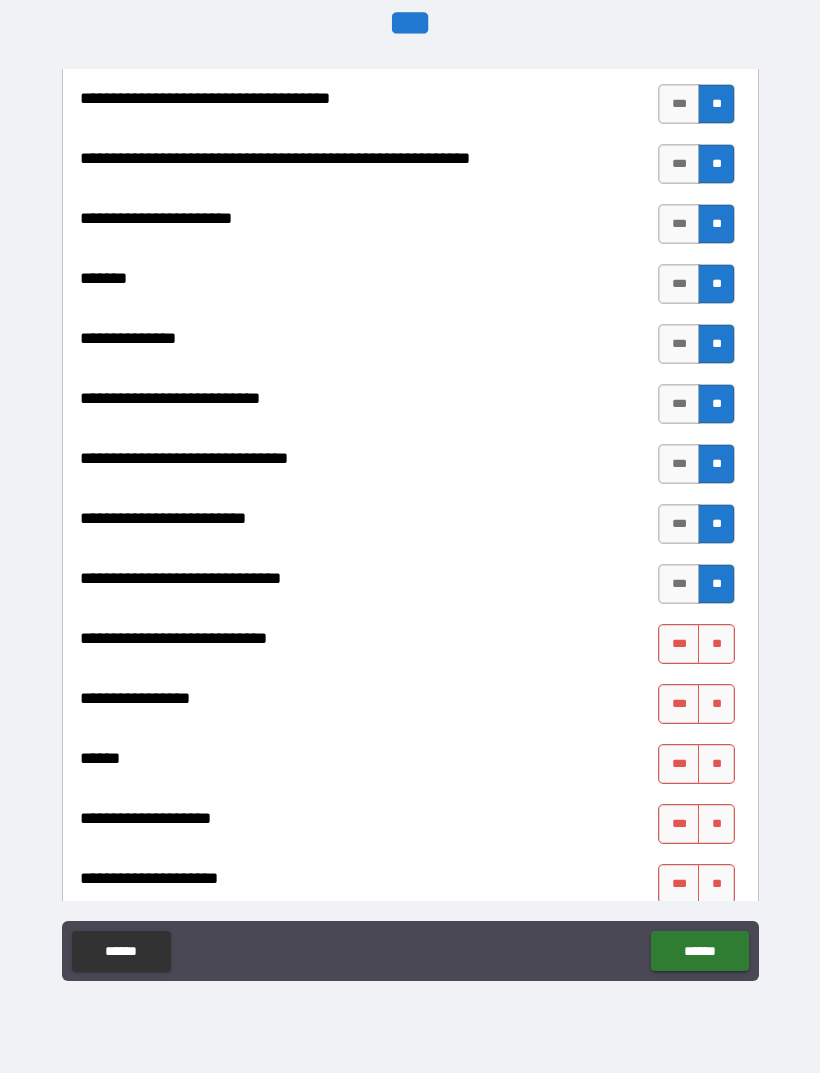 click on "**" at bounding box center (716, 644) 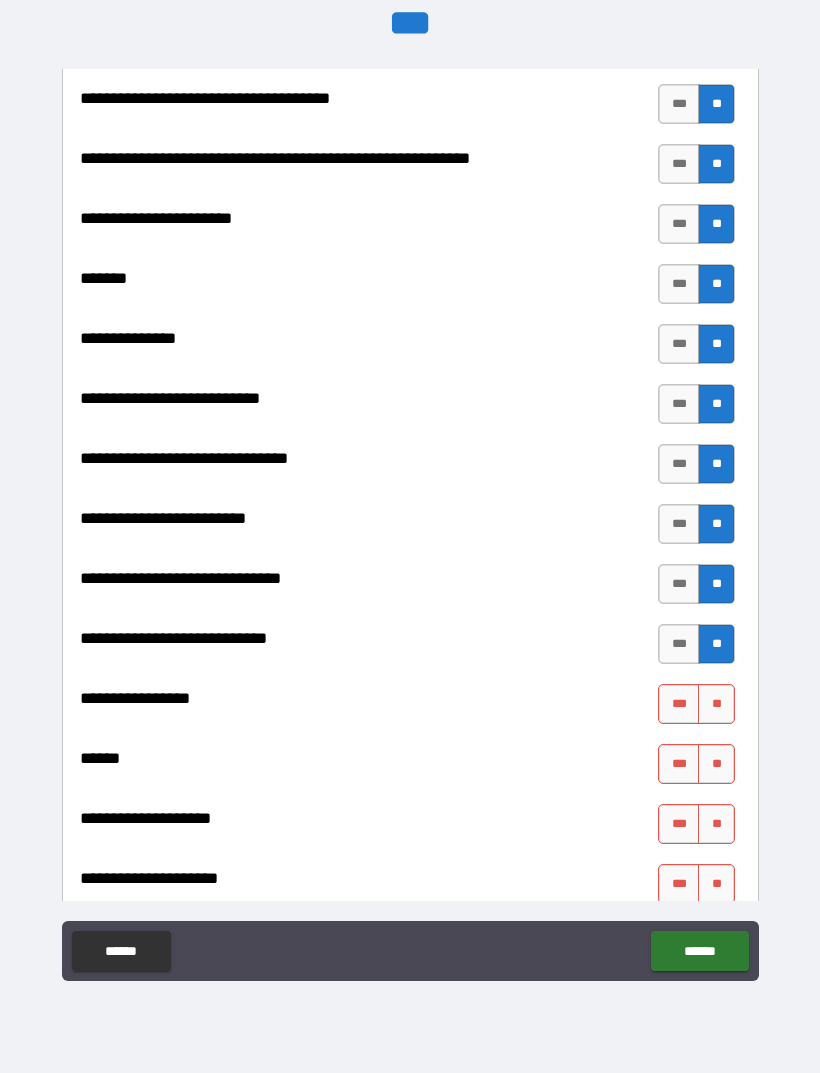 click on "**" at bounding box center (716, 704) 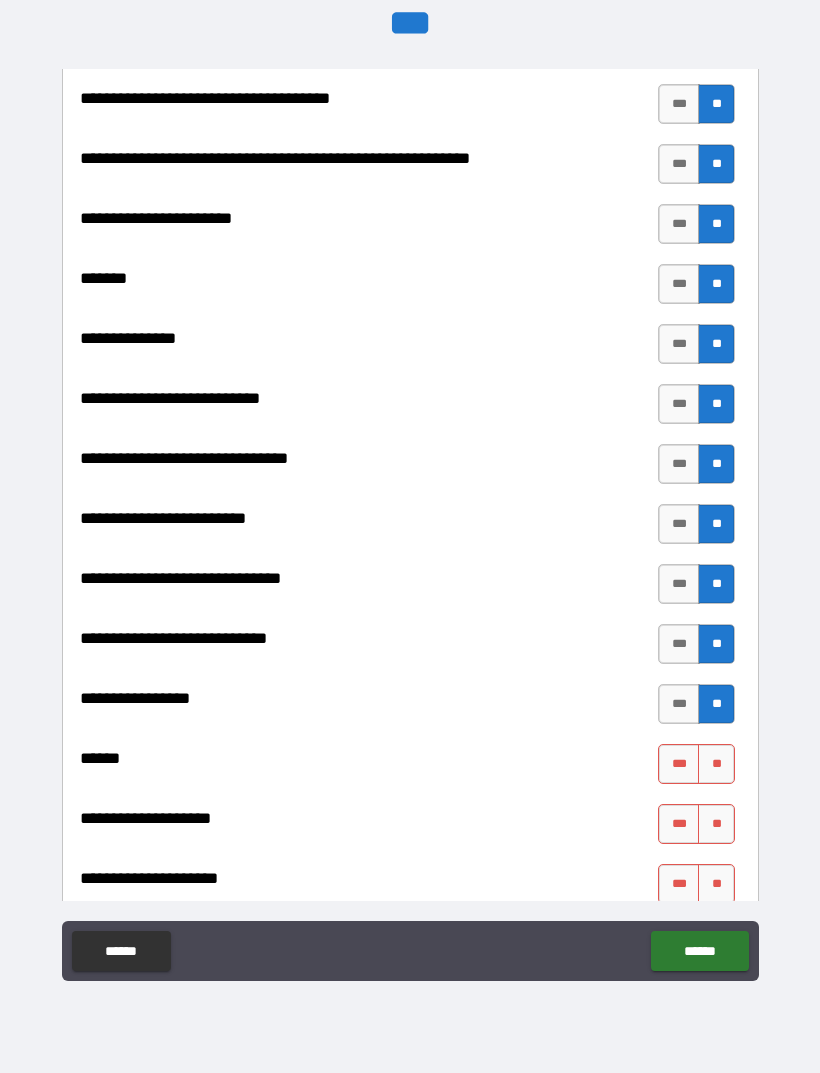 click on "**" at bounding box center [716, 764] 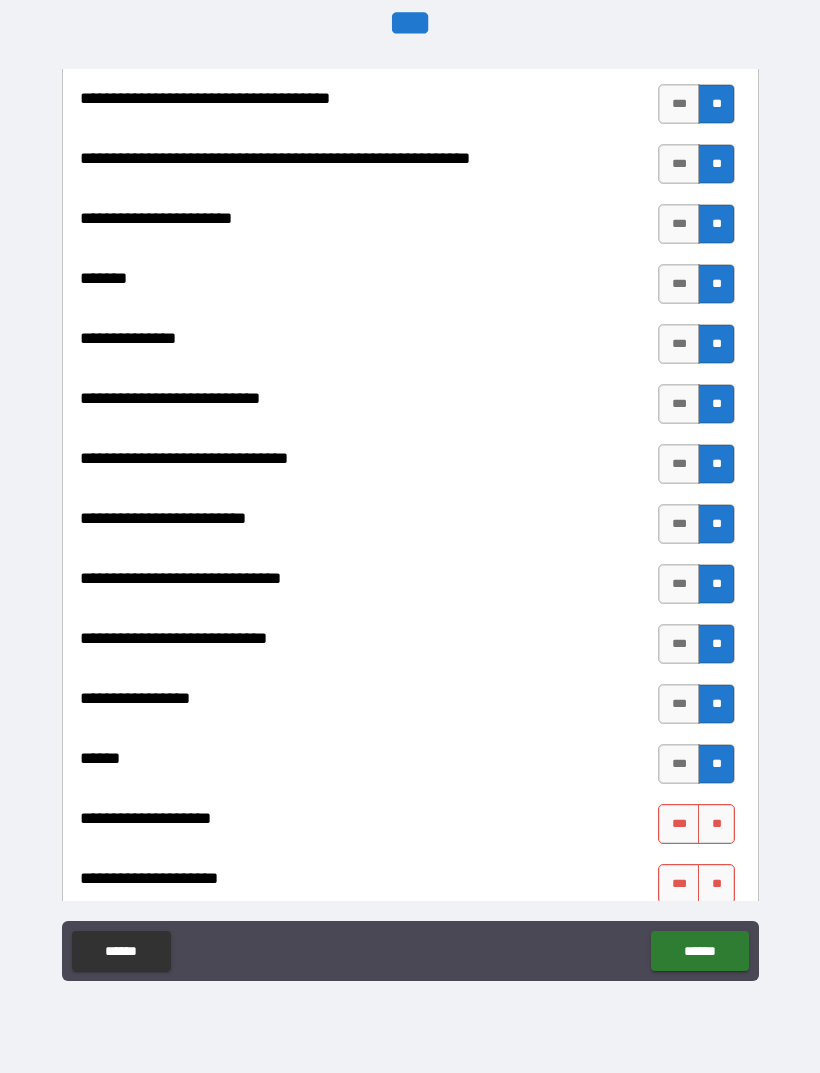 click on "**" at bounding box center (716, 824) 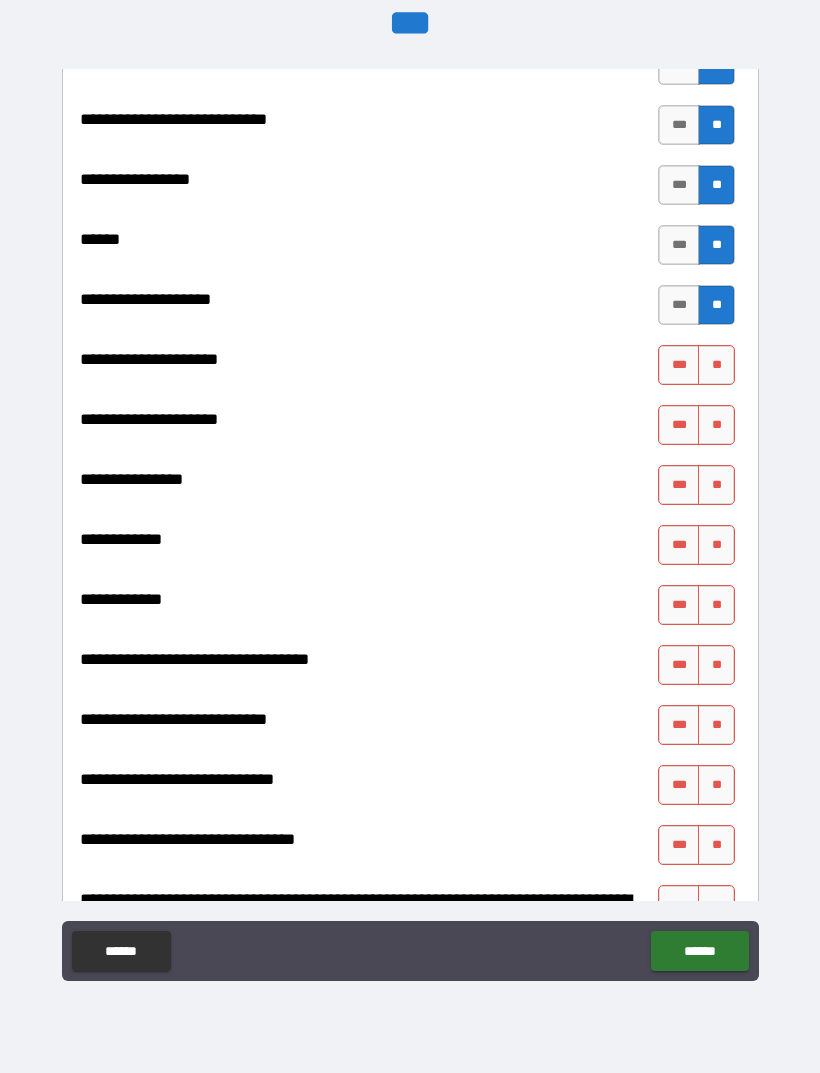scroll, scrollTop: 9642, scrollLeft: 0, axis: vertical 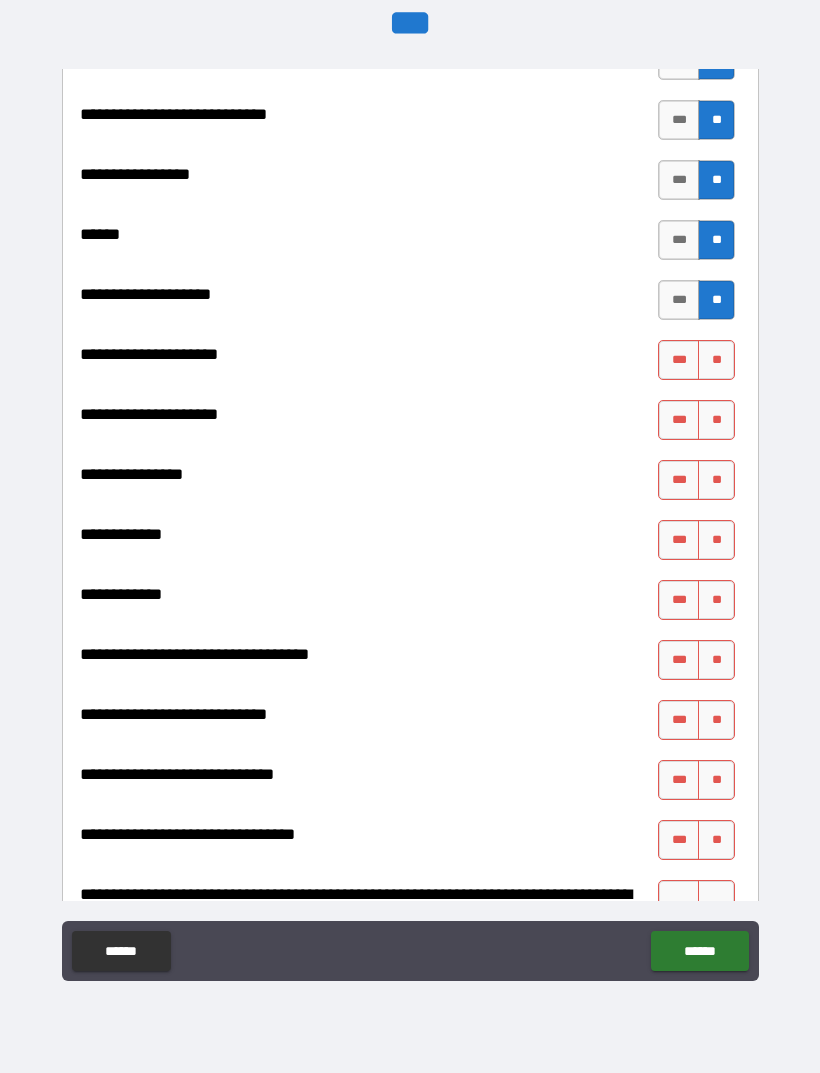 click on "**" at bounding box center [716, 420] 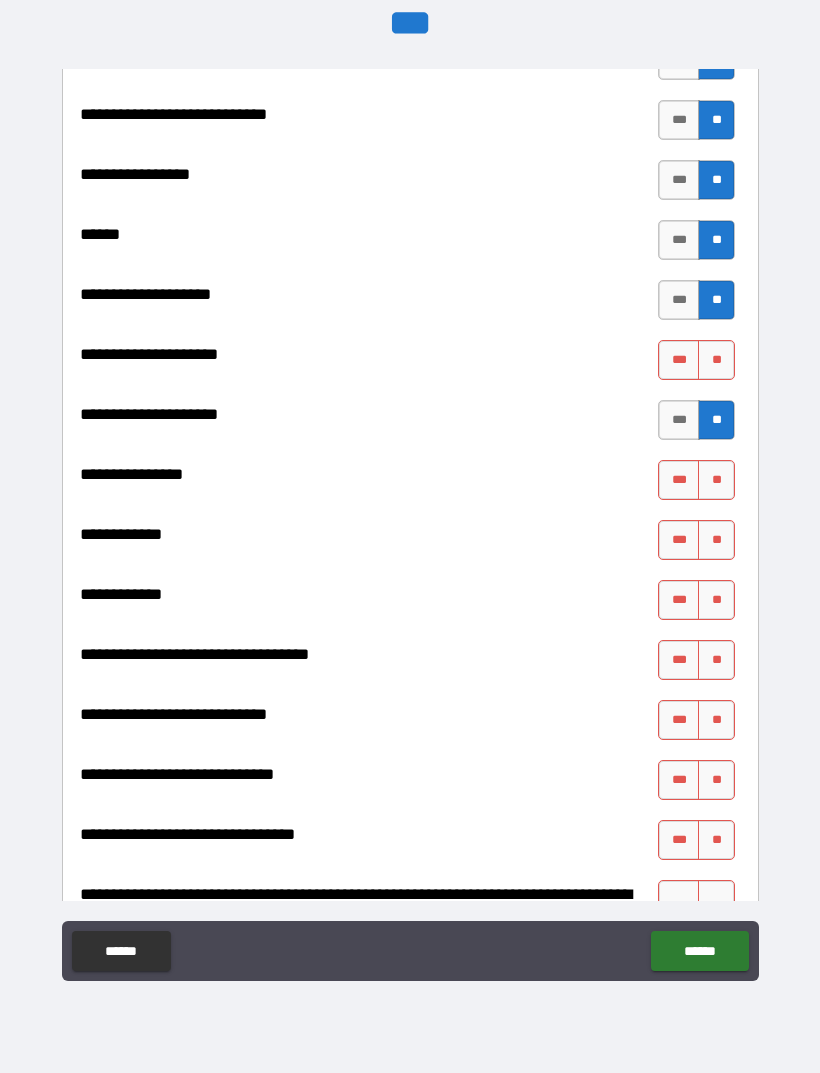 click on "**" at bounding box center (716, 360) 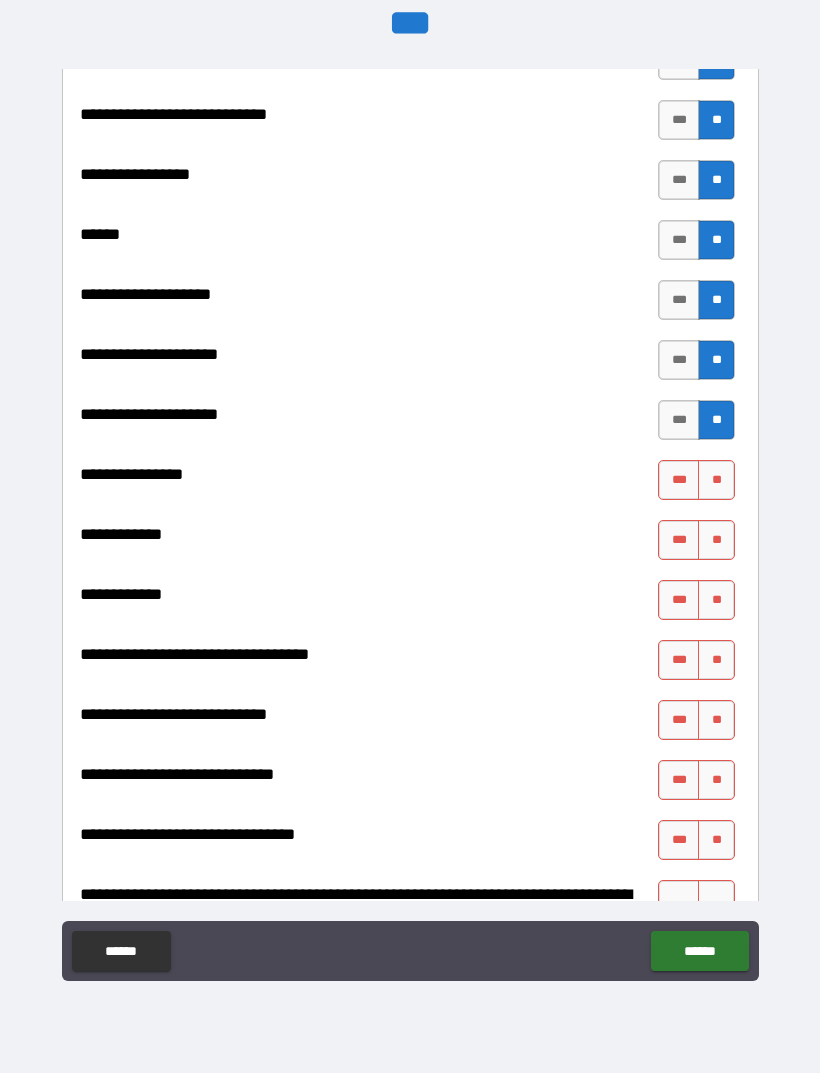 click on "**" at bounding box center [716, 480] 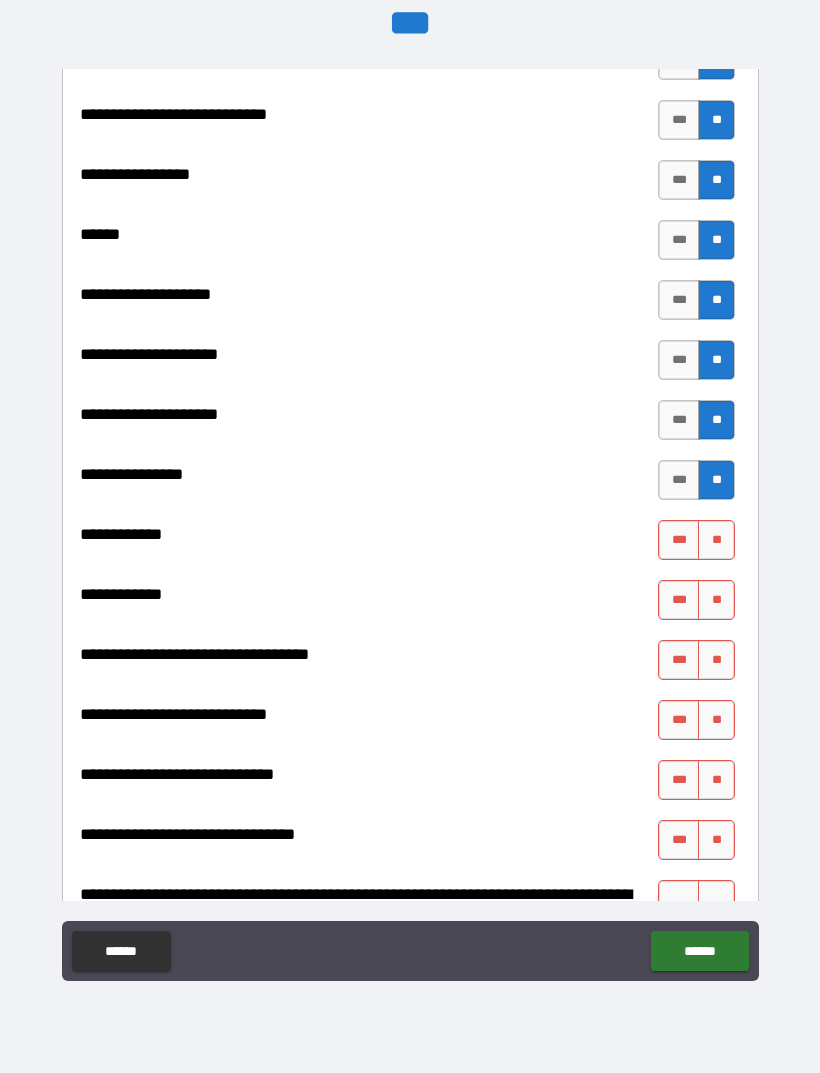 click on "**" at bounding box center [716, 540] 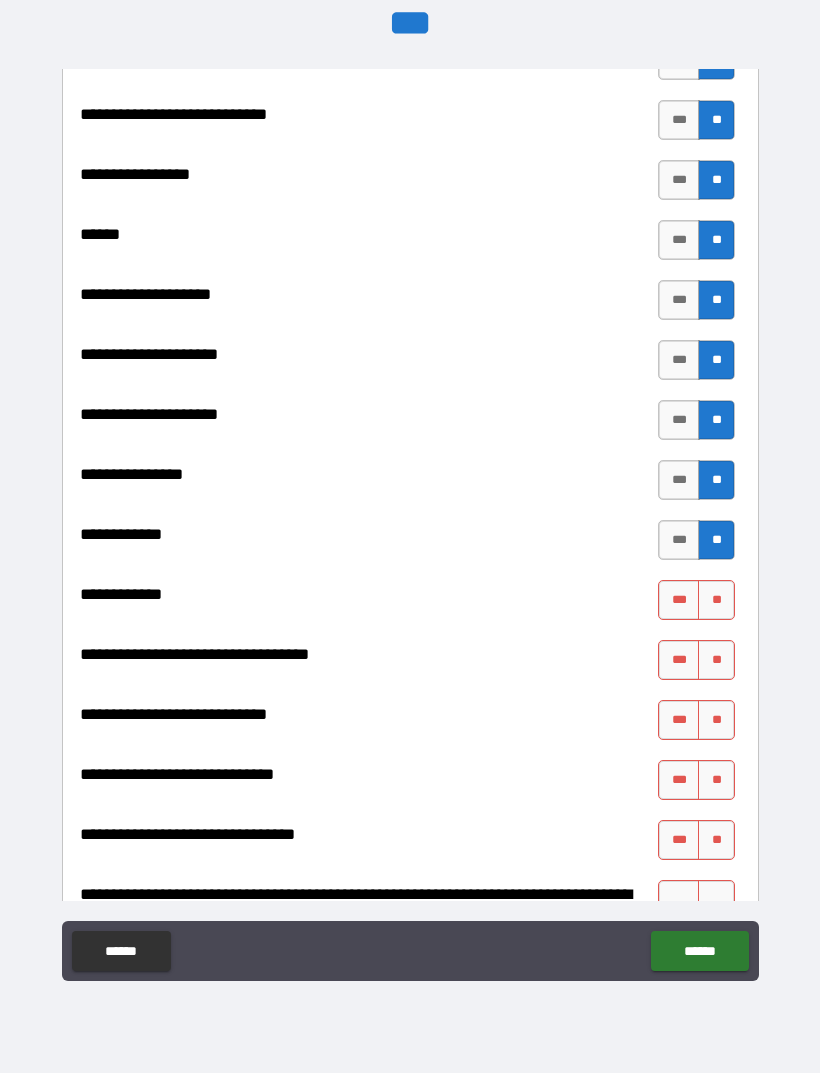 click on "**" at bounding box center [716, 600] 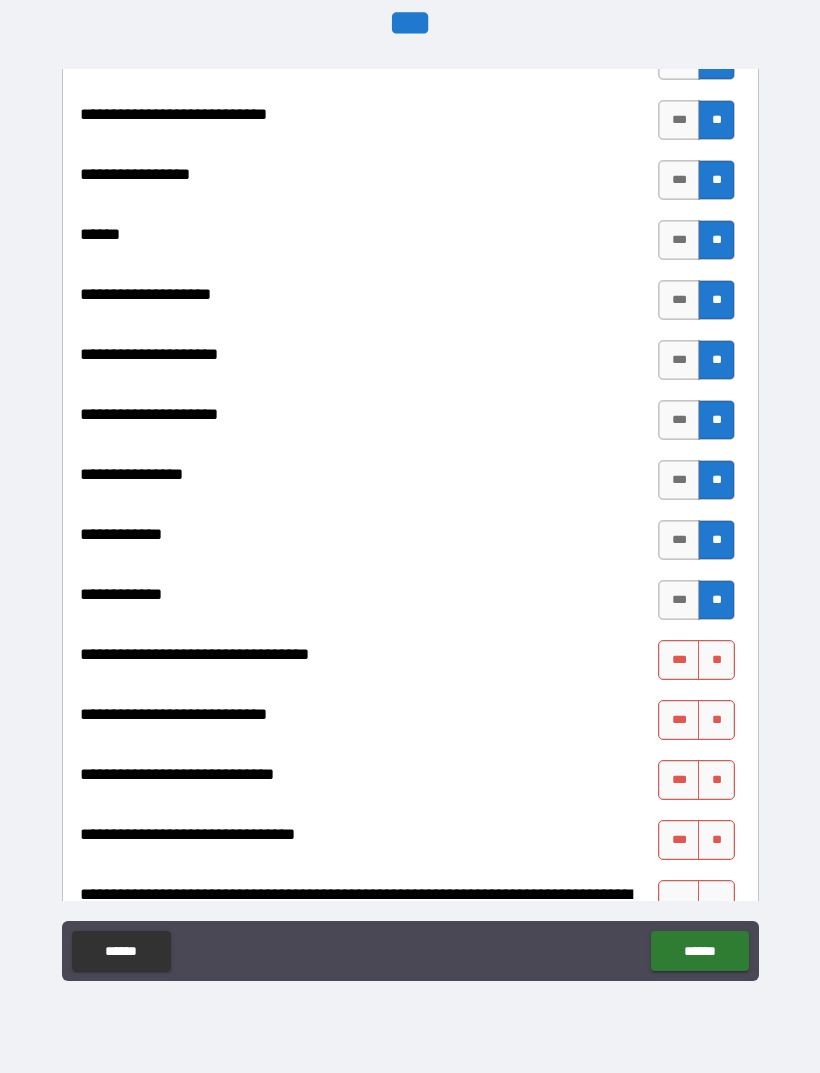 click on "**" at bounding box center (716, 660) 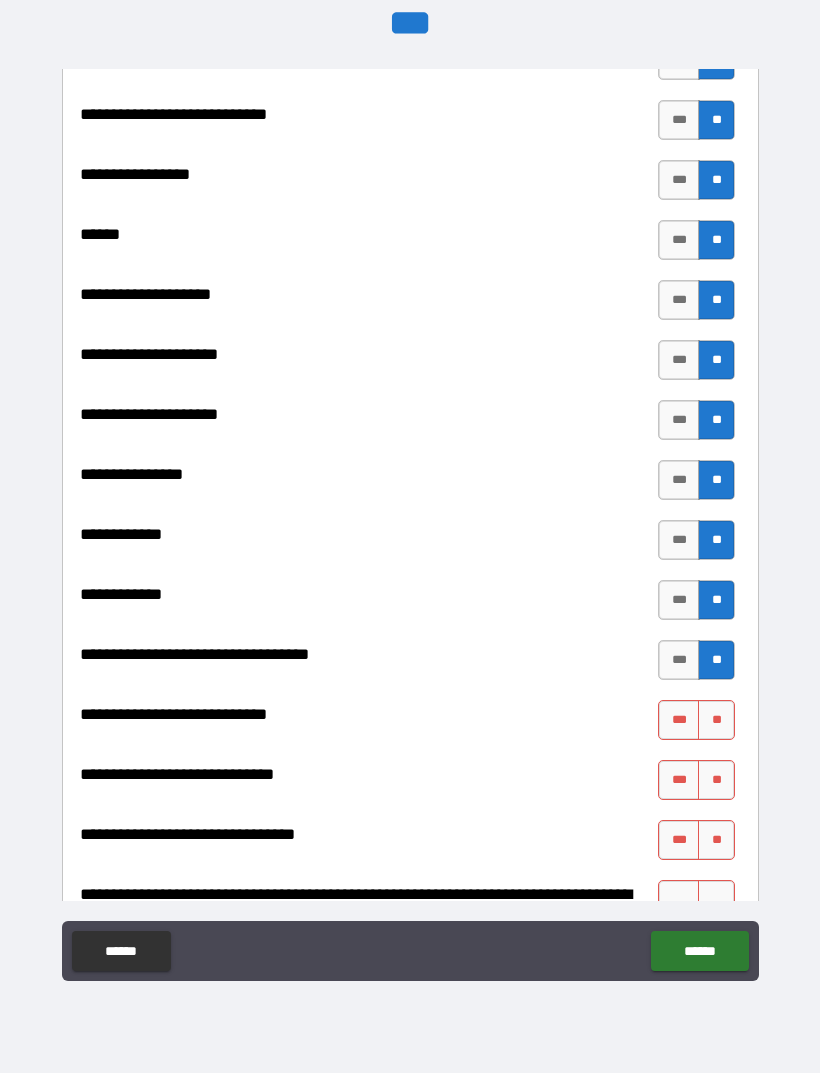 click on "**" at bounding box center [716, 720] 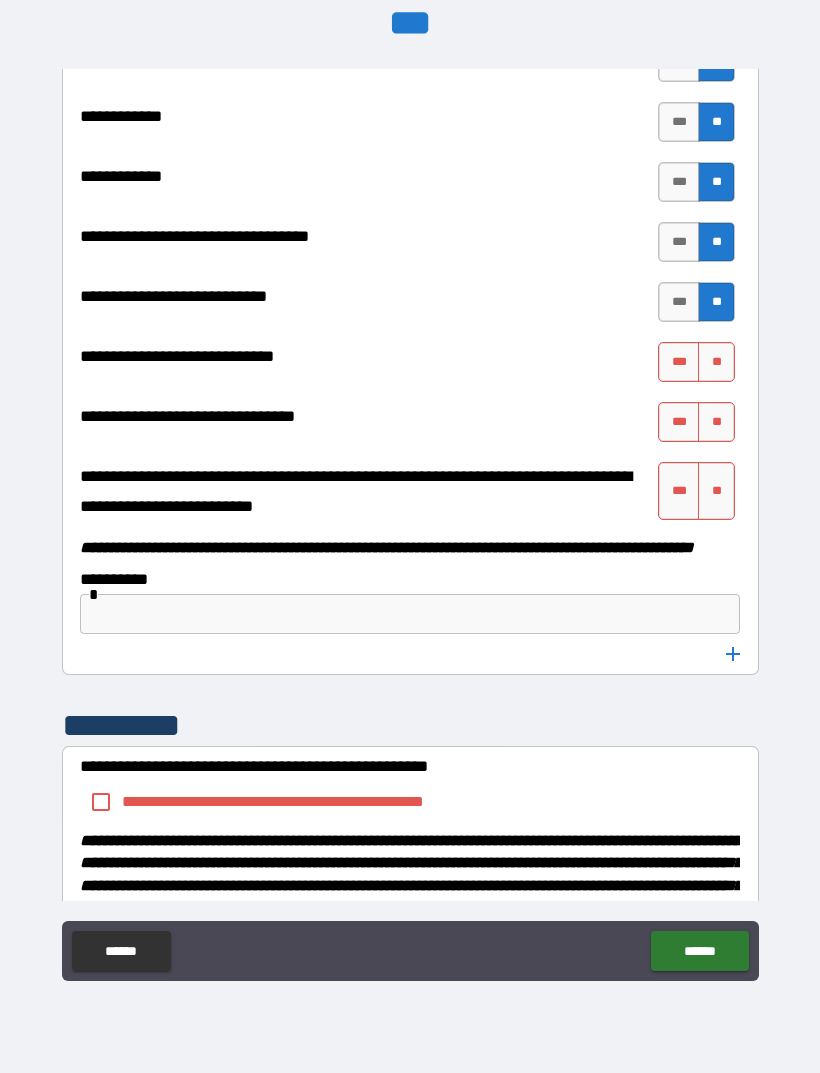 scroll, scrollTop: 10089, scrollLeft: 0, axis: vertical 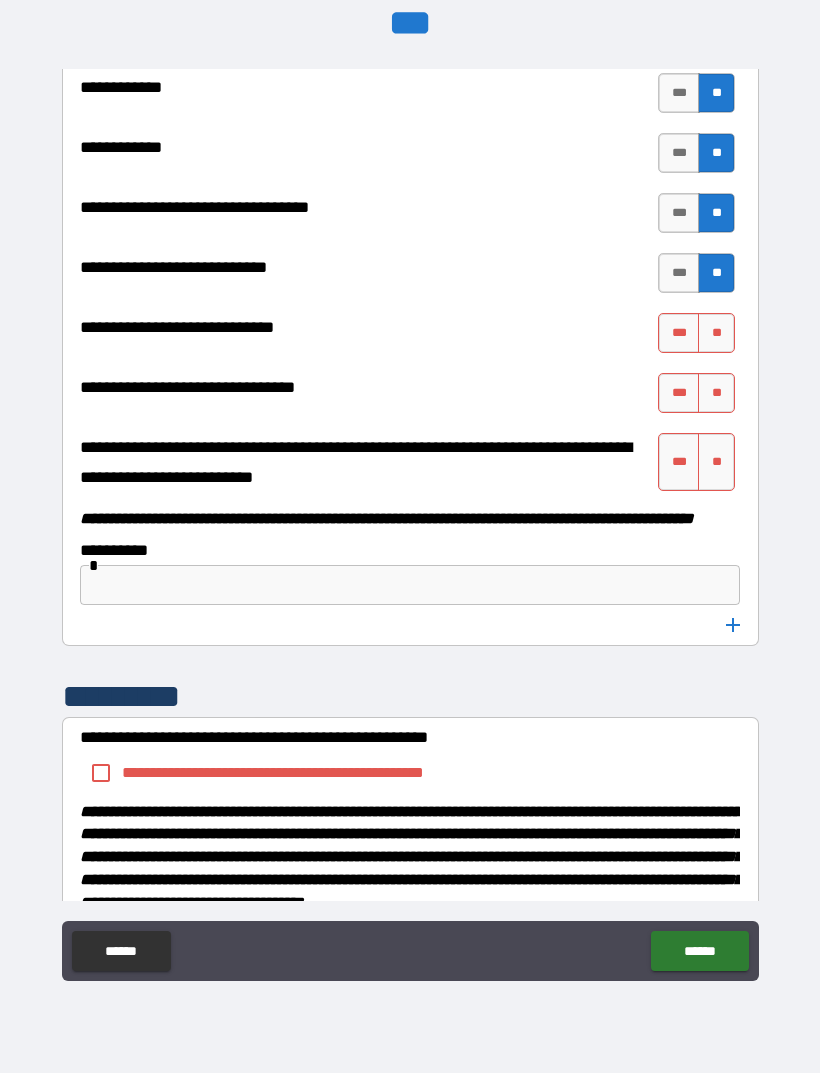 click on "**" at bounding box center (716, 333) 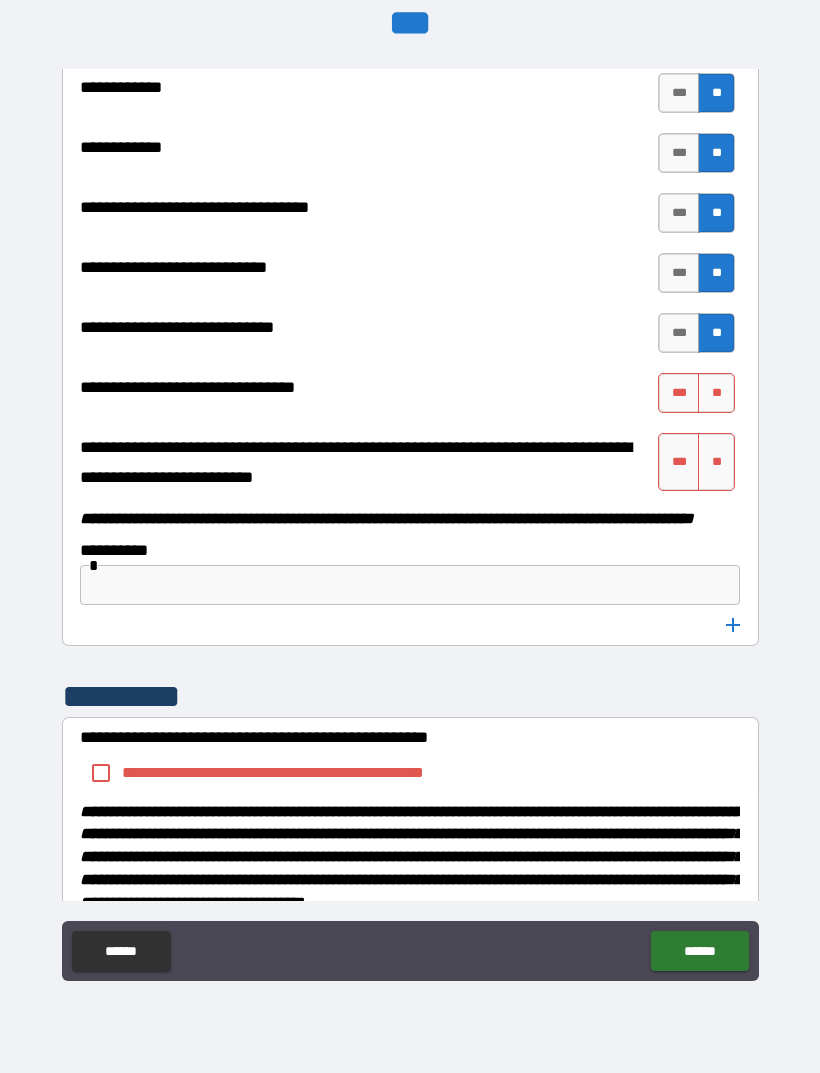 click on "**" at bounding box center (716, 393) 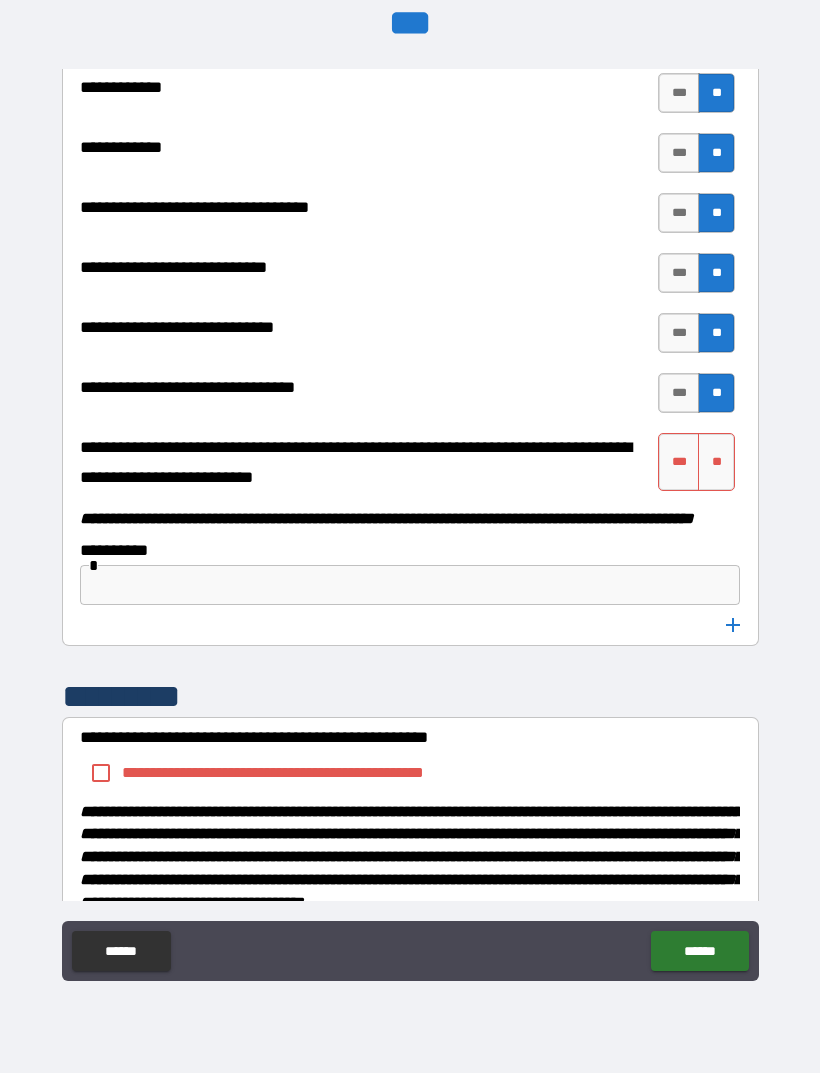 click on "**" at bounding box center [716, 462] 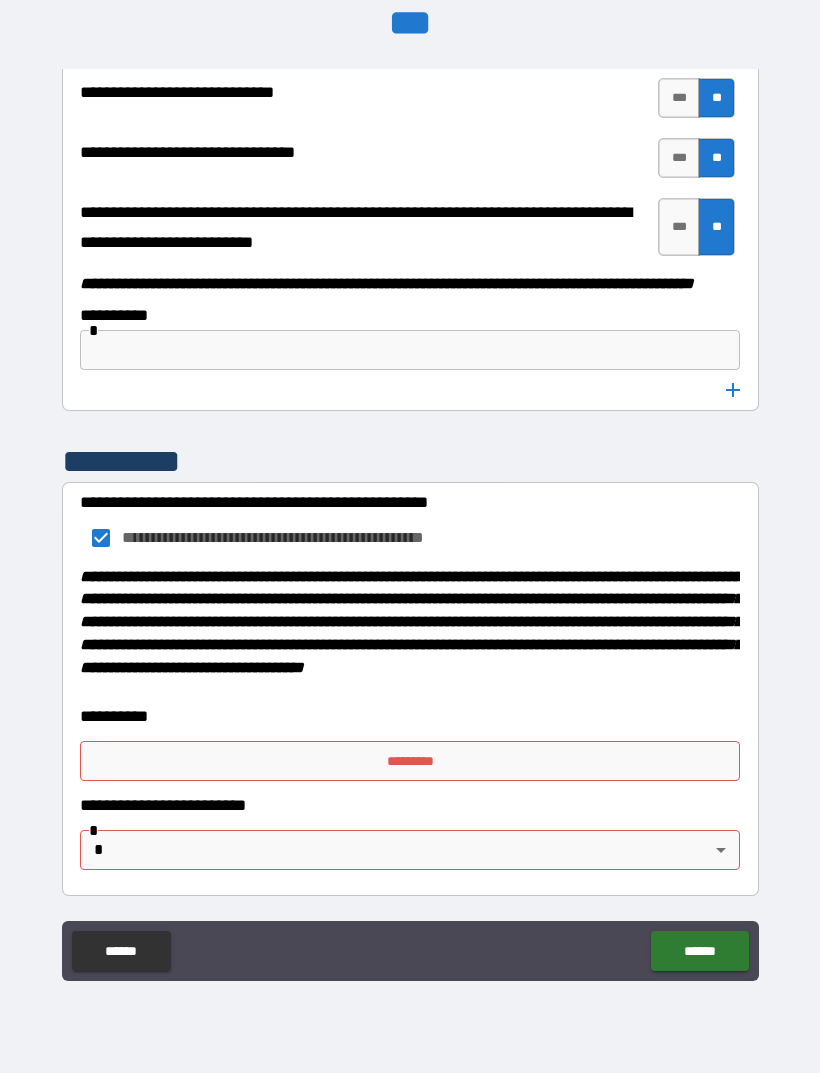 scroll, scrollTop: 10376, scrollLeft: 0, axis: vertical 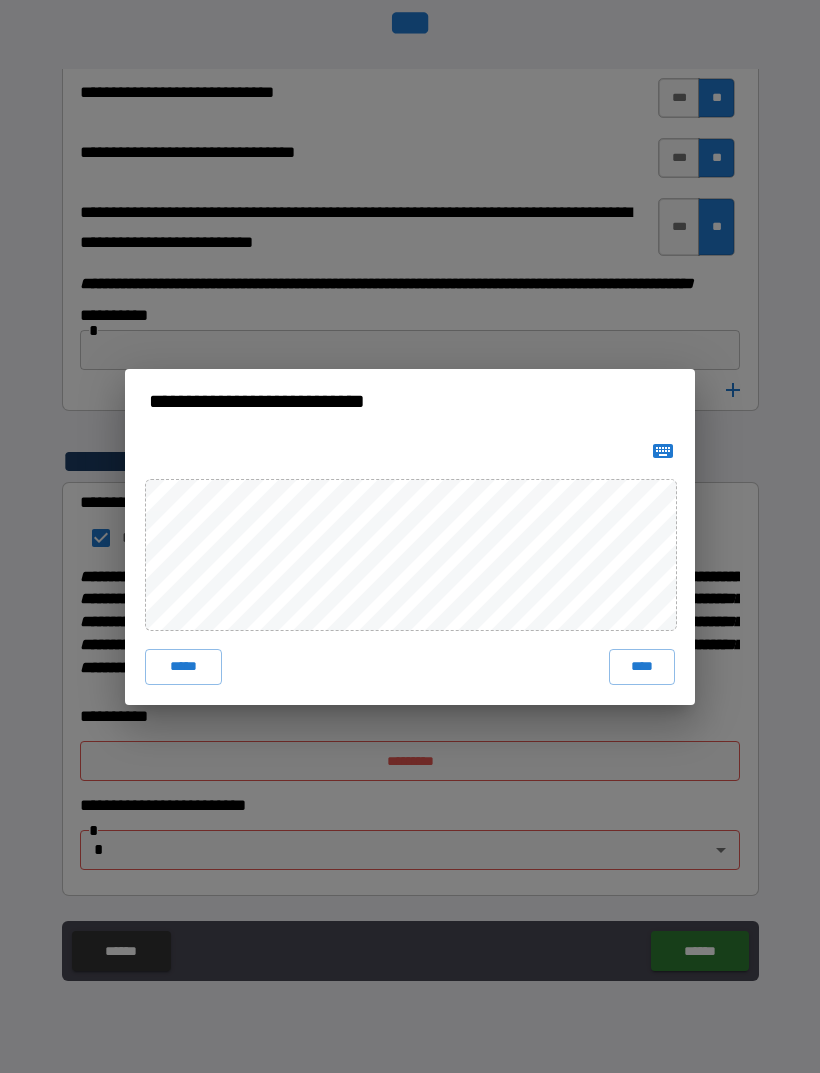 click on "****" at bounding box center [642, 667] 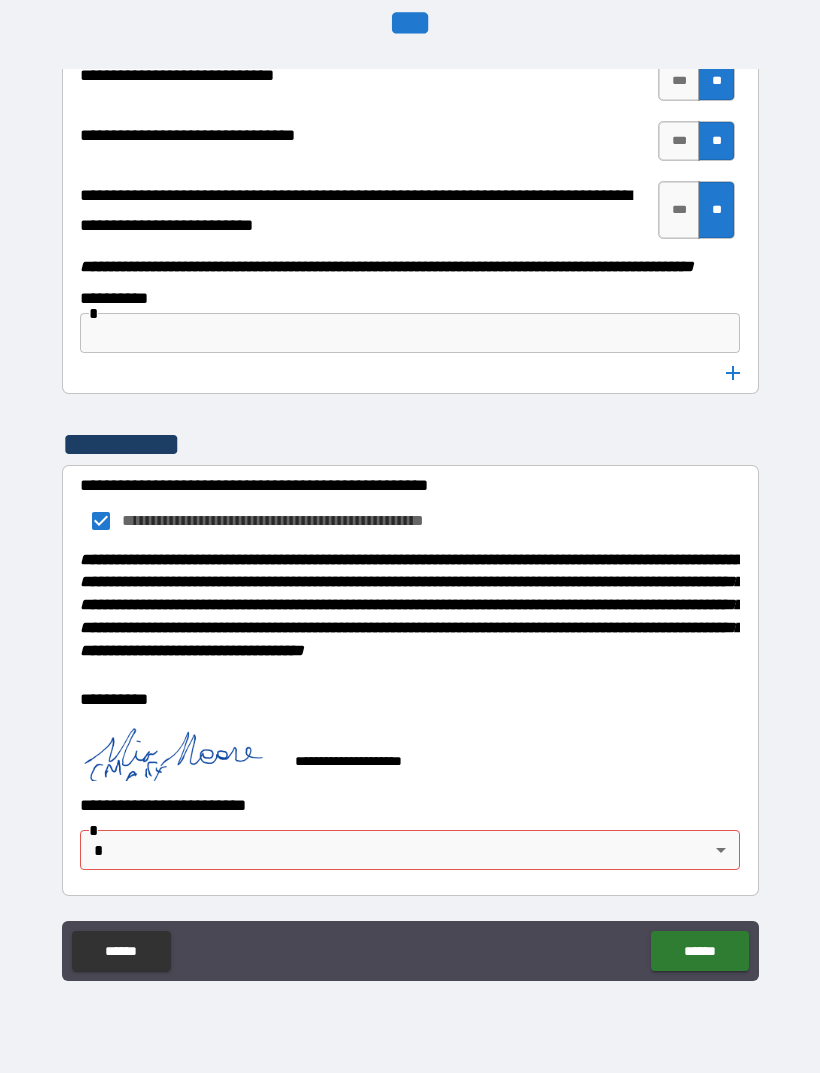 scroll, scrollTop: 10394, scrollLeft: 0, axis: vertical 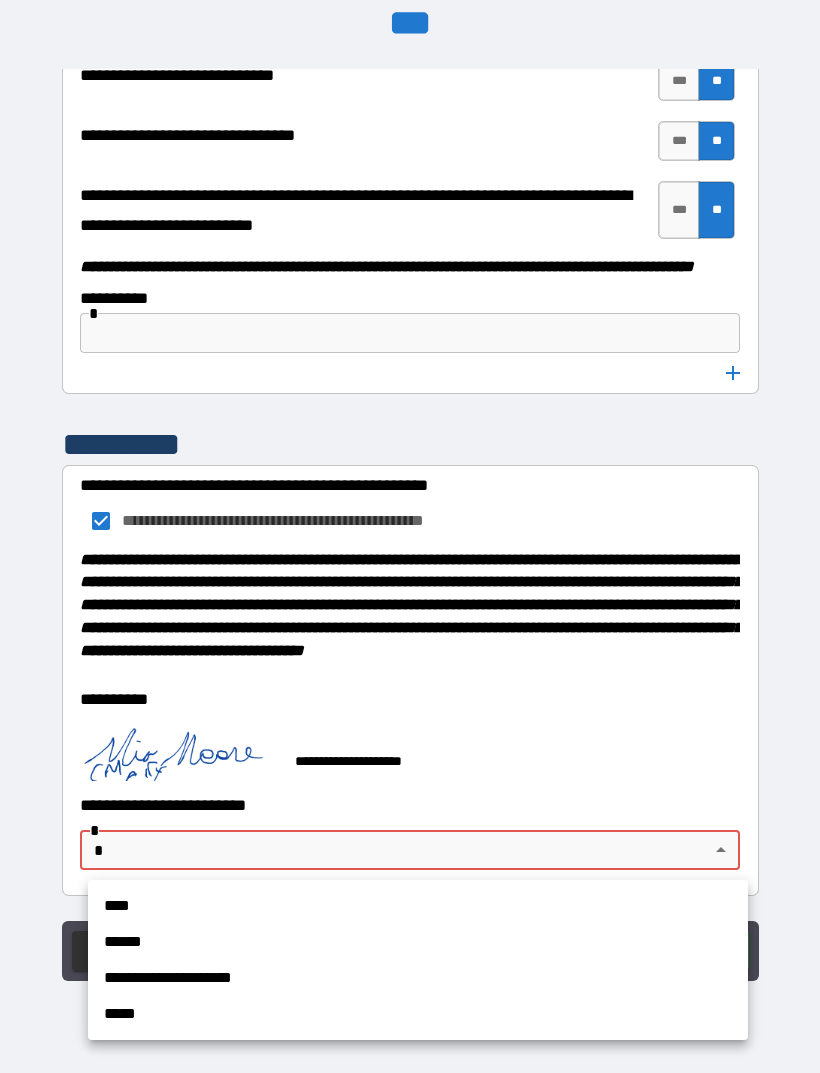 click on "****" at bounding box center [418, 906] 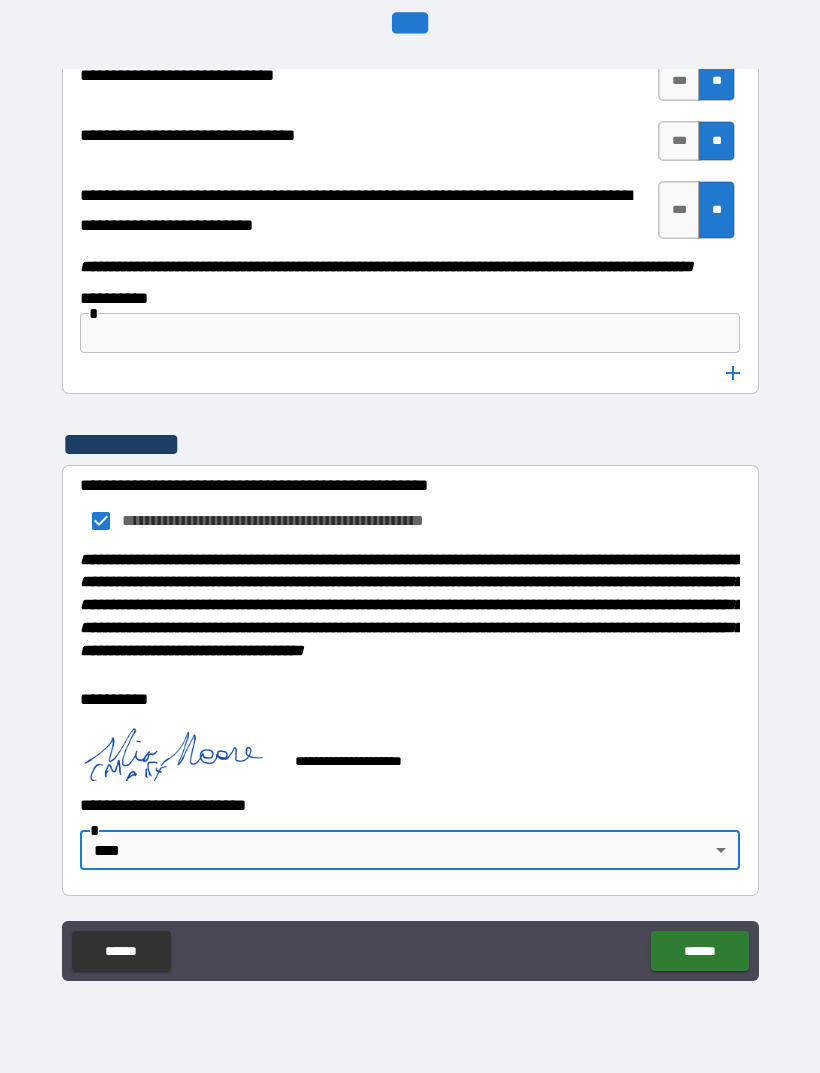 type on "****" 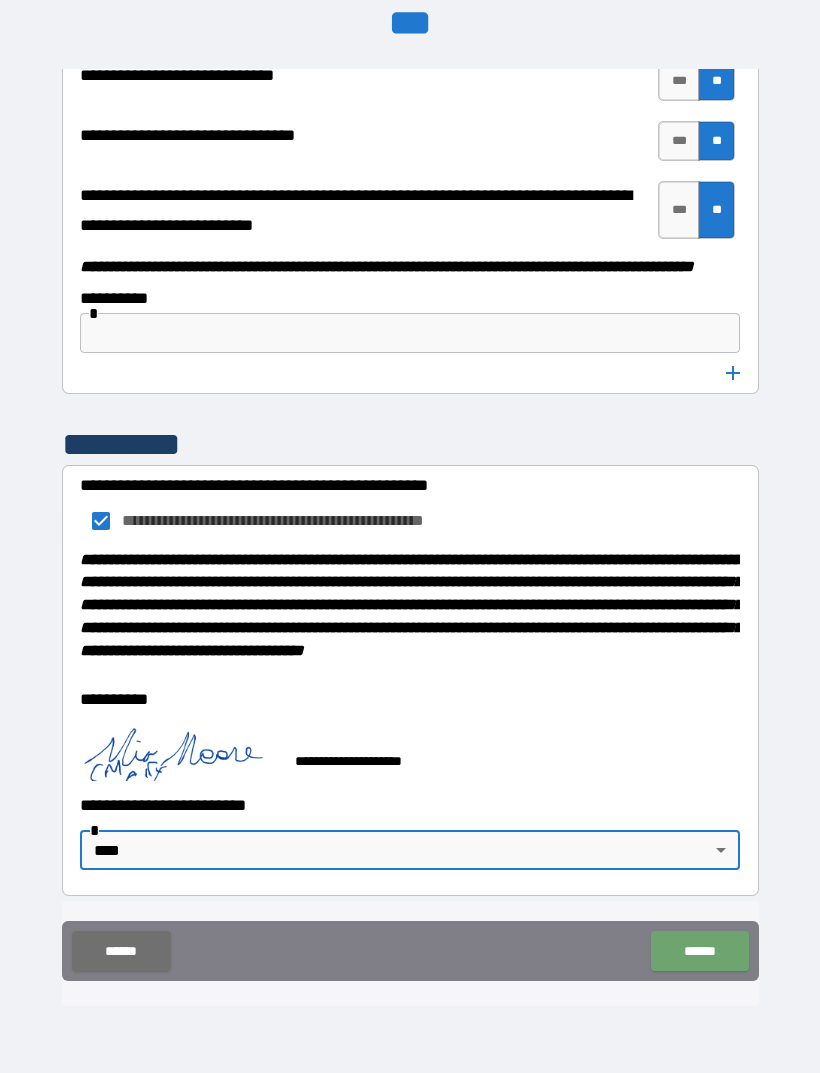 click on "******" at bounding box center (699, 951) 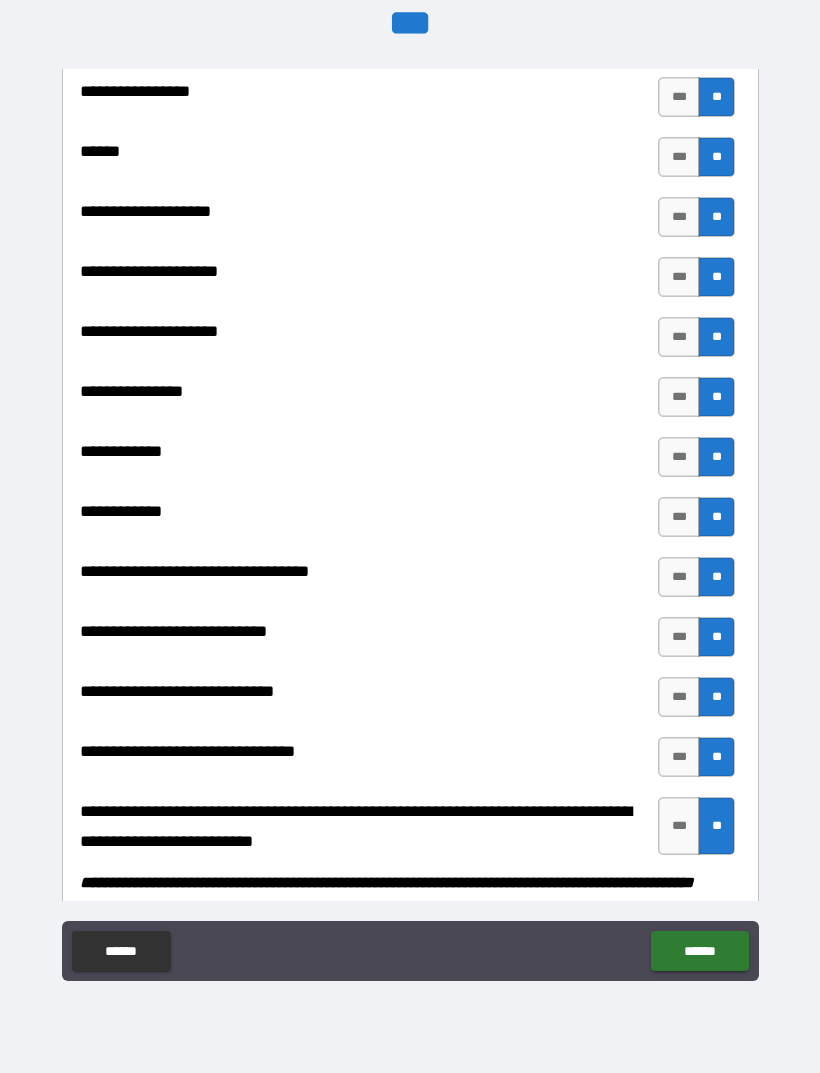 click on "**********" at bounding box center (410, 507) 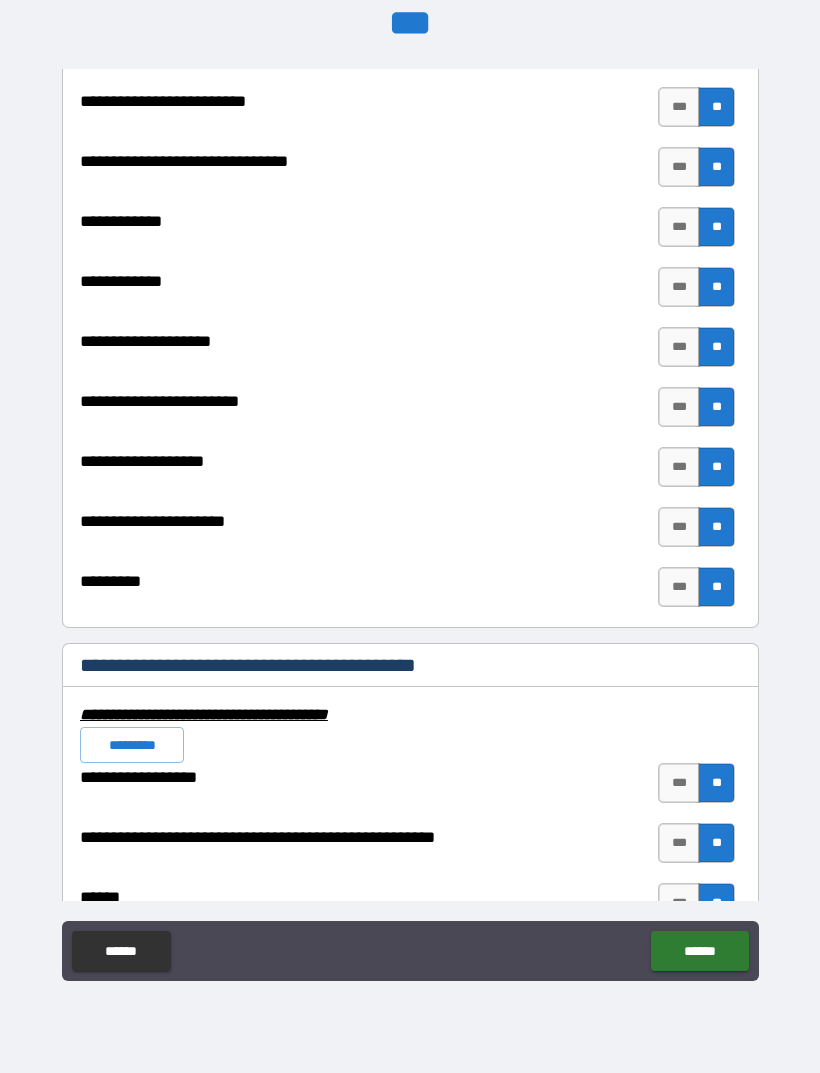 scroll, scrollTop: 7452, scrollLeft: 0, axis: vertical 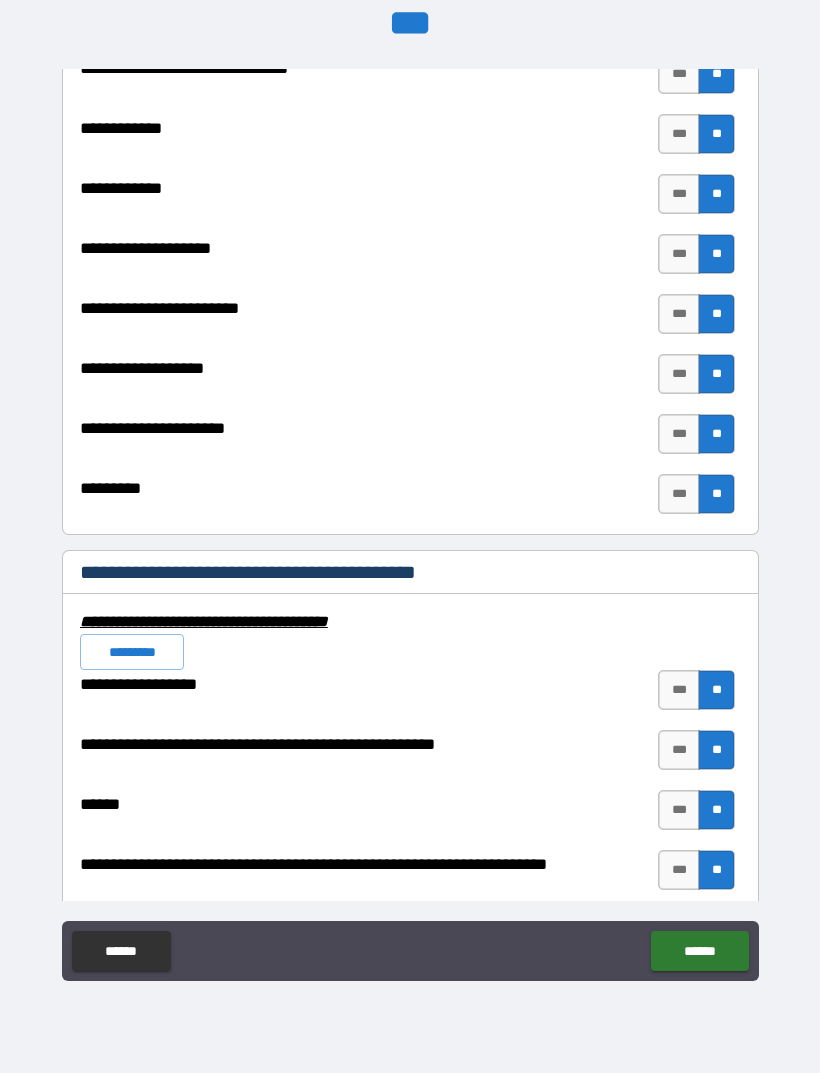 click on "*********" at bounding box center [132, 652] 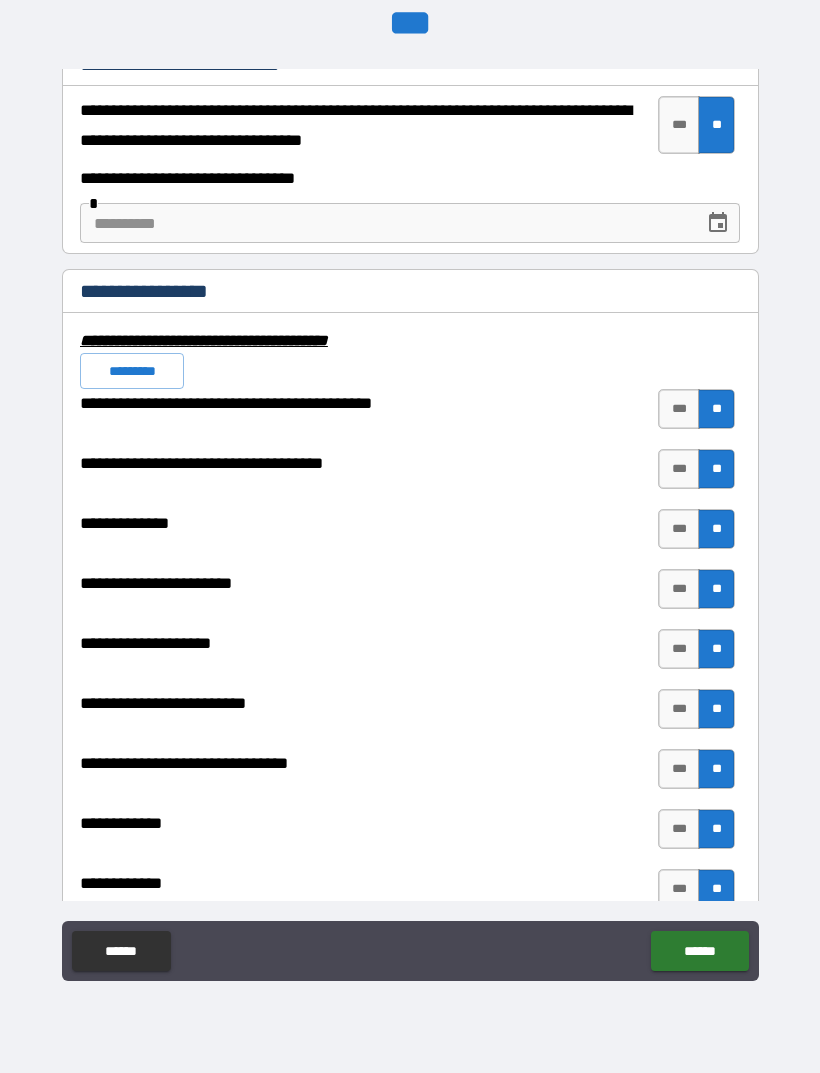 scroll, scrollTop: 6755, scrollLeft: 0, axis: vertical 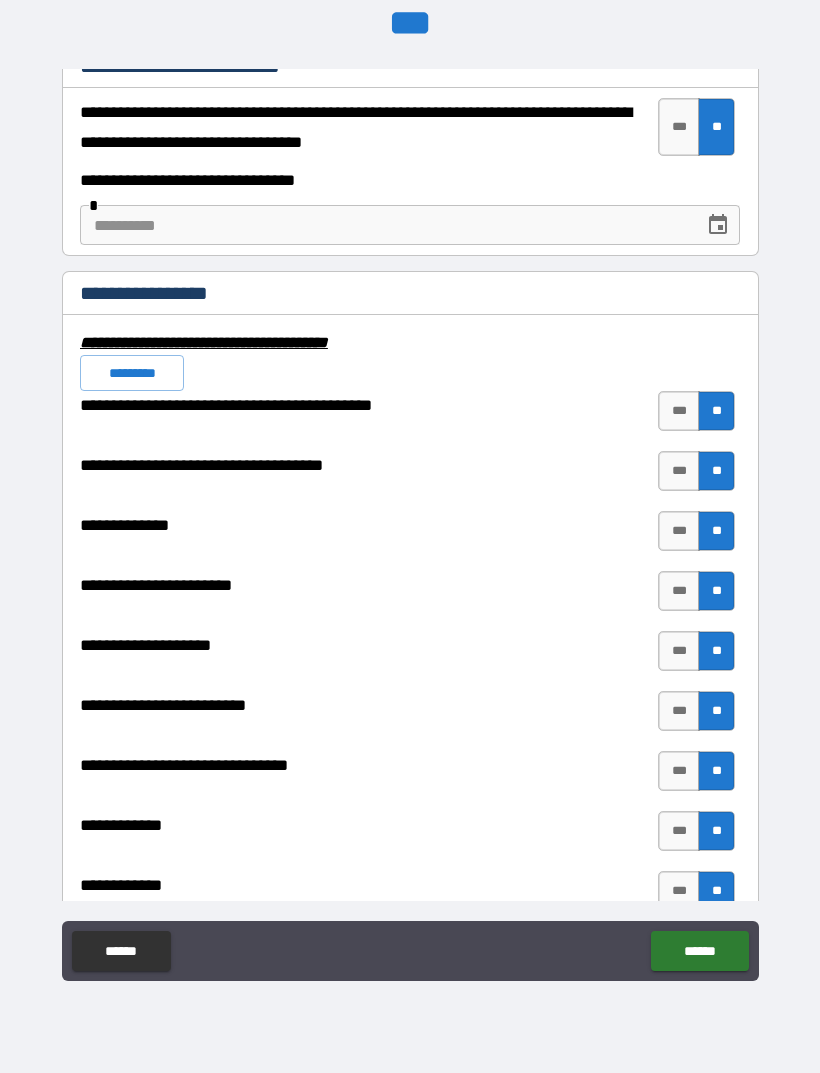 click on "*********" at bounding box center [132, 373] 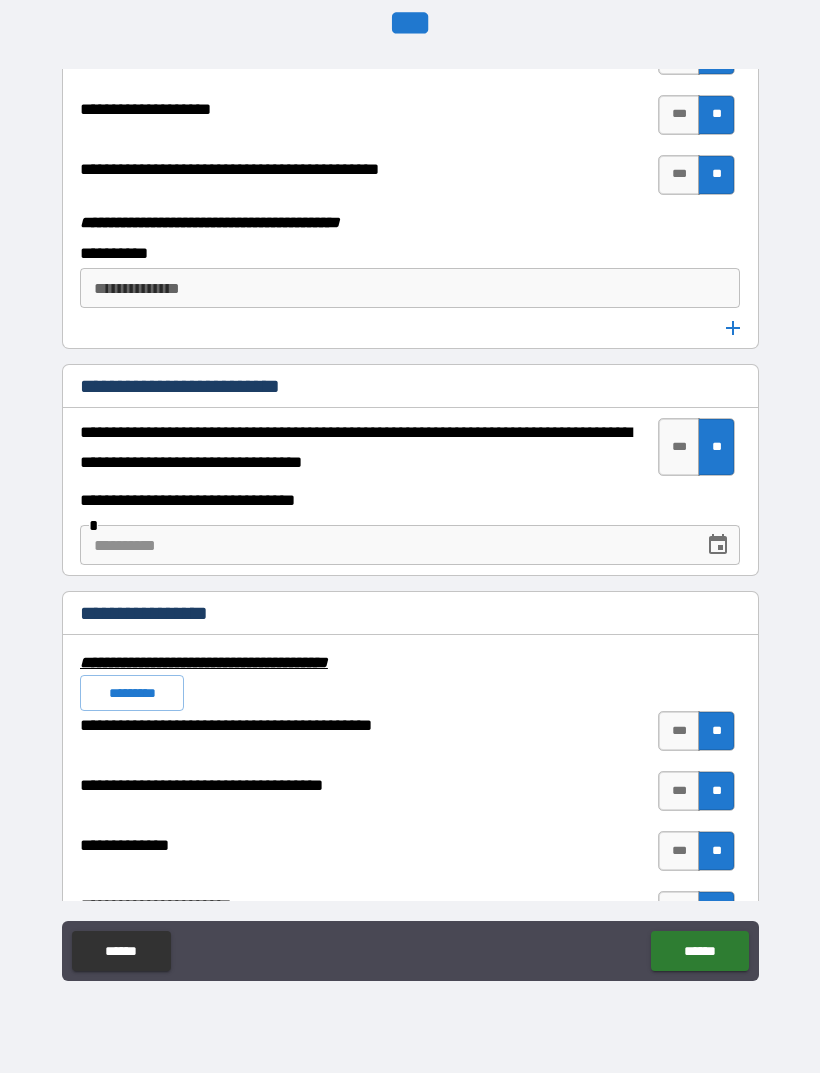 scroll, scrollTop: 6436, scrollLeft: 0, axis: vertical 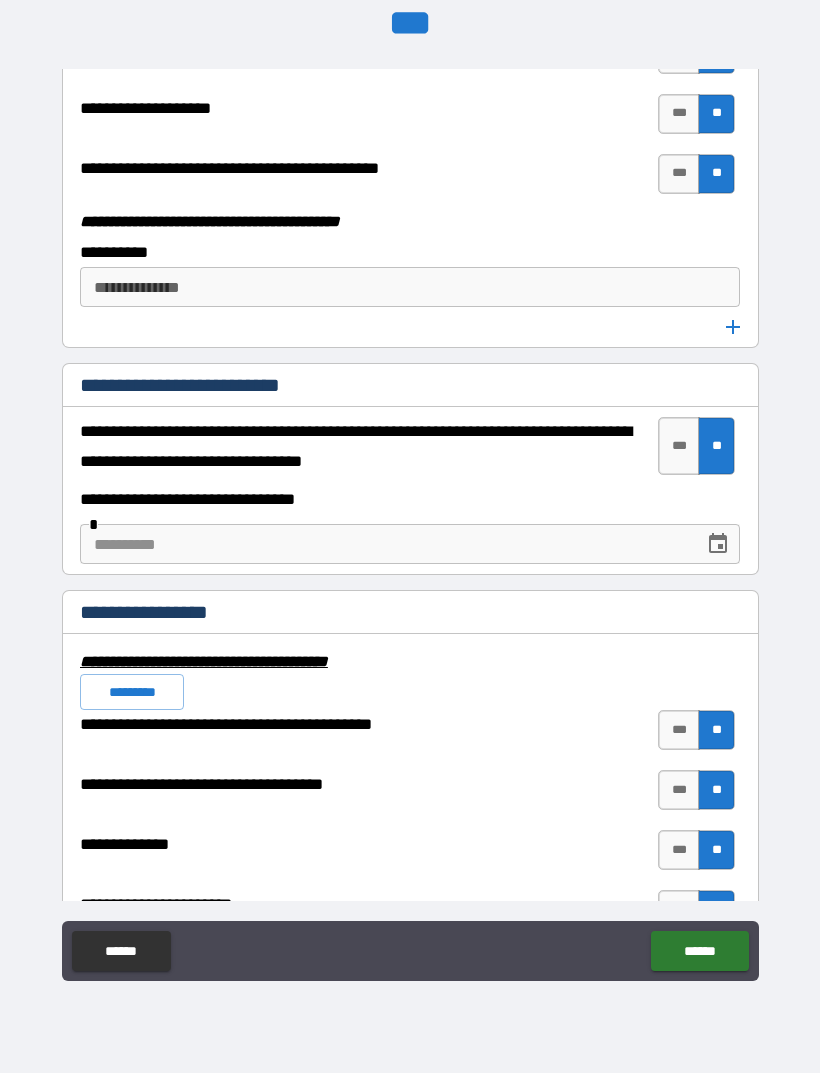 click on "***" at bounding box center (679, 446) 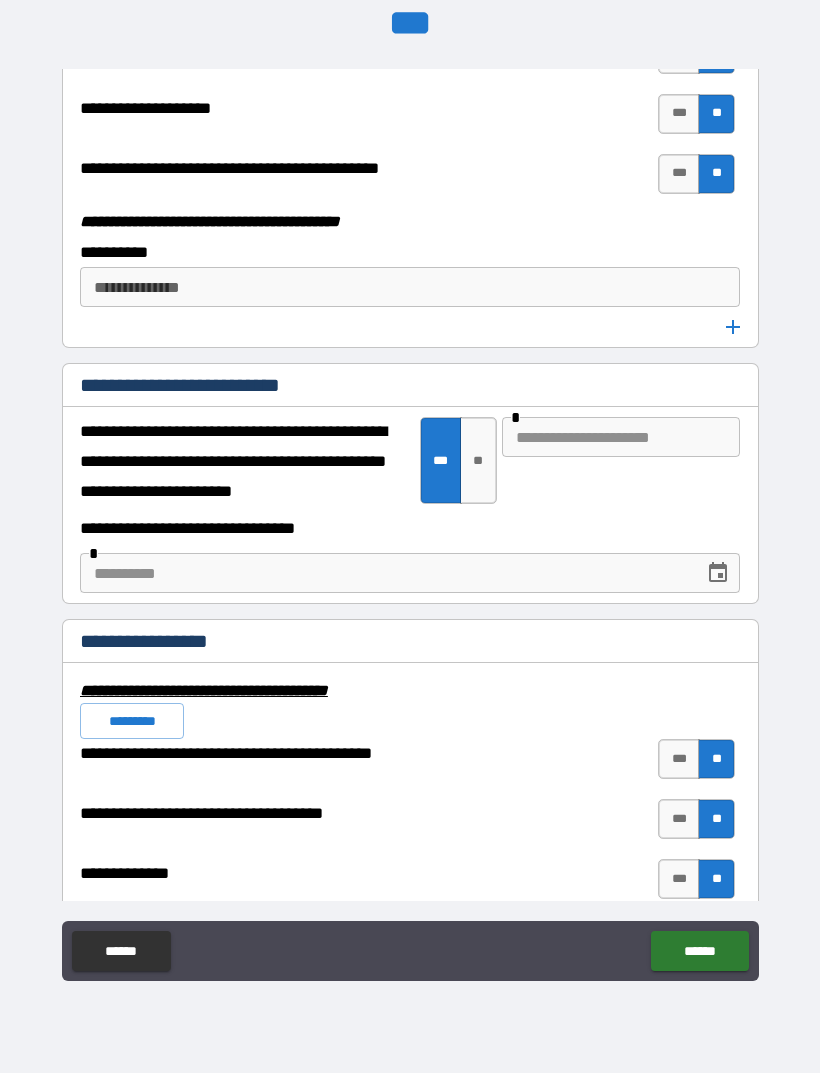 click at bounding box center [385, 573] 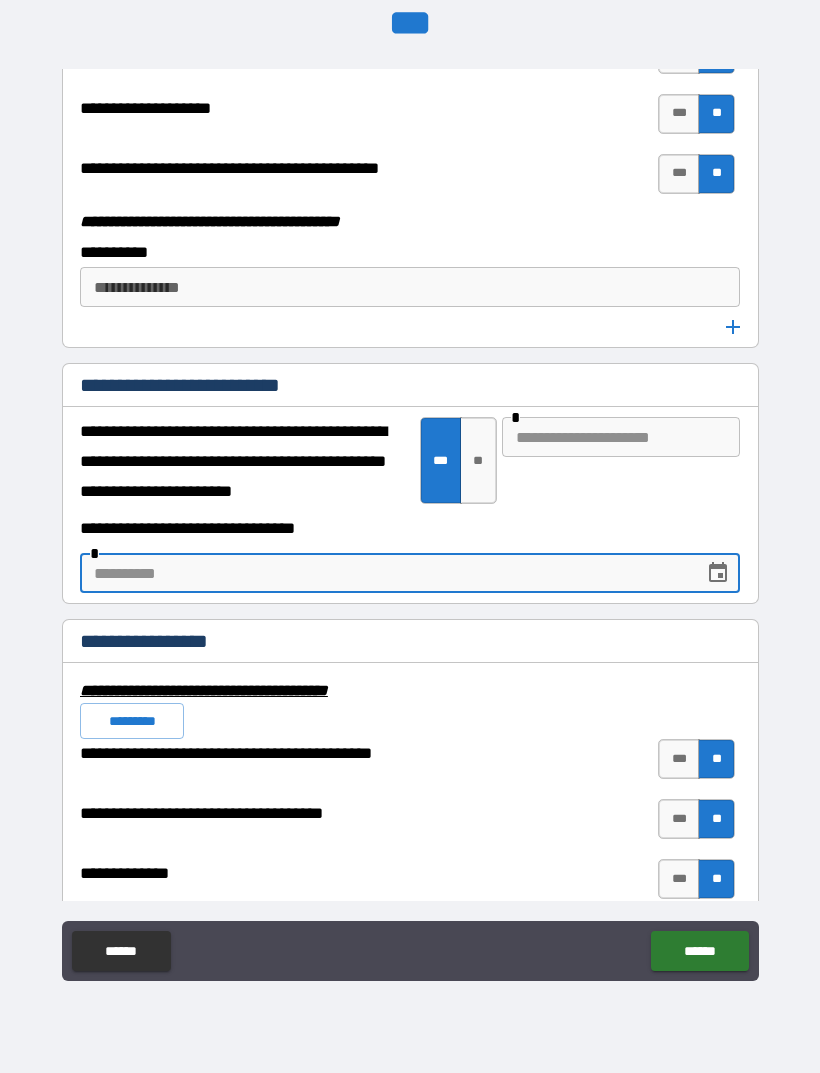 click at bounding box center (621, 437) 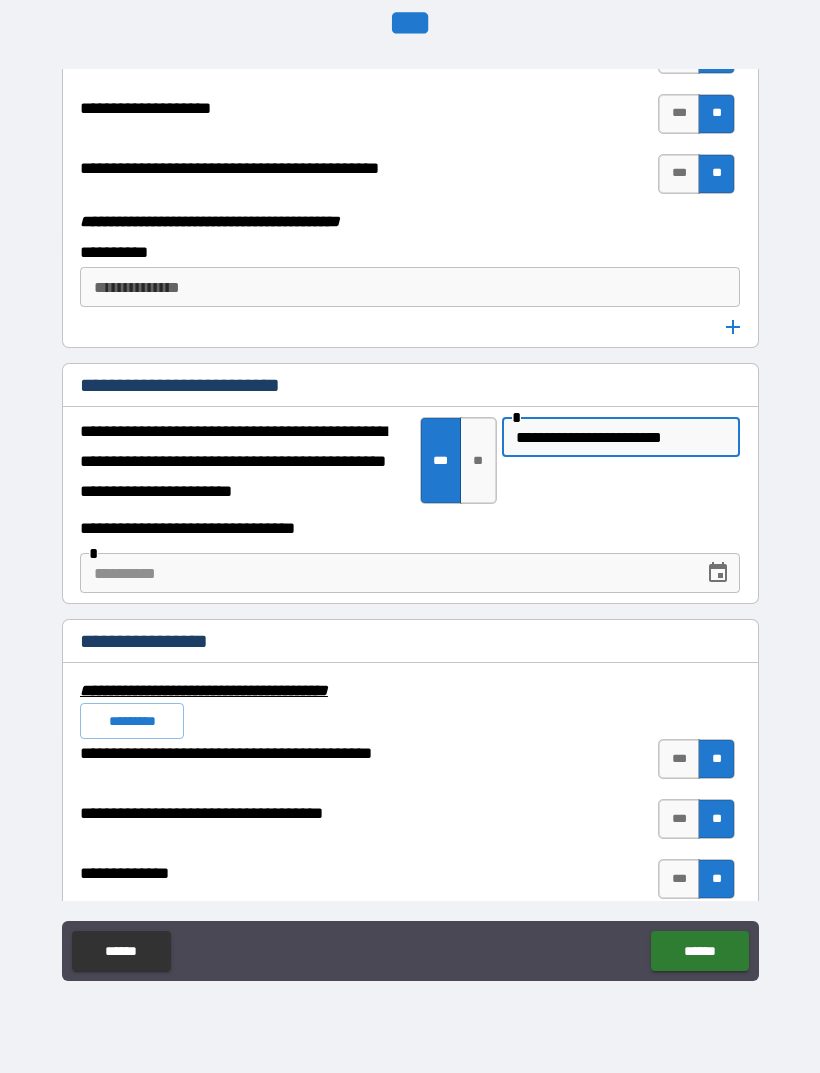 type on "**********" 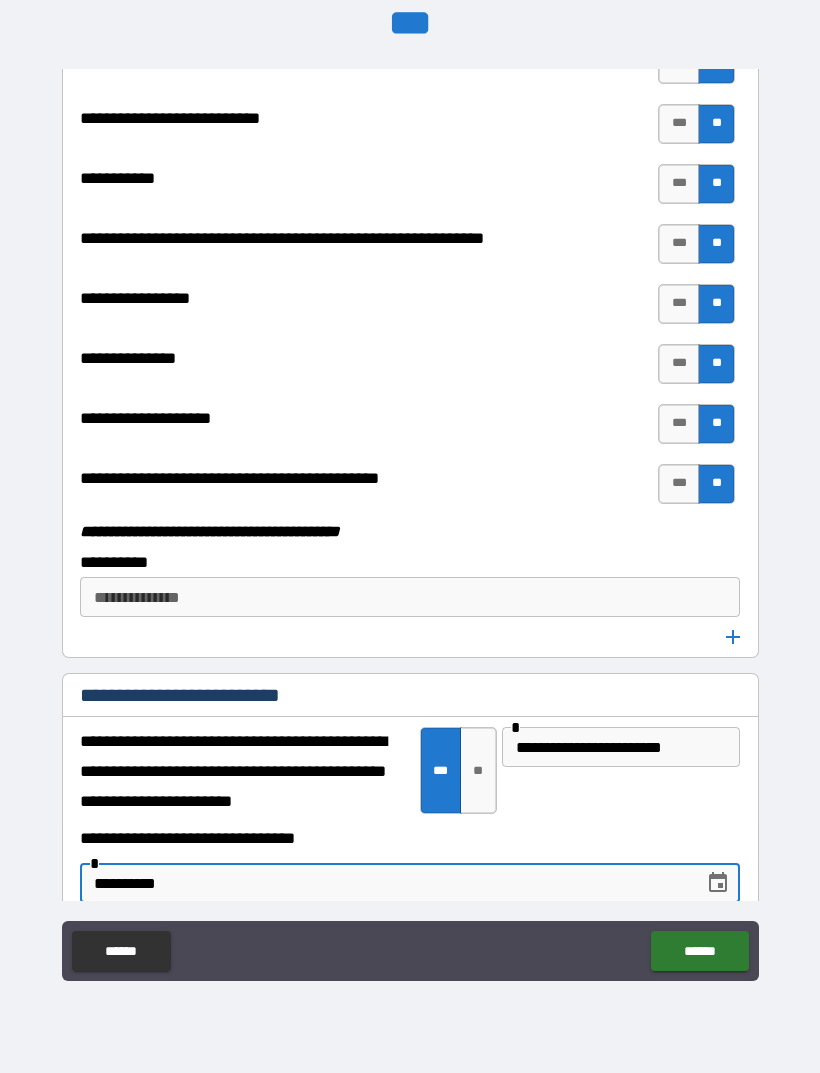 scroll, scrollTop: 6125, scrollLeft: 0, axis: vertical 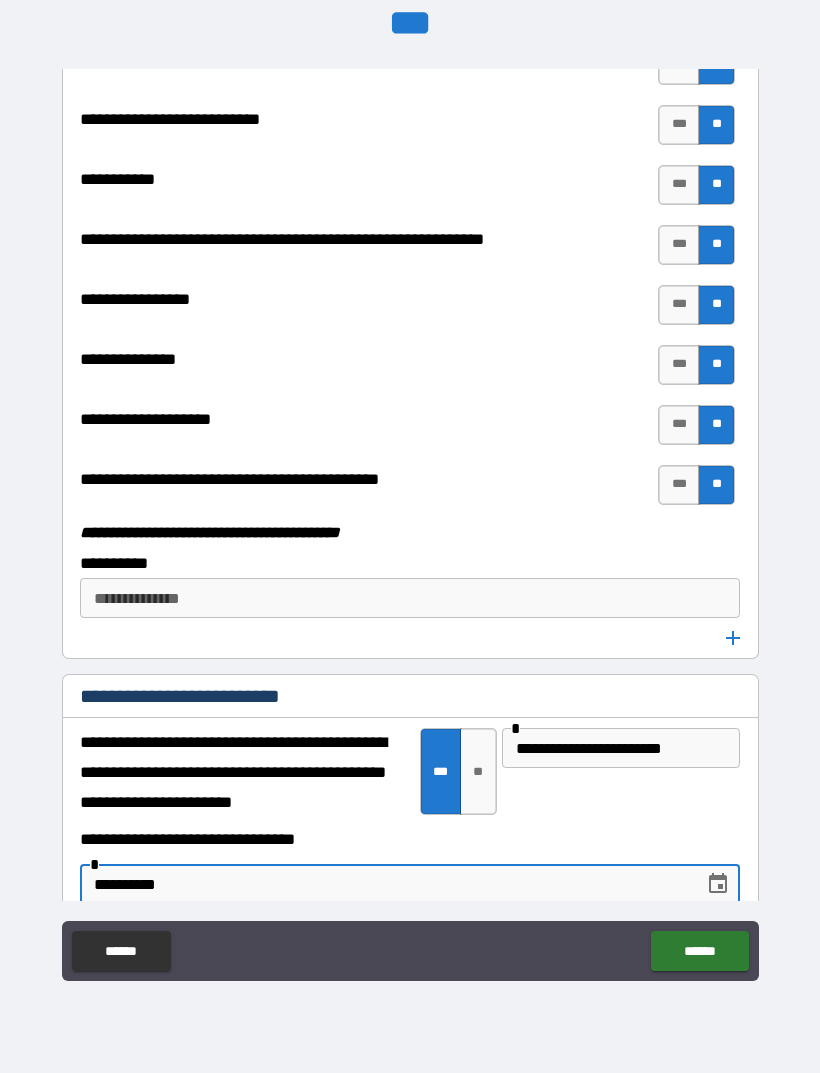 type on "**********" 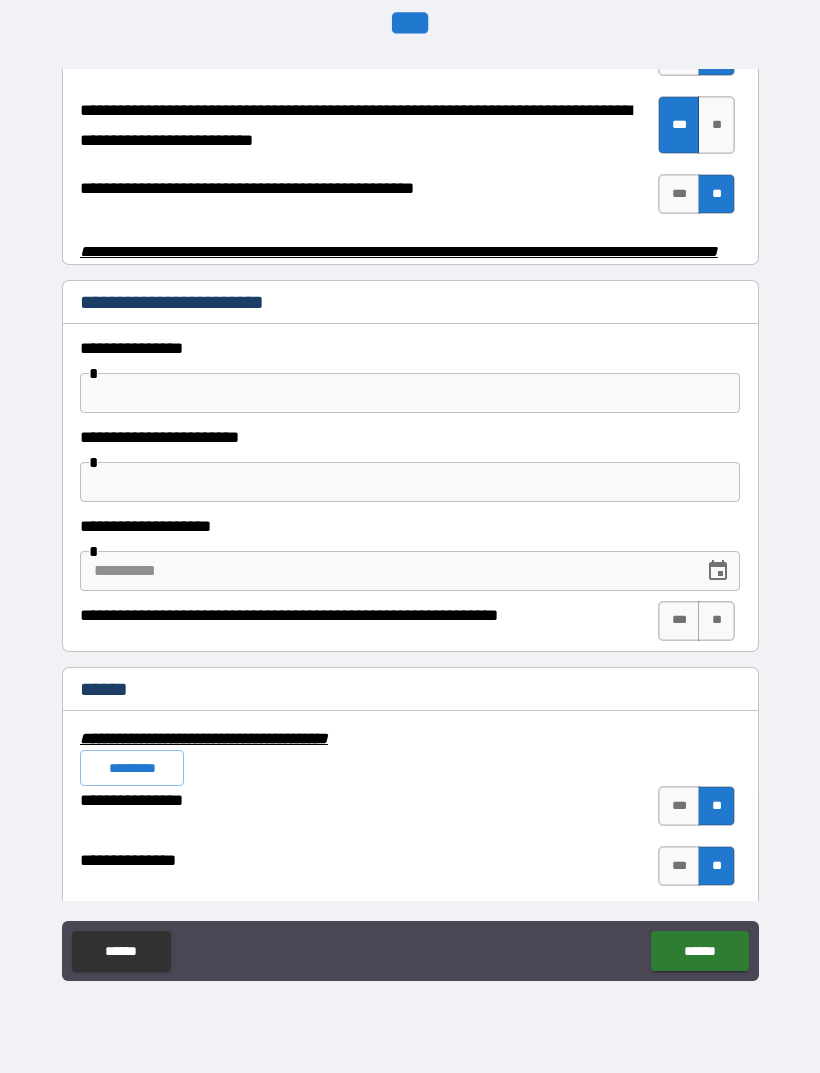 scroll, scrollTop: 4197, scrollLeft: 0, axis: vertical 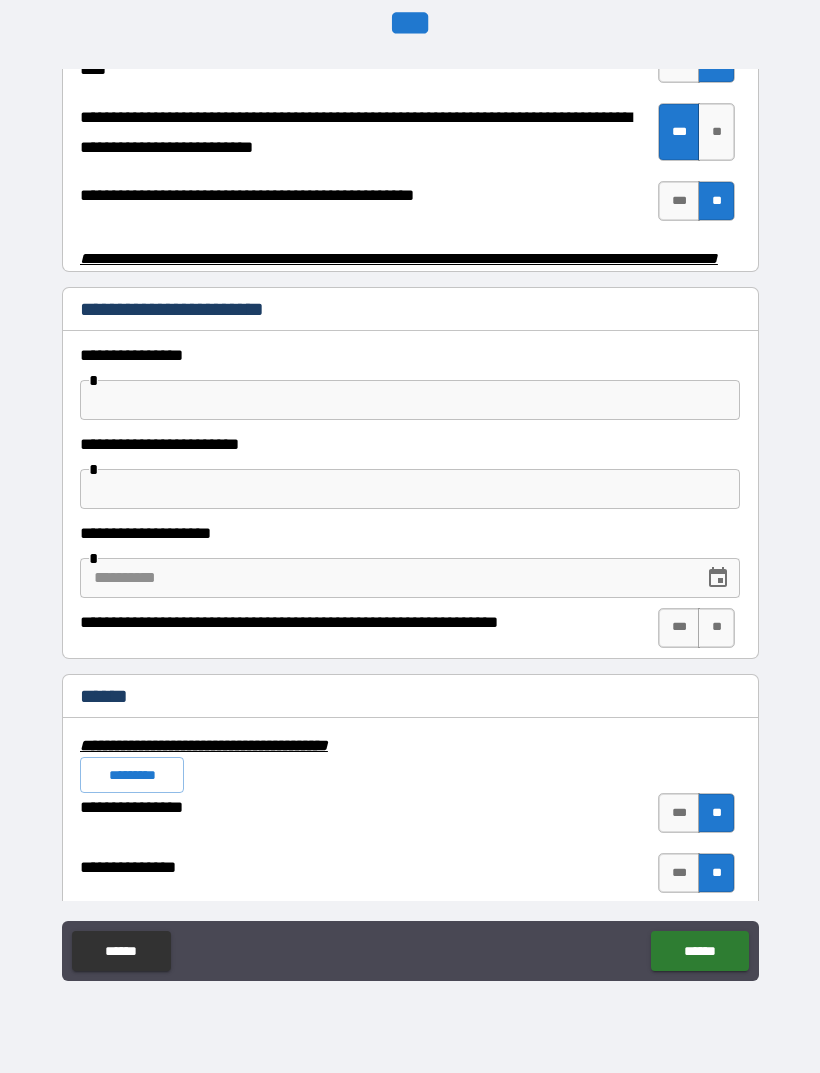 type on "*****" 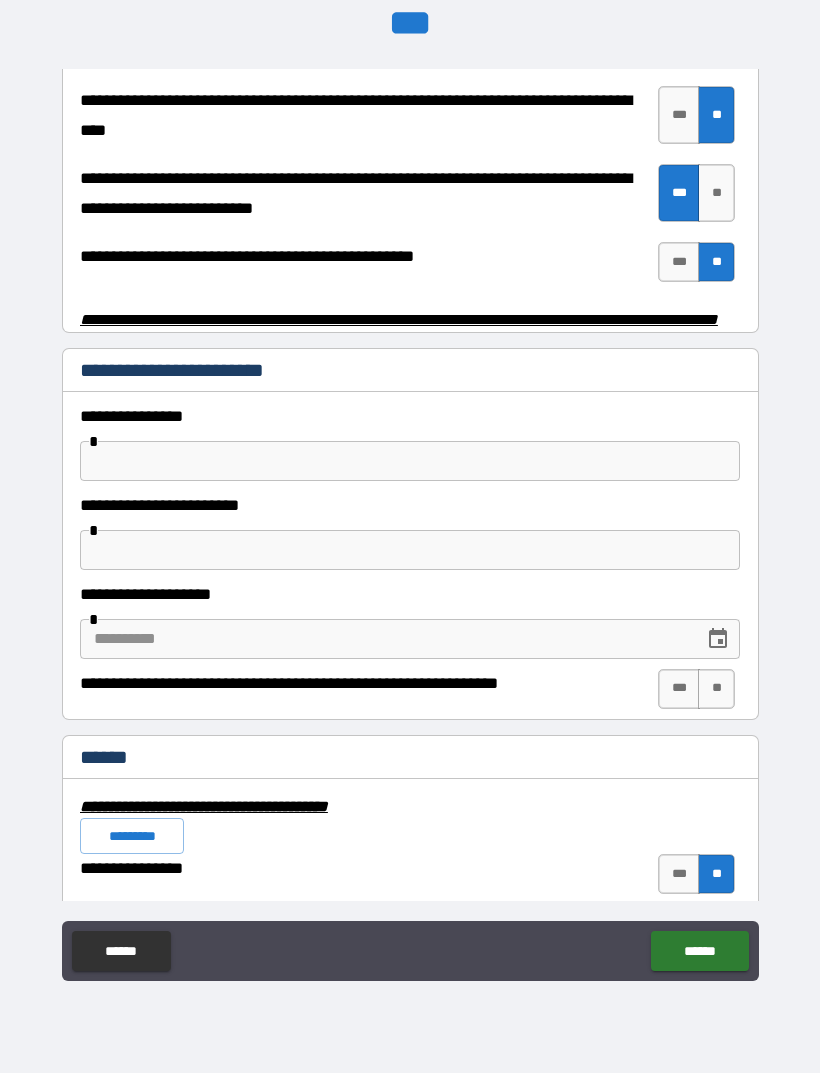 scroll, scrollTop: 4134, scrollLeft: 0, axis: vertical 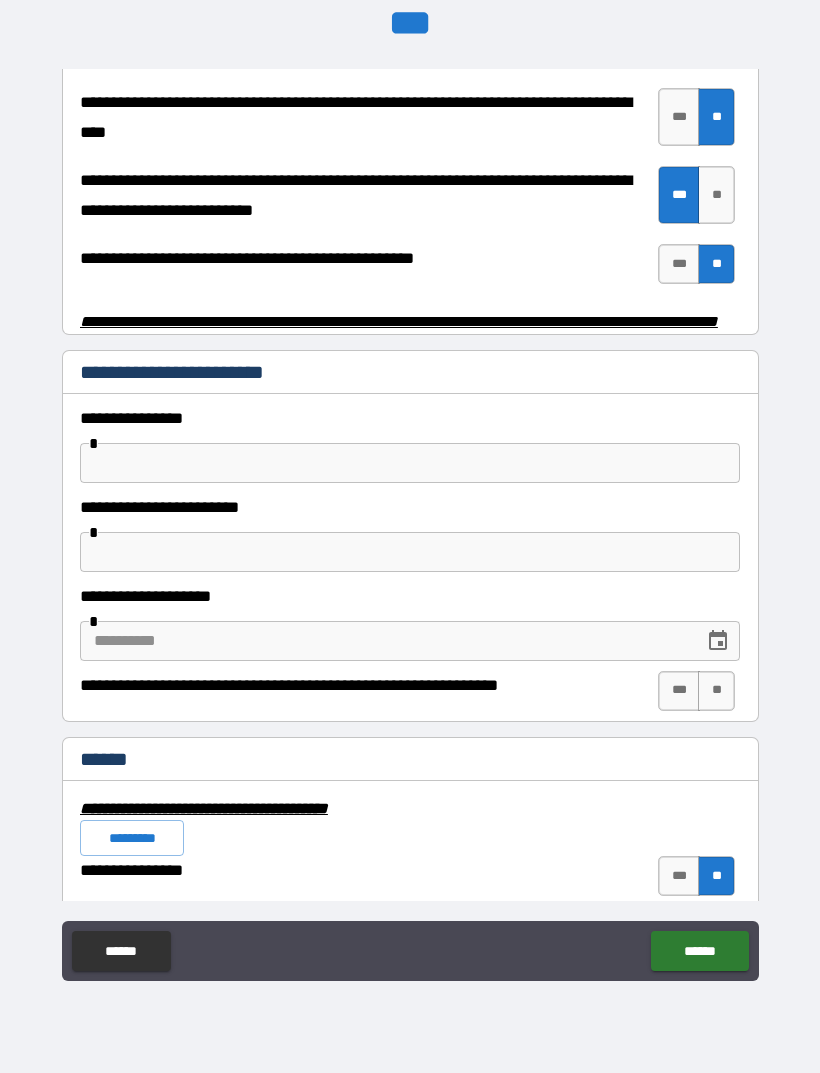 type on "**********" 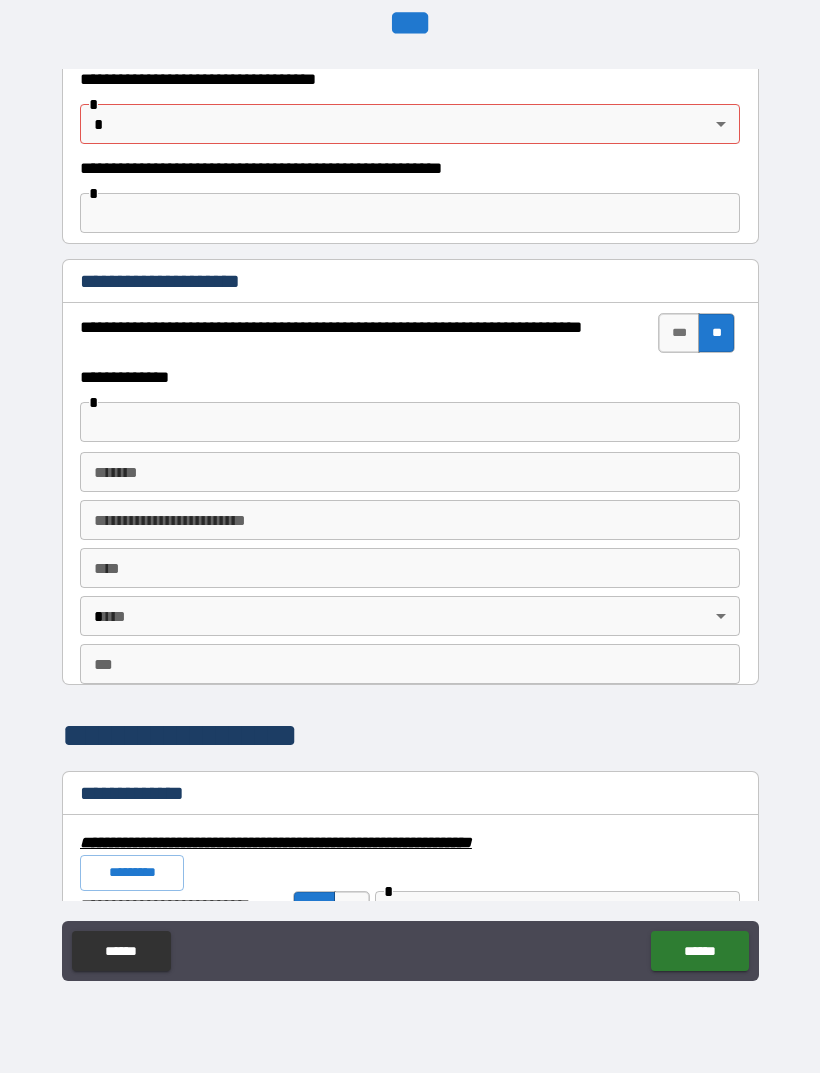 scroll, scrollTop: 1310, scrollLeft: 0, axis: vertical 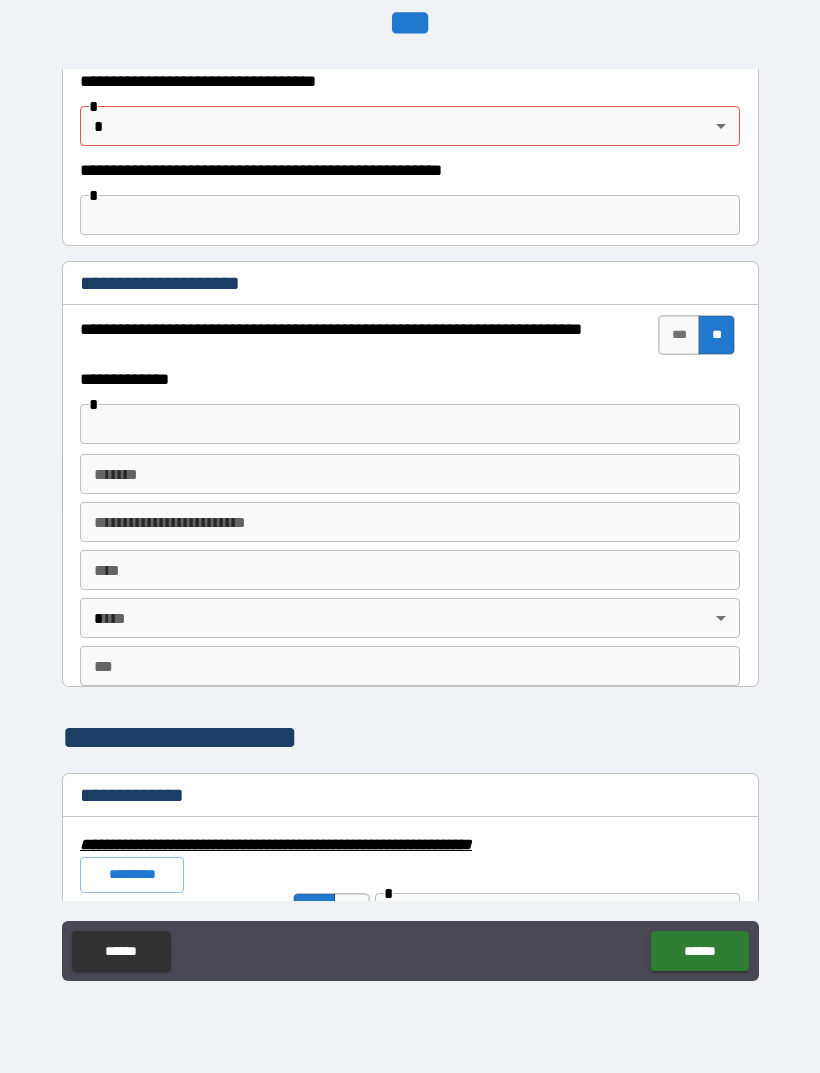 type on "****" 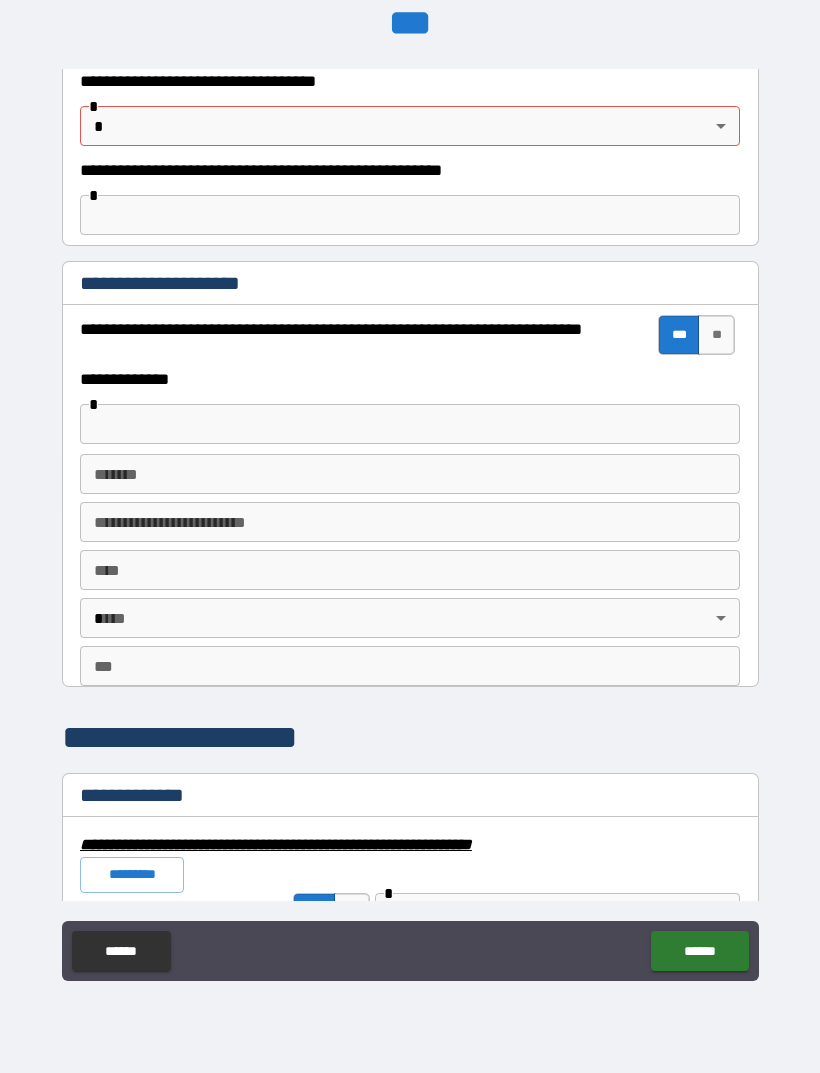 click at bounding box center [410, 424] 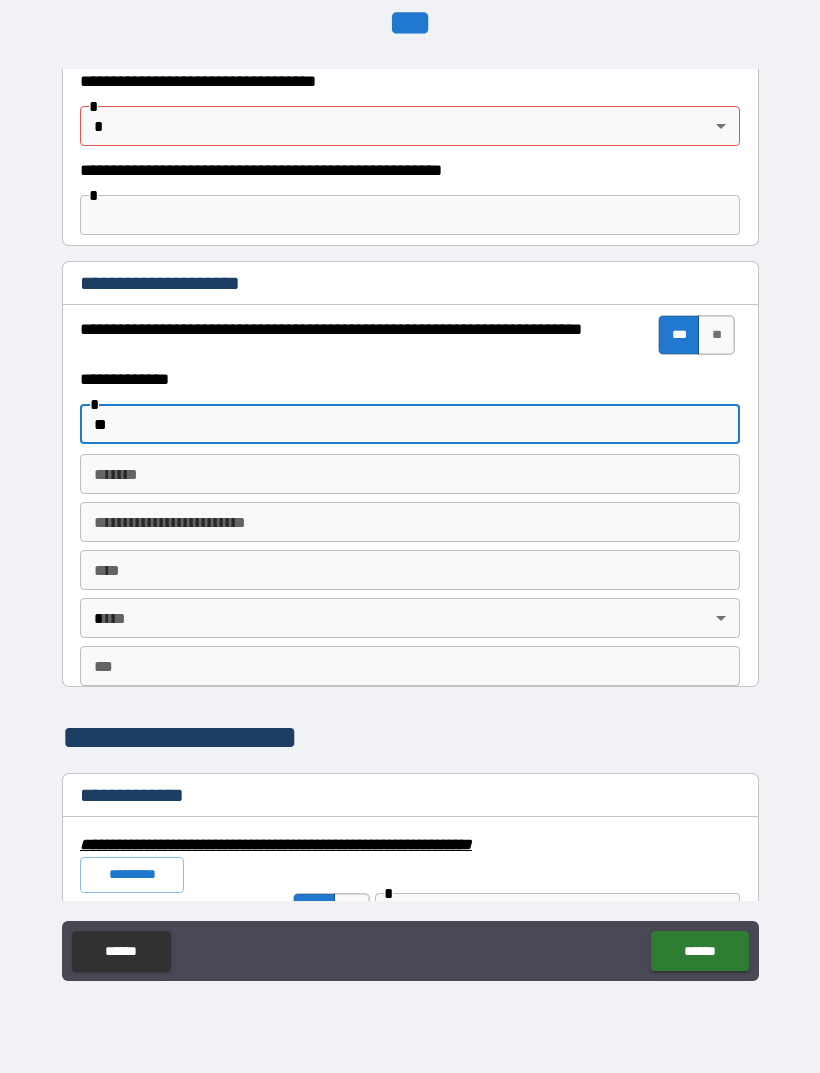 type on "*" 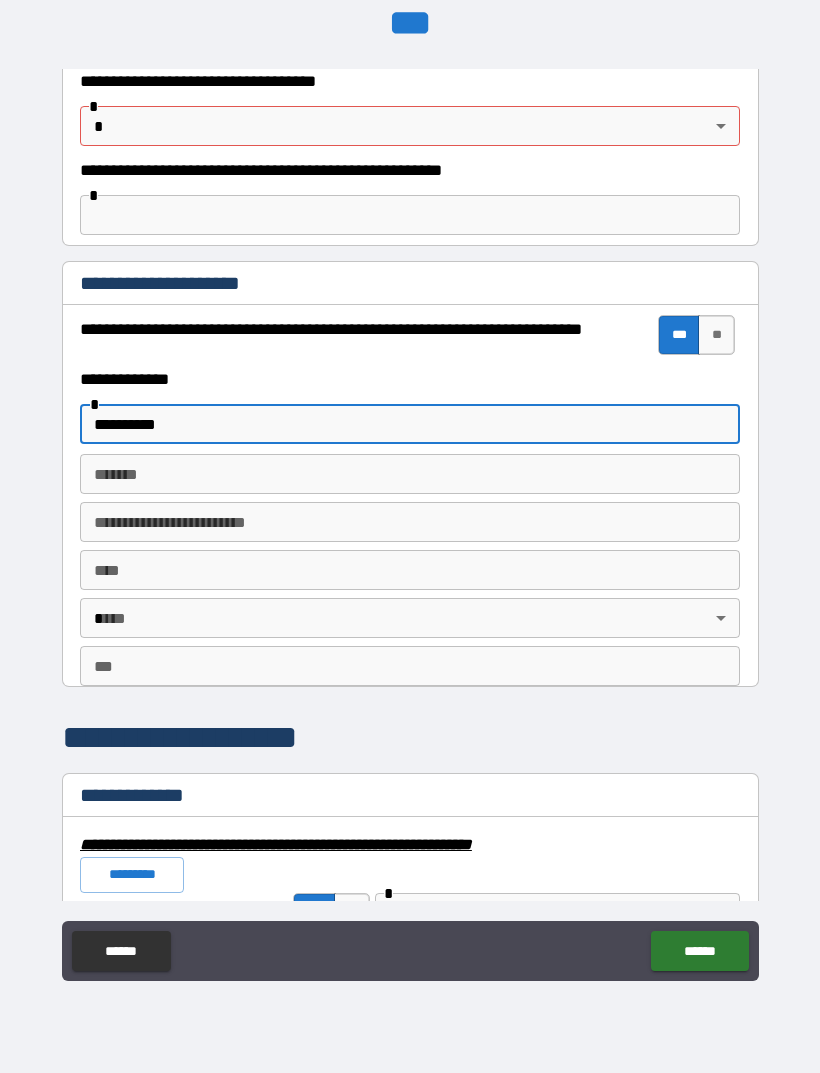type on "*********" 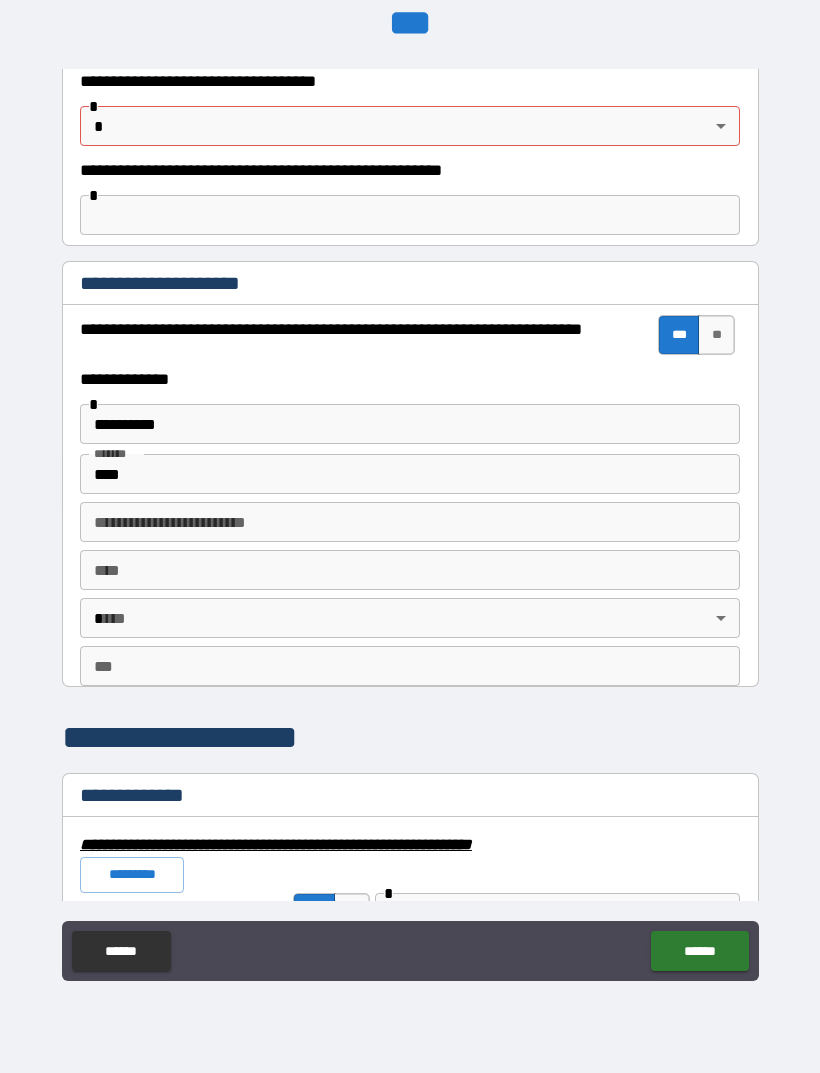 type on "**********" 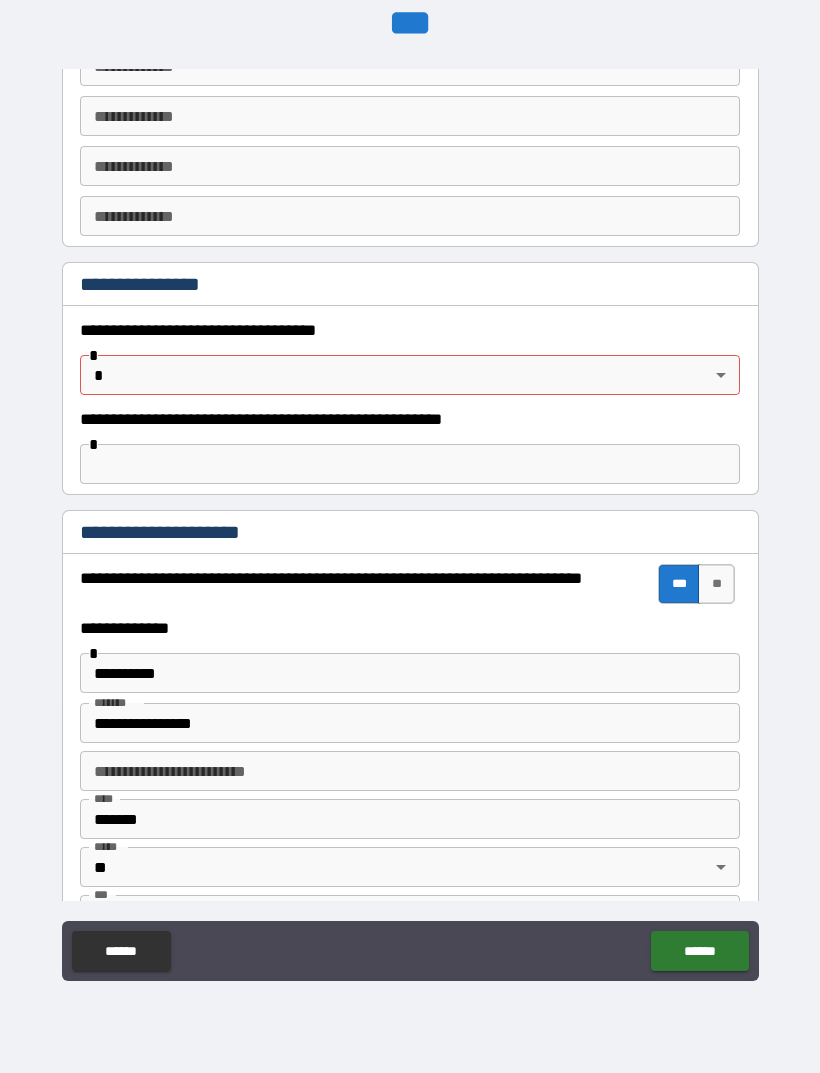 scroll, scrollTop: 1007, scrollLeft: 0, axis: vertical 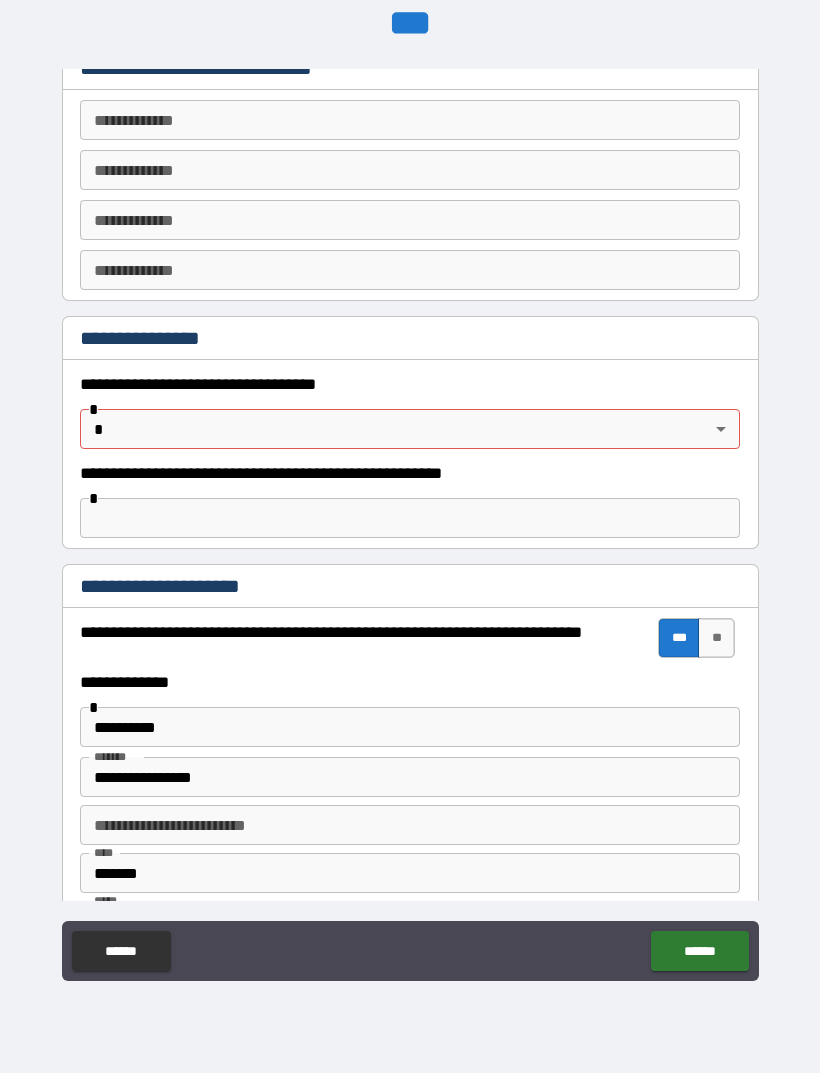 click on "**********" at bounding box center (410, 504) 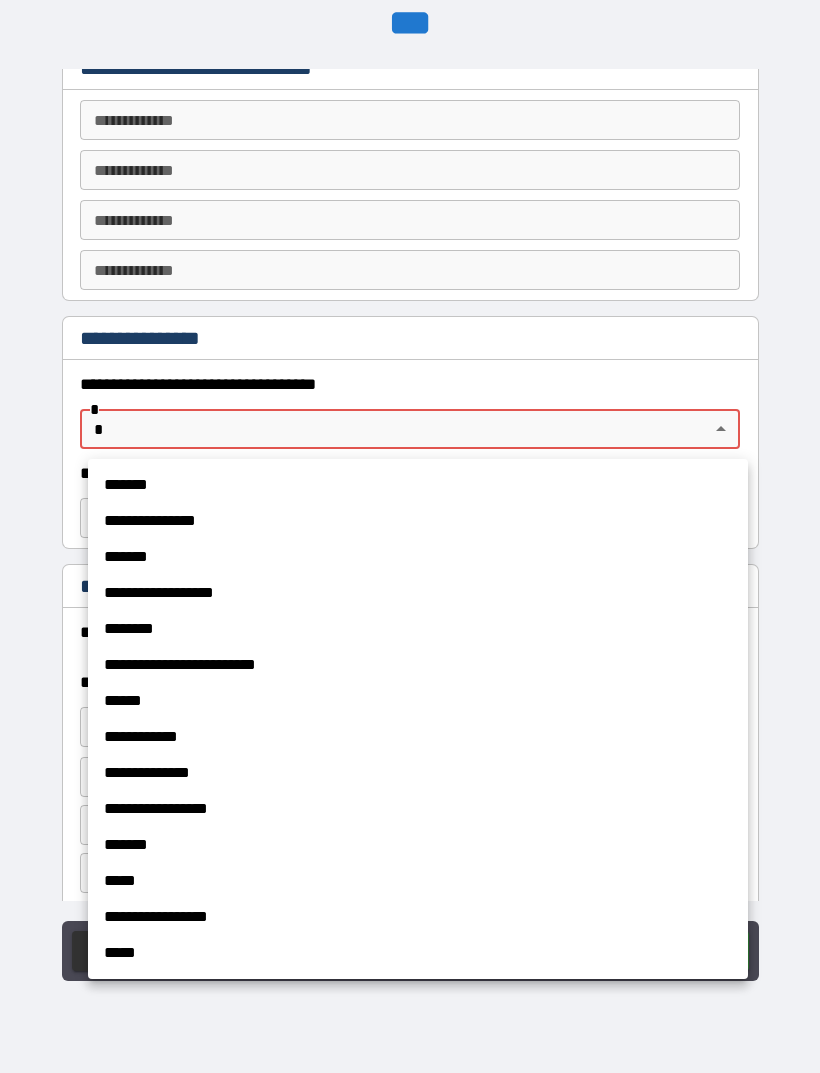 click on "**********" at bounding box center [418, 521] 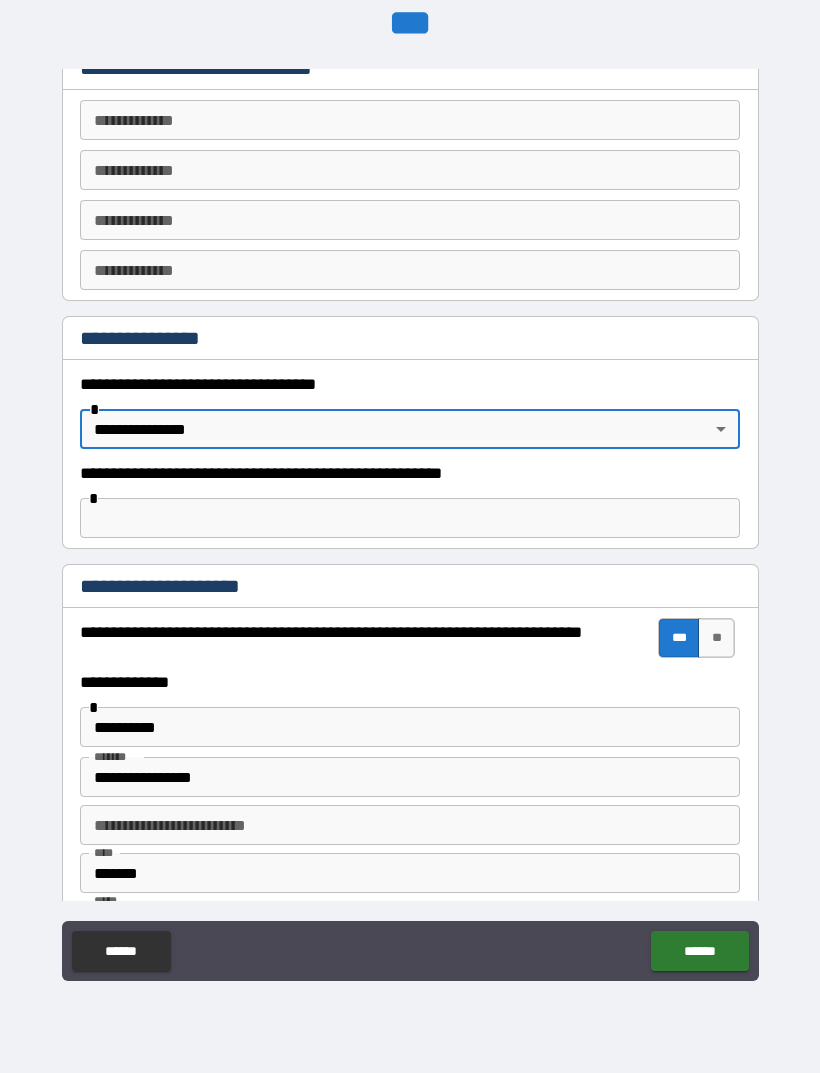 type on "**********" 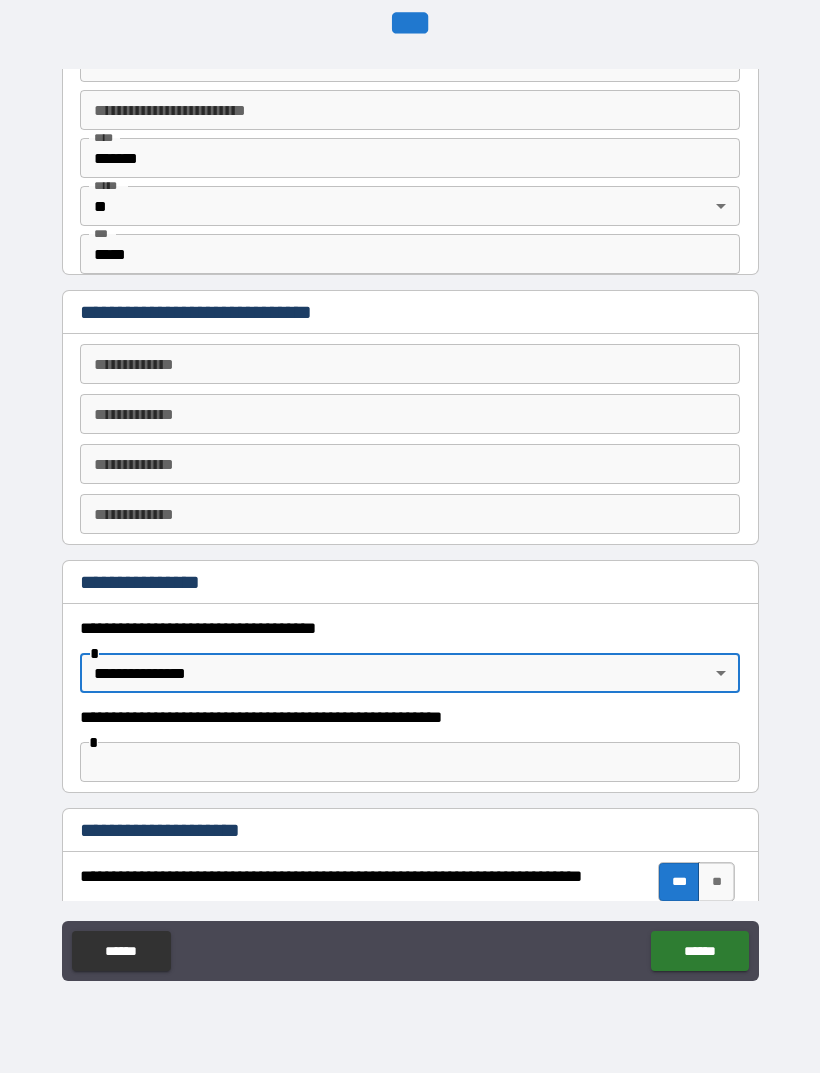 scroll, scrollTop: 753, scrollLeft: 0, axis: vertical 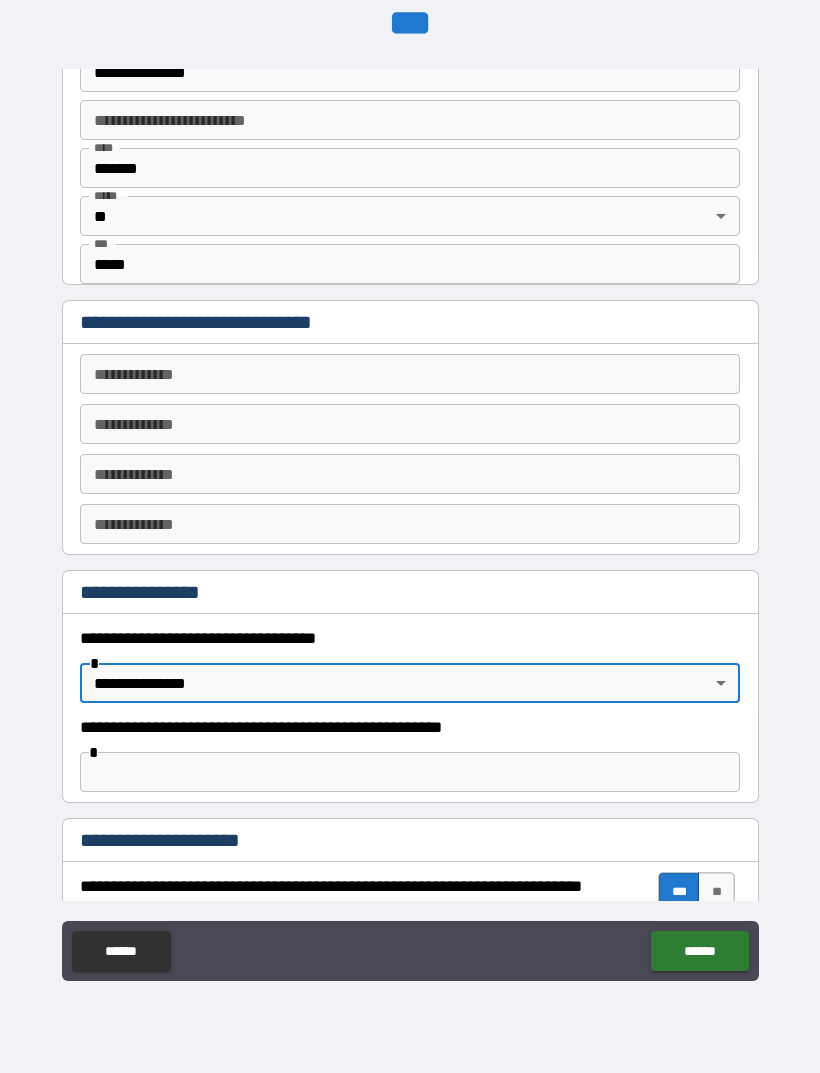 click on "**********" at bounding box center [410, 374] 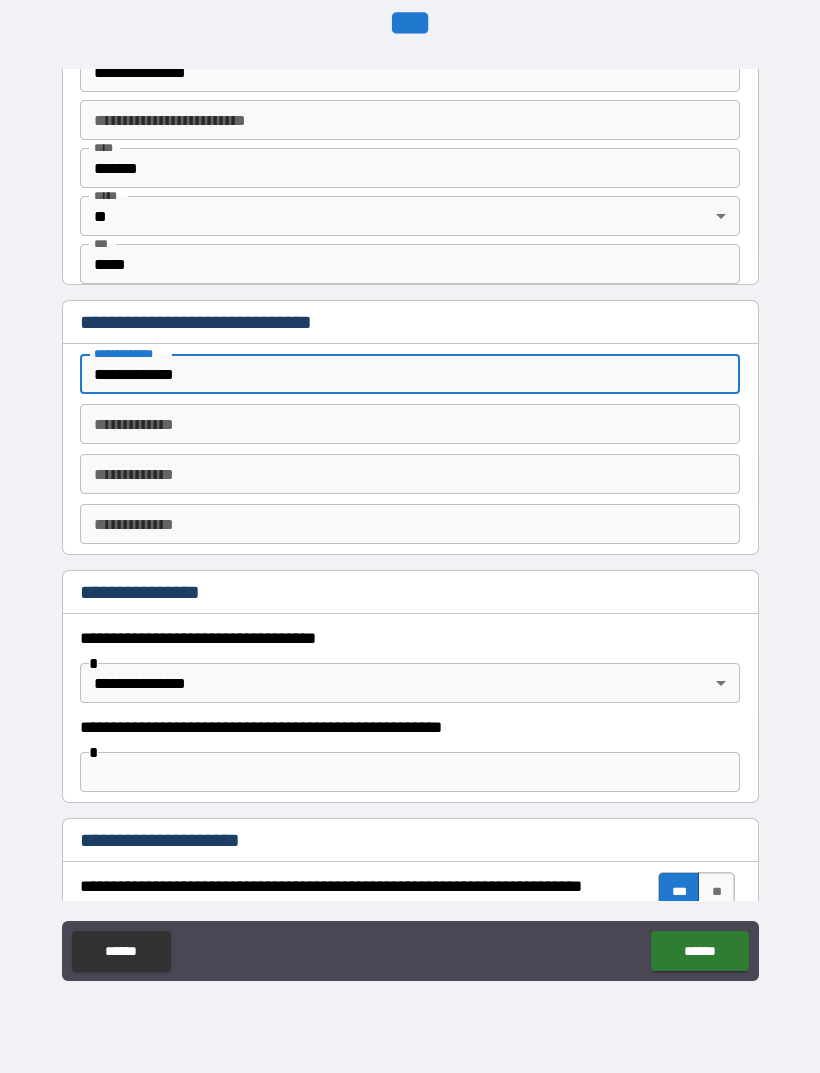 type on "**********" 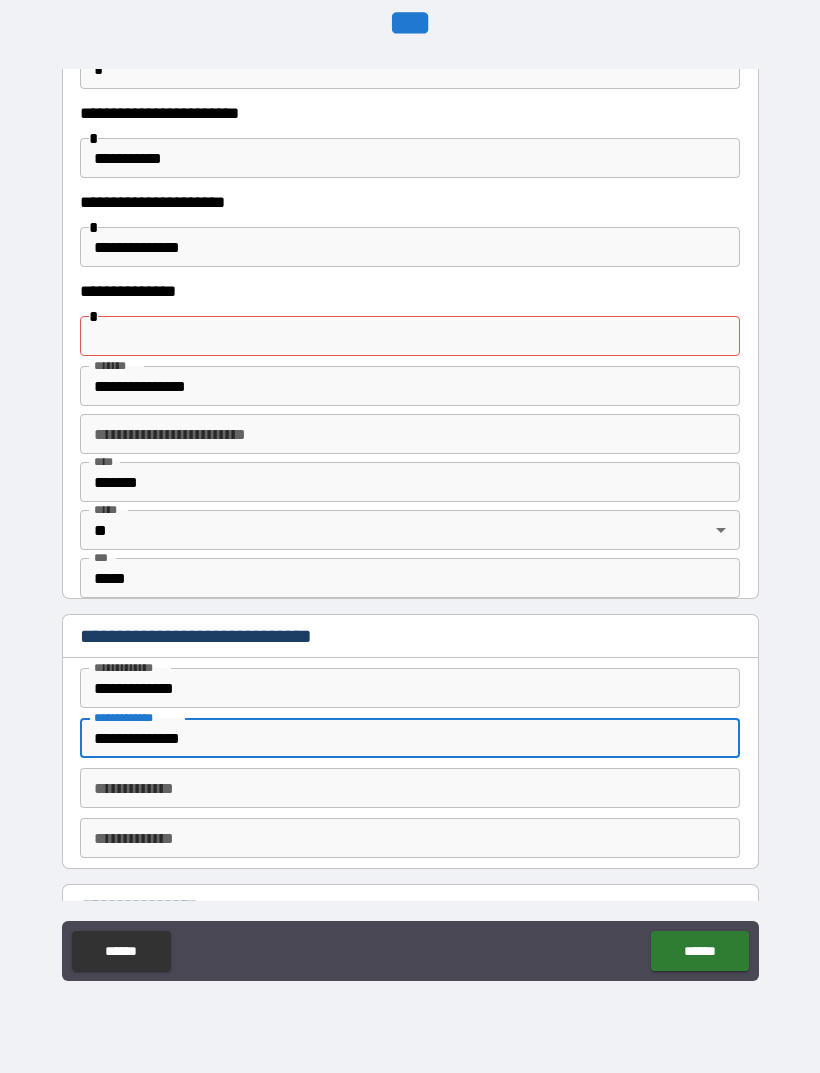 scroll, scrollTop: 430, scrollLeft: 0, axis: vertical 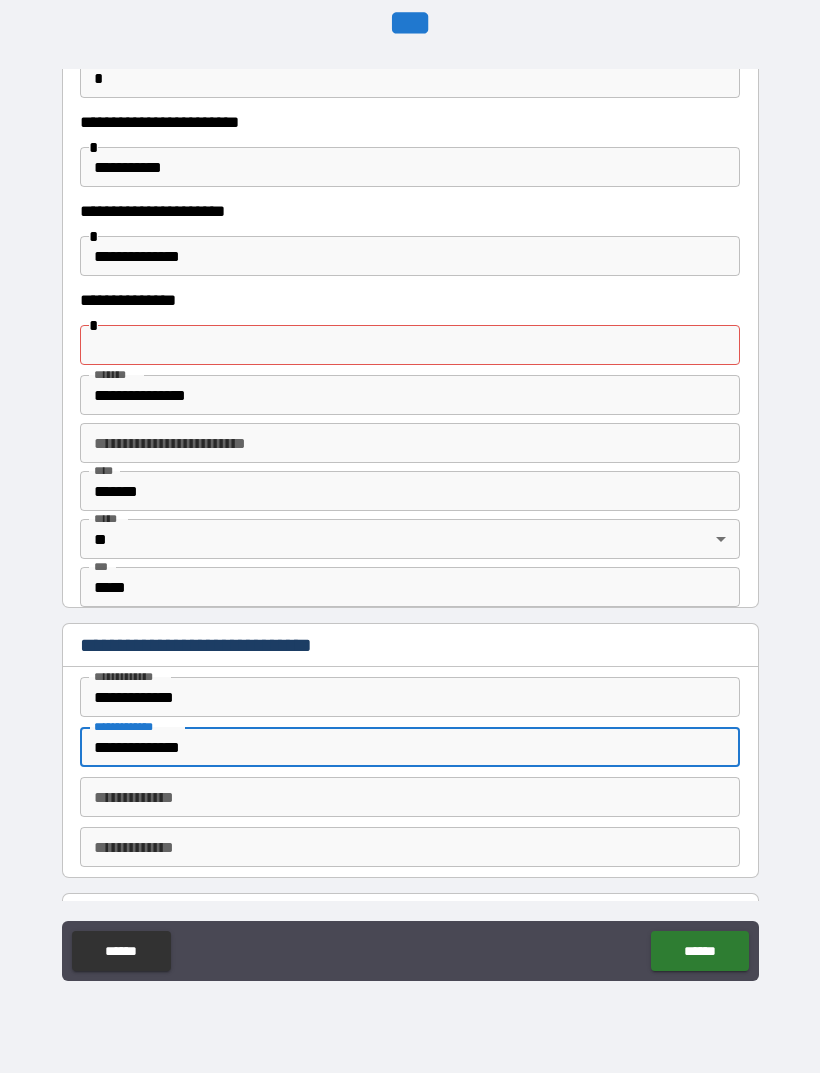 type on "**********" 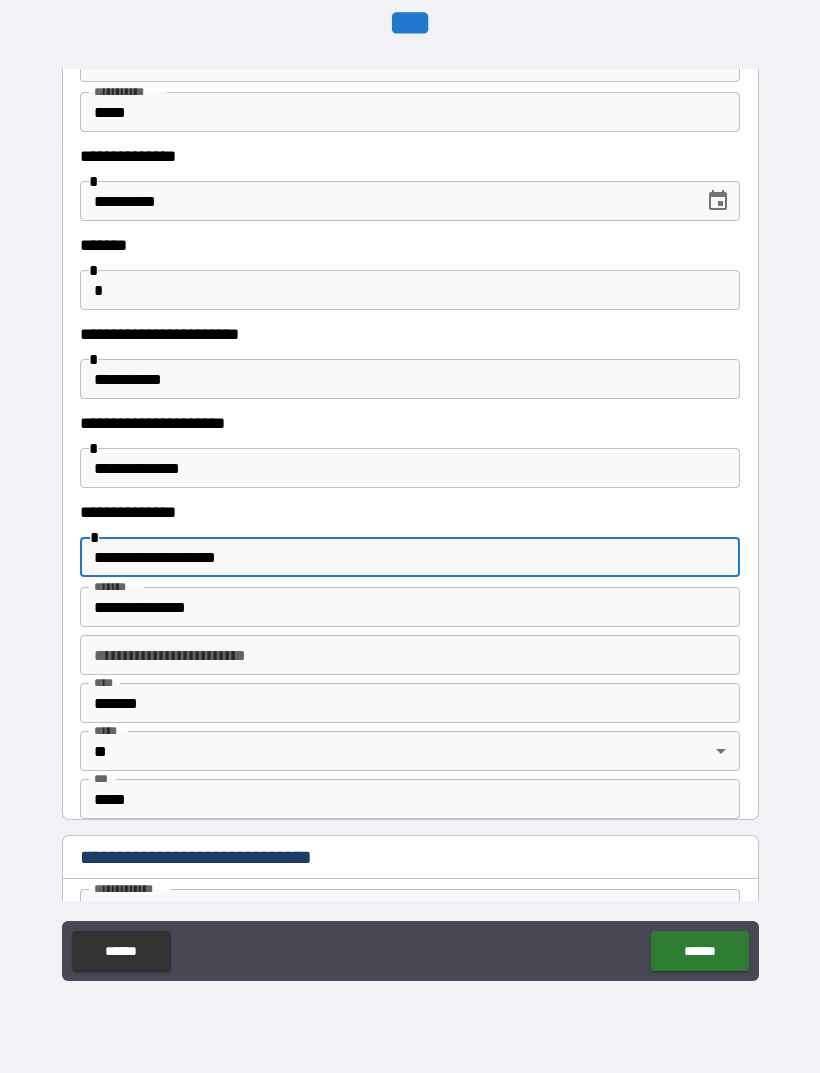 scroll, scrollTop: 206, scrollLeft: 0, axis: vertical 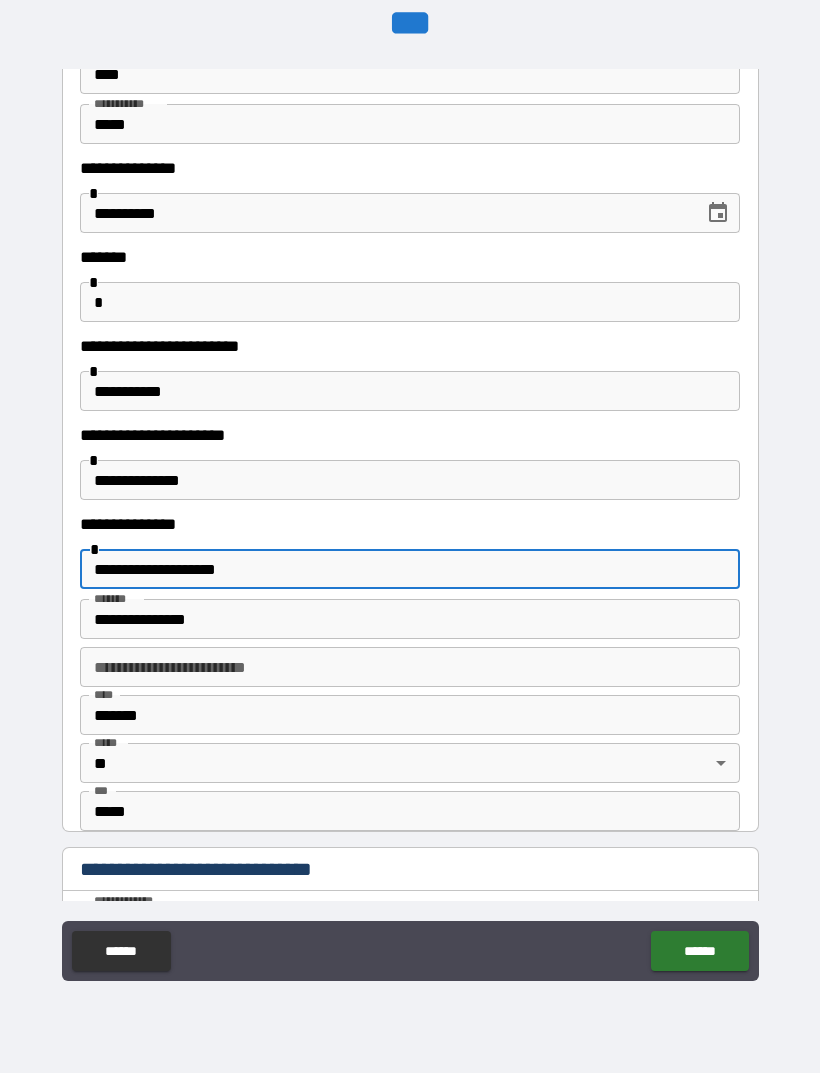 type on "**********" 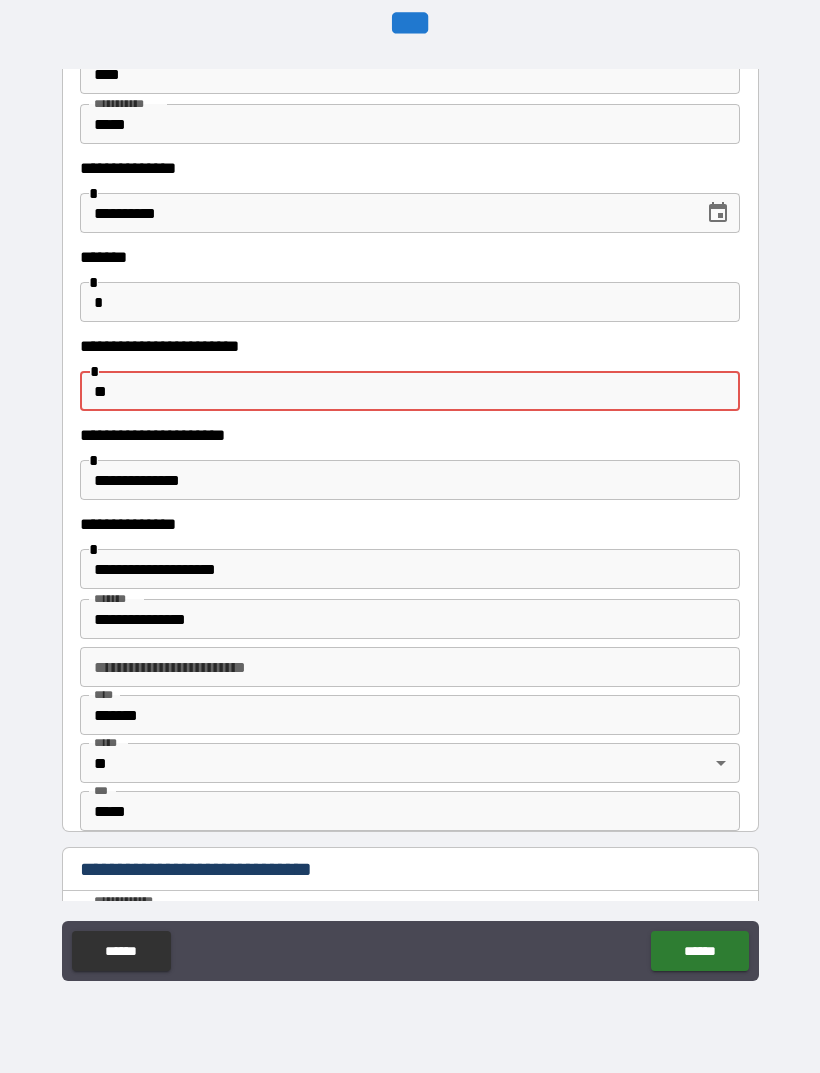 type on "*" 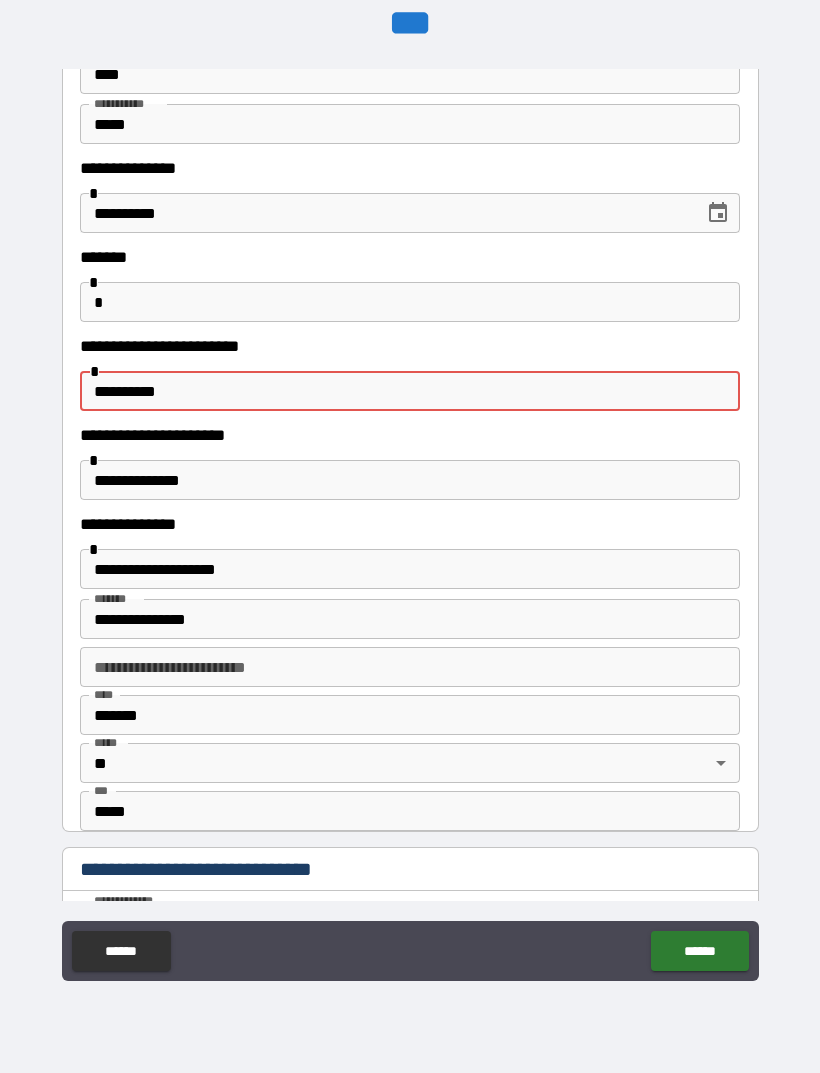 type on "**********" 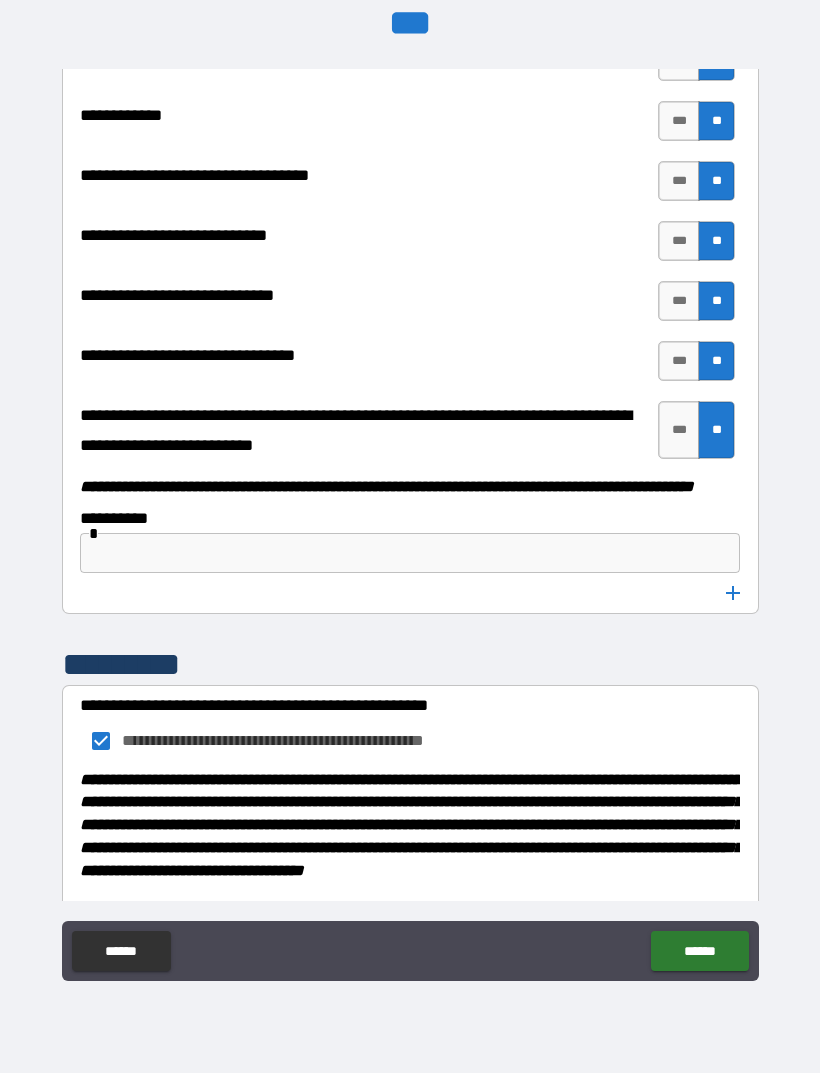 scroll, scrollTop: 10198, scrollLeft: 0, axis: vertical 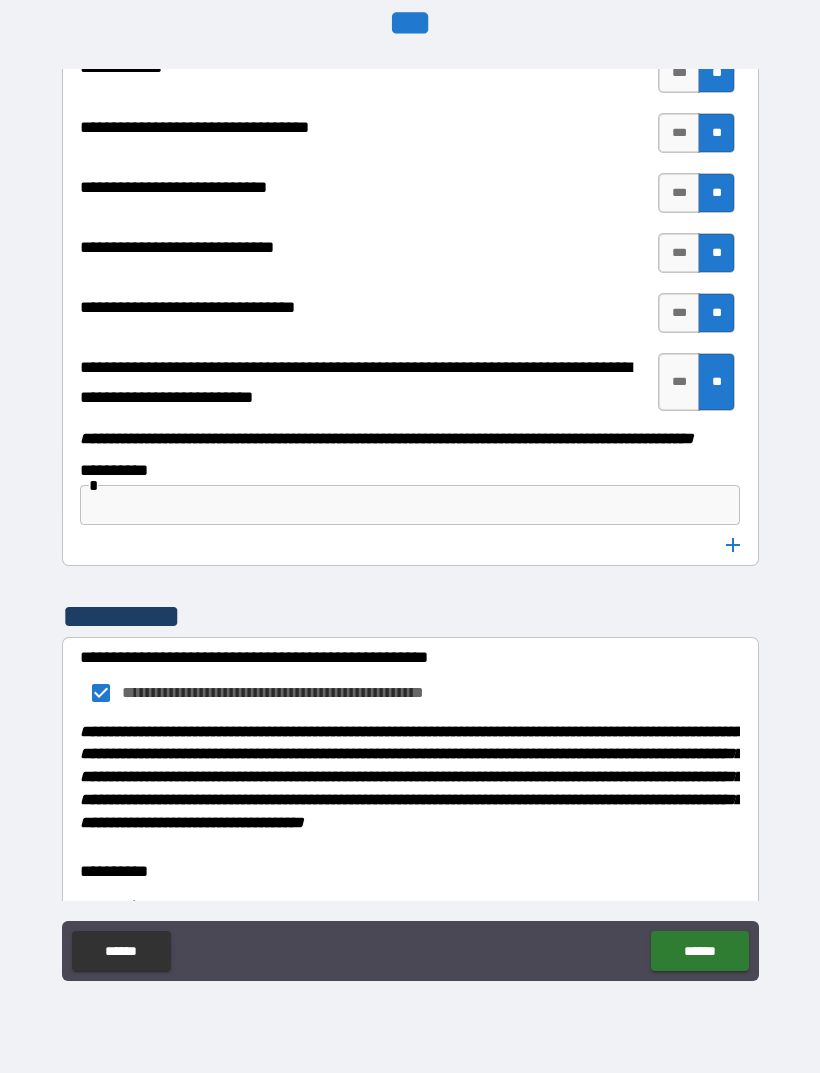 click on "******" at bounding box center [699, 951] 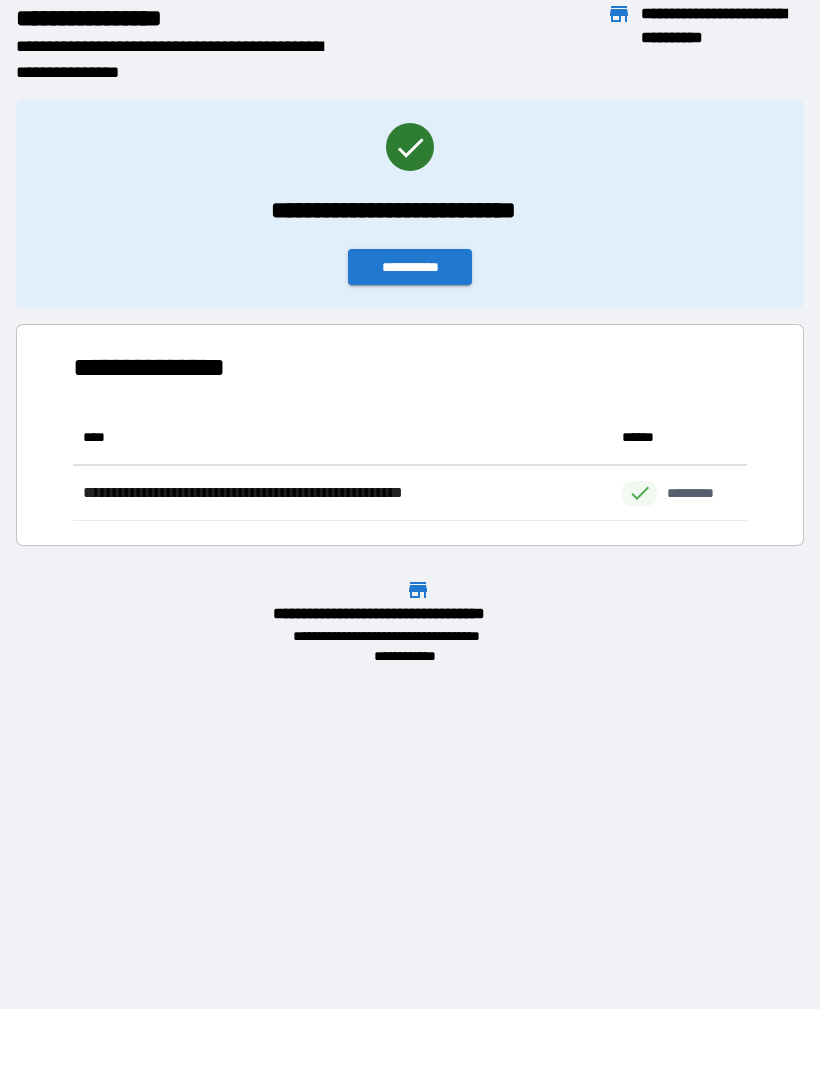 scroll, scrollTop: 111, scrollLeft: 674, axis: both 